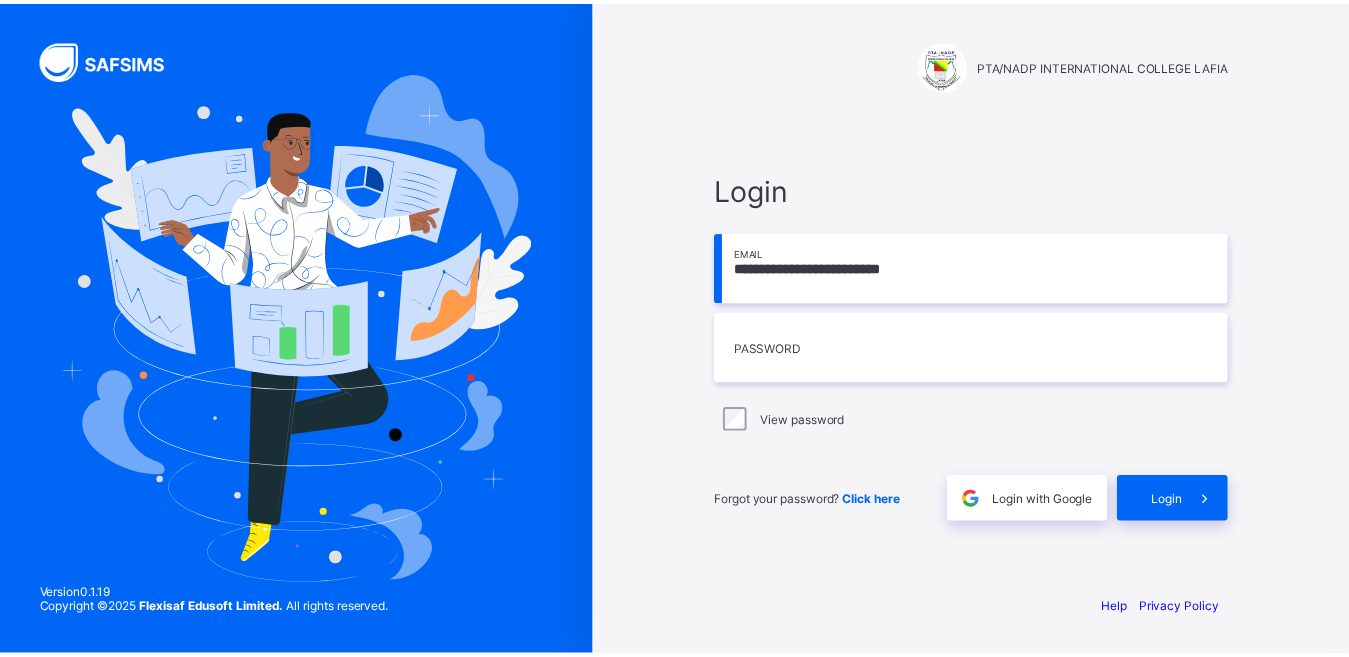 scroll, scrollTop: 0, scrollLeft: 0, axis: both 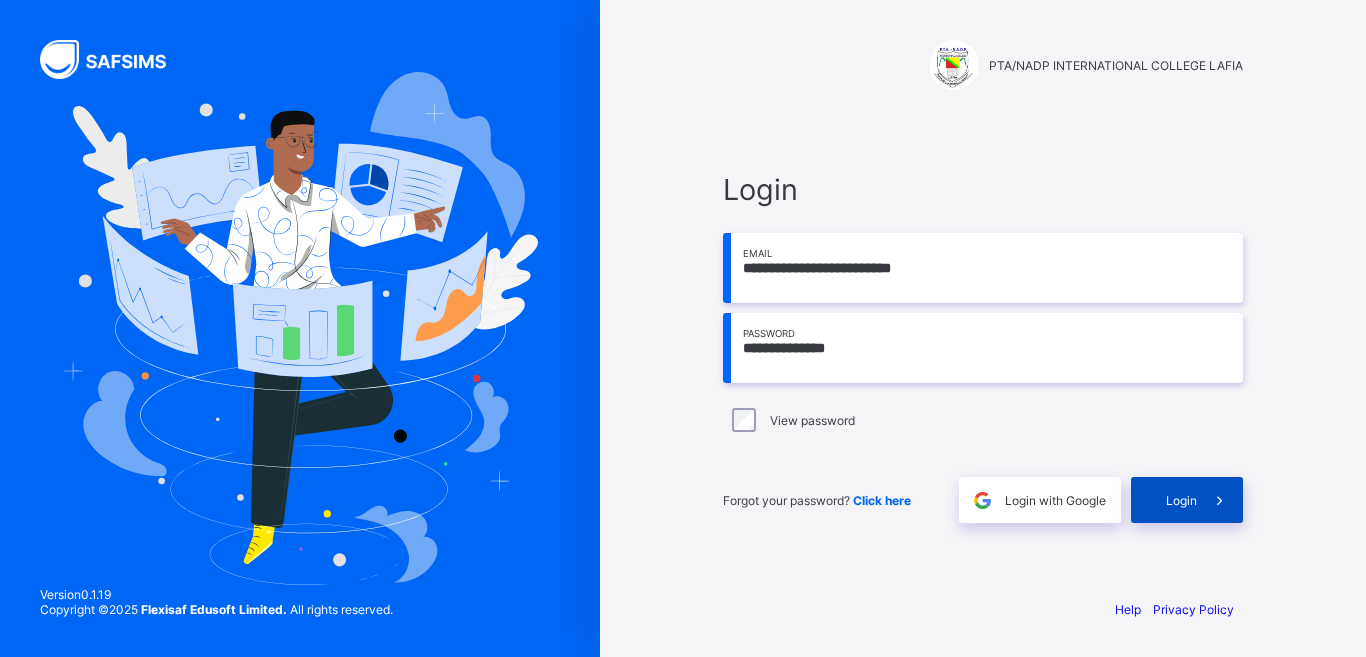 type on "**********" 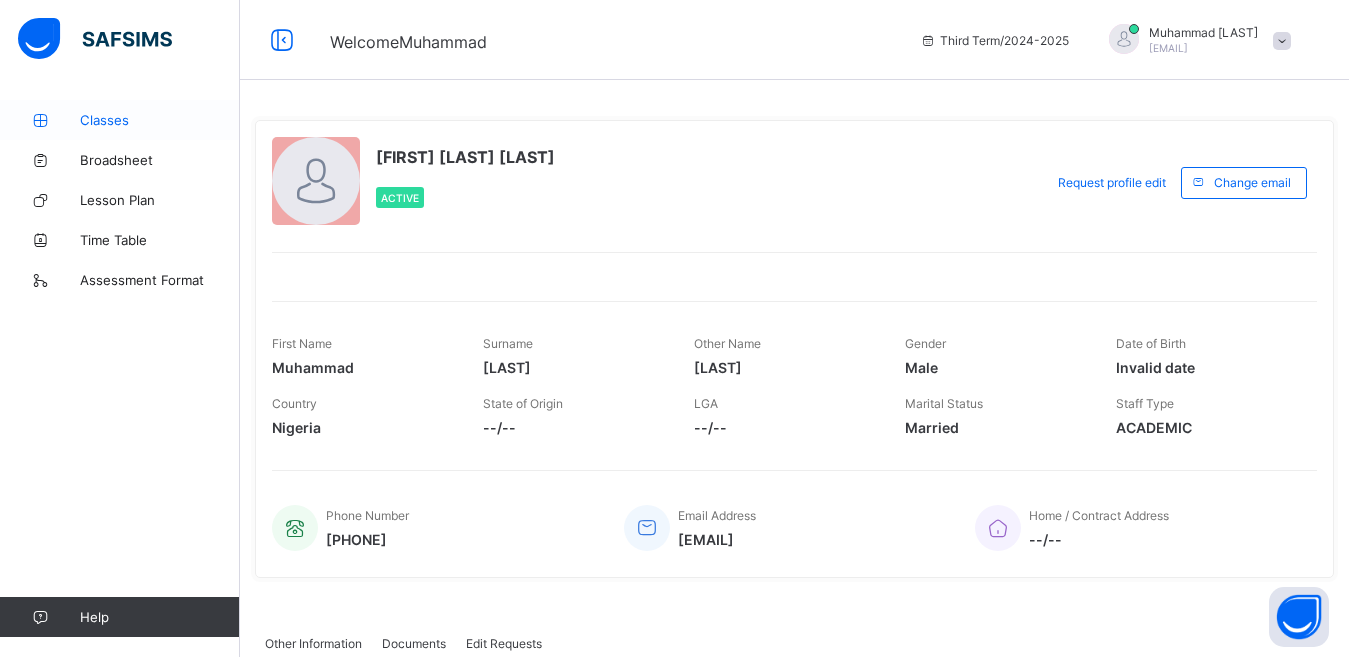 click on "Classes" at bounding box center [160, 120] 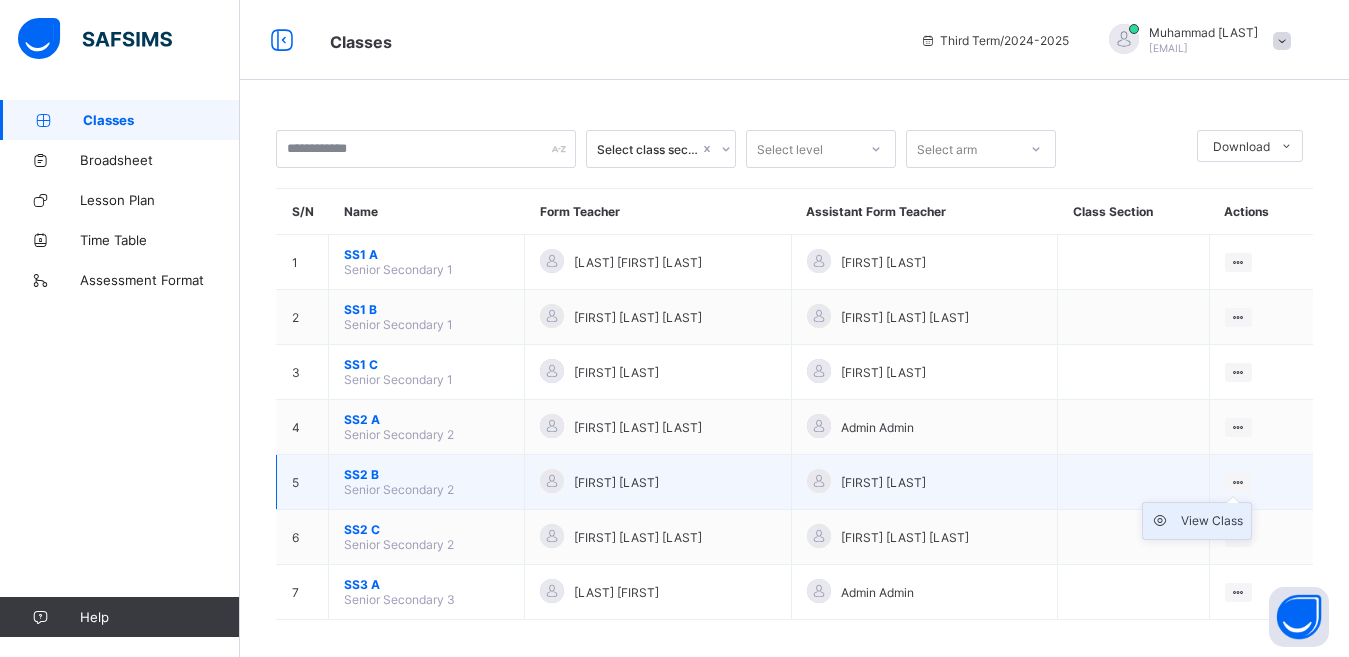 click on "View Class" at bounding box center (1212, 521) 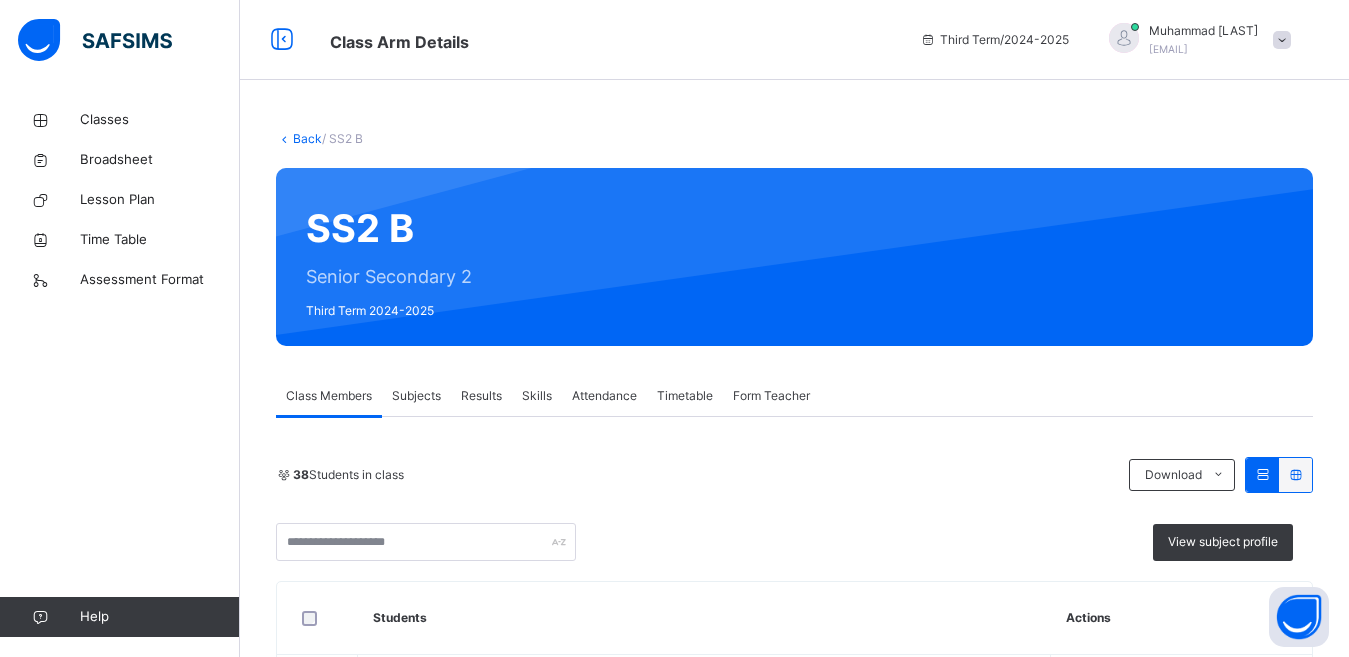 scroll, scrollTop: 96, scrollLeft: 0, axis: vertical 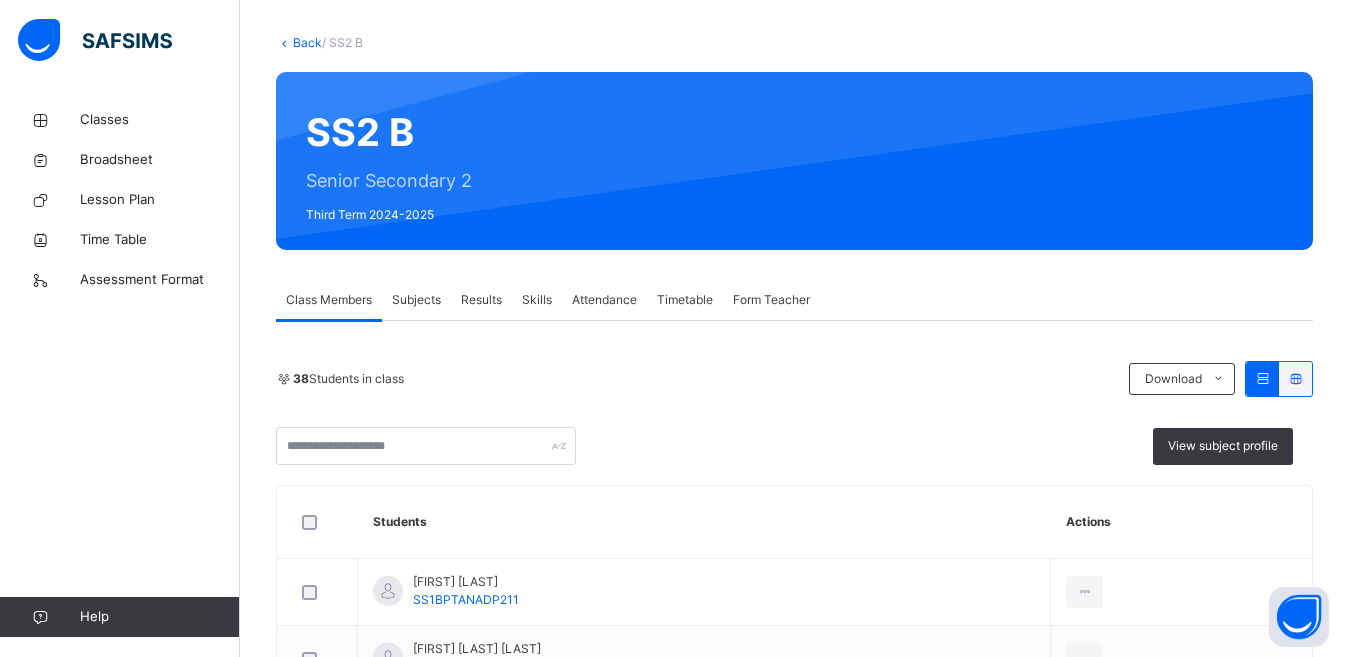click on "Subjects" at bounding box center [416, 300] 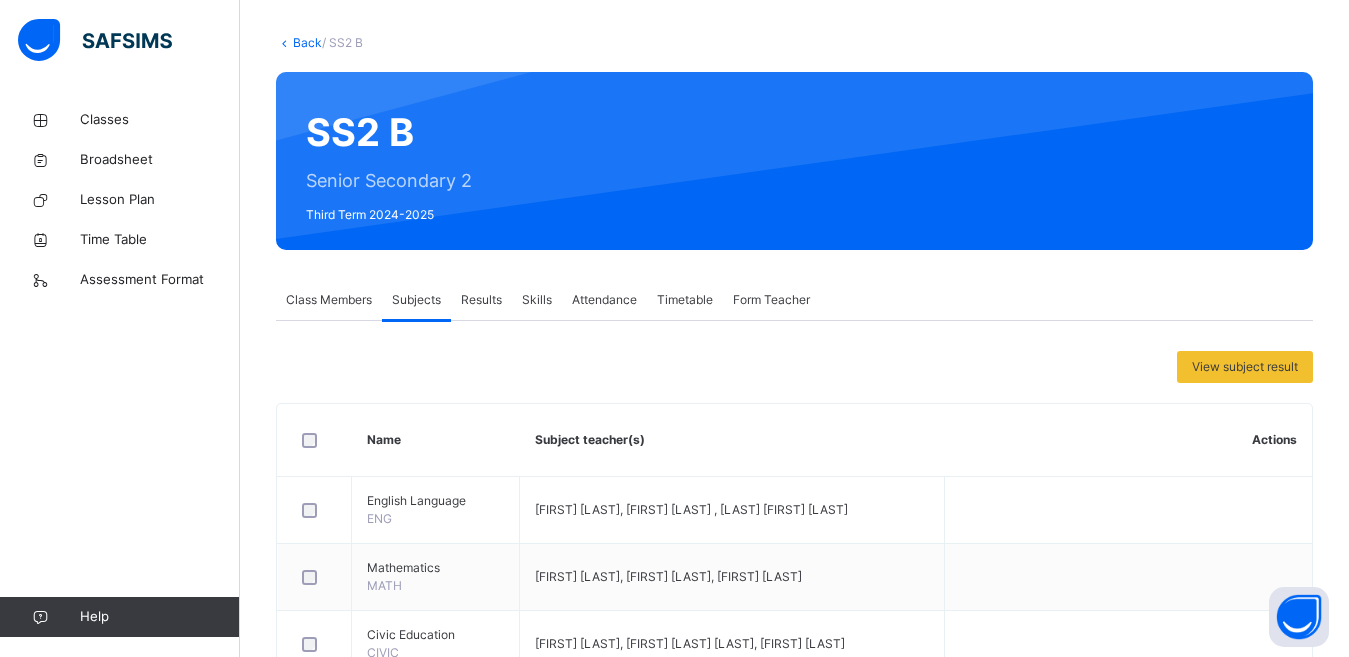 click on "Results" at bounding box center (481, 300) 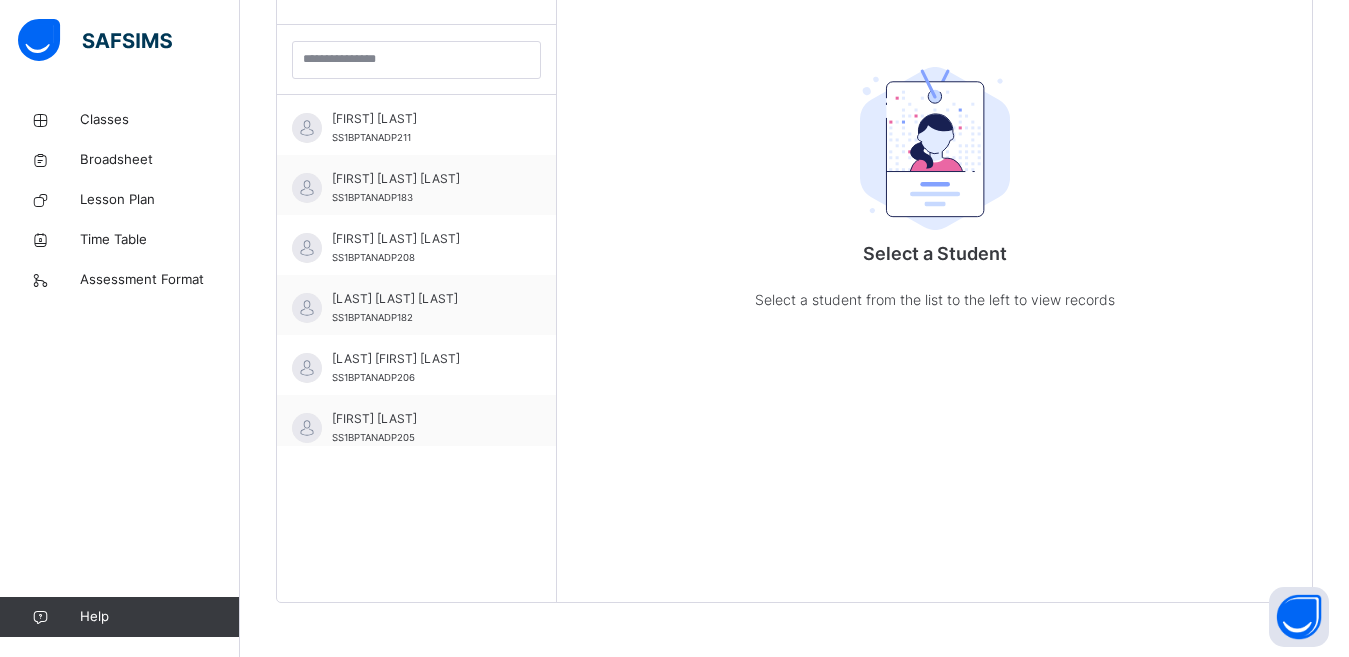 scroll, scrollTop: 581, scrollLeft: 0, axis: vertical 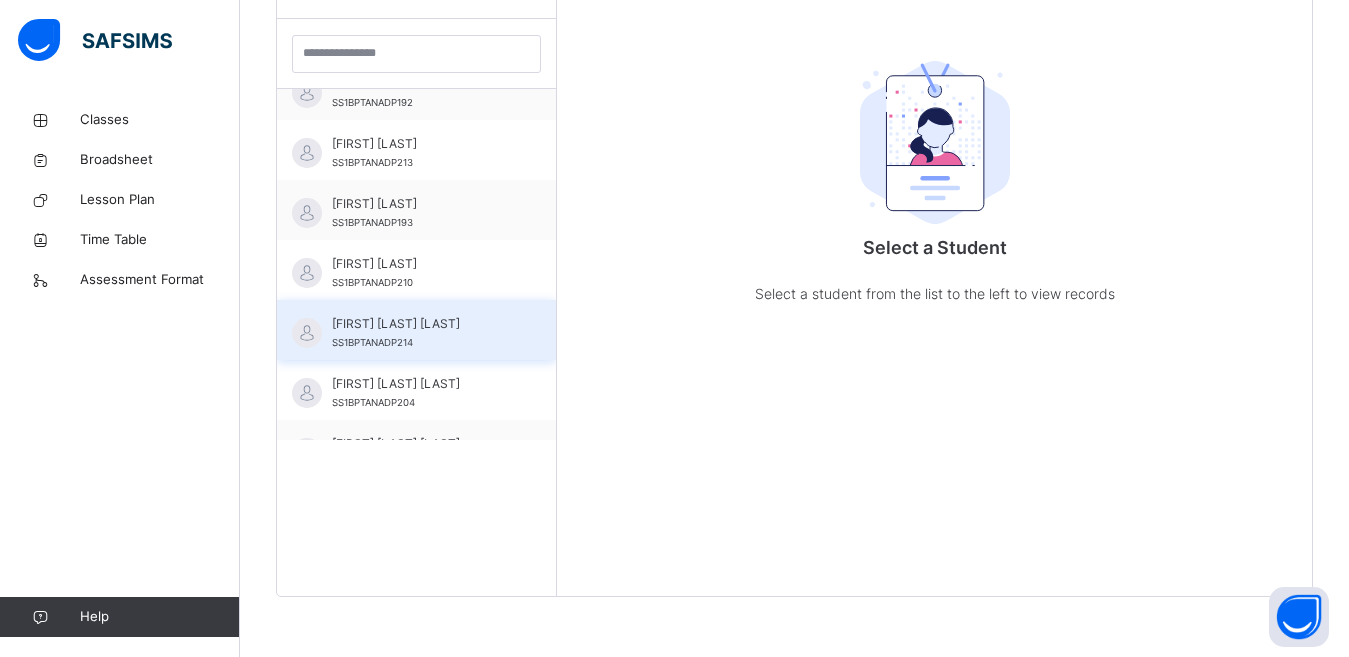 click on "[FIRST] [LAST] [ID]" at bounding box center (421, 333) 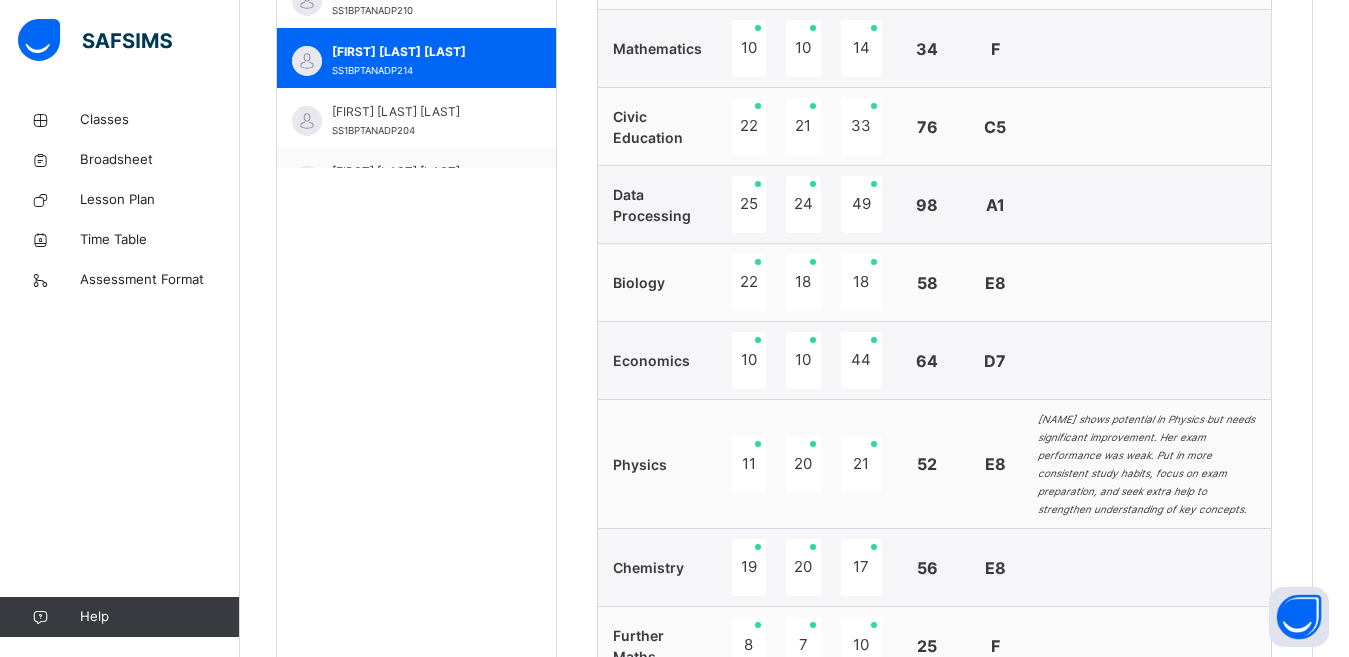 scroll, scrollTop: 826, scrollLeft: 0, axis: vertical 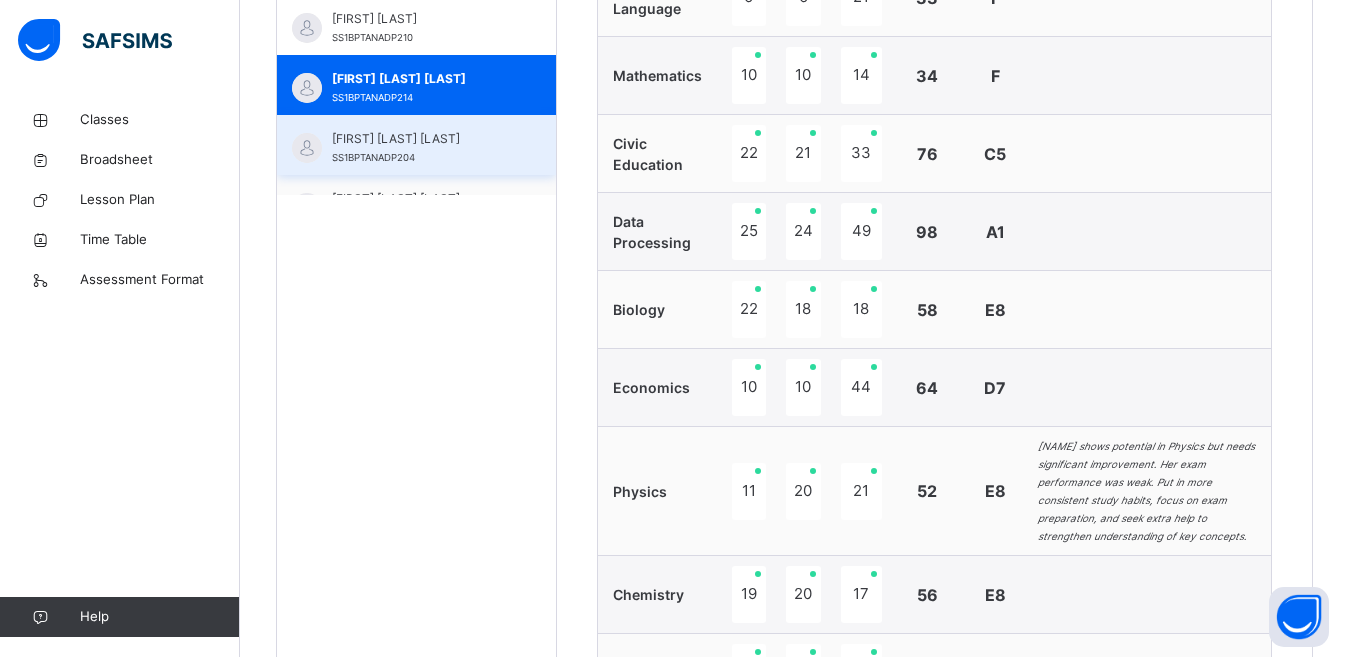 click on "[FIRST] [LAST] [LAST]" at bounding box center [421, 139] 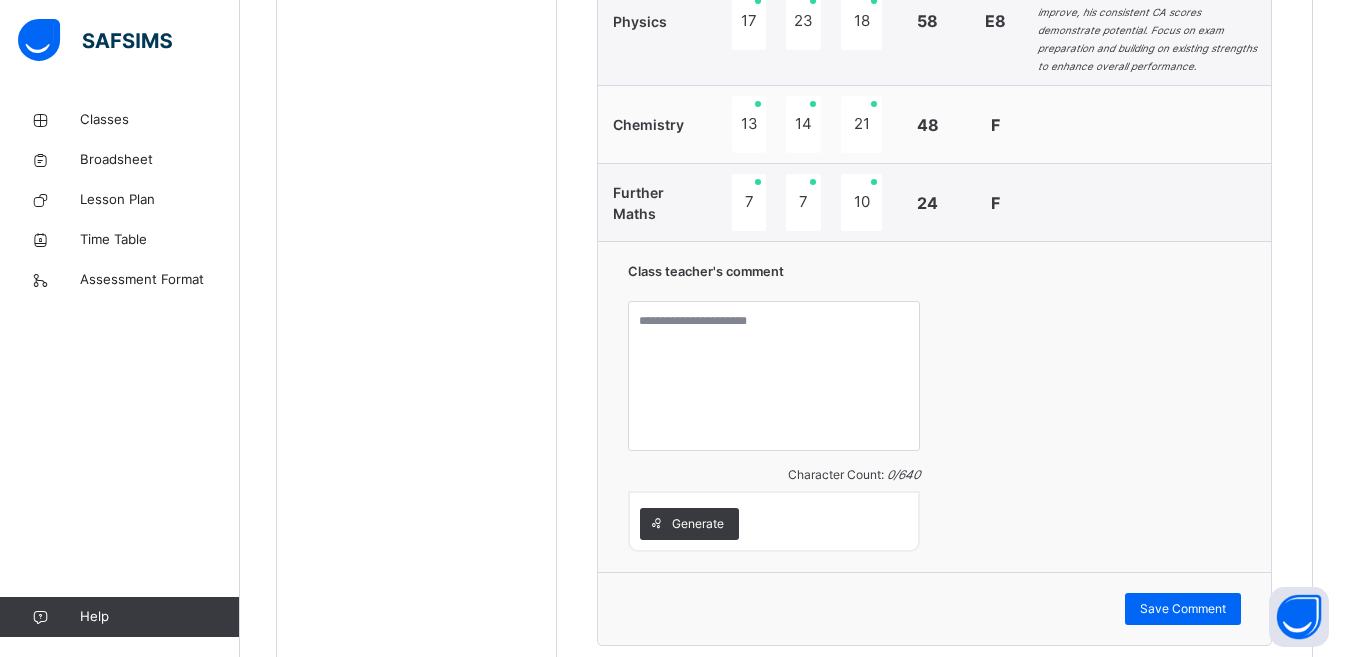 scroll, scrollTop: 1464, scrollLeft: 0, axis: vertical 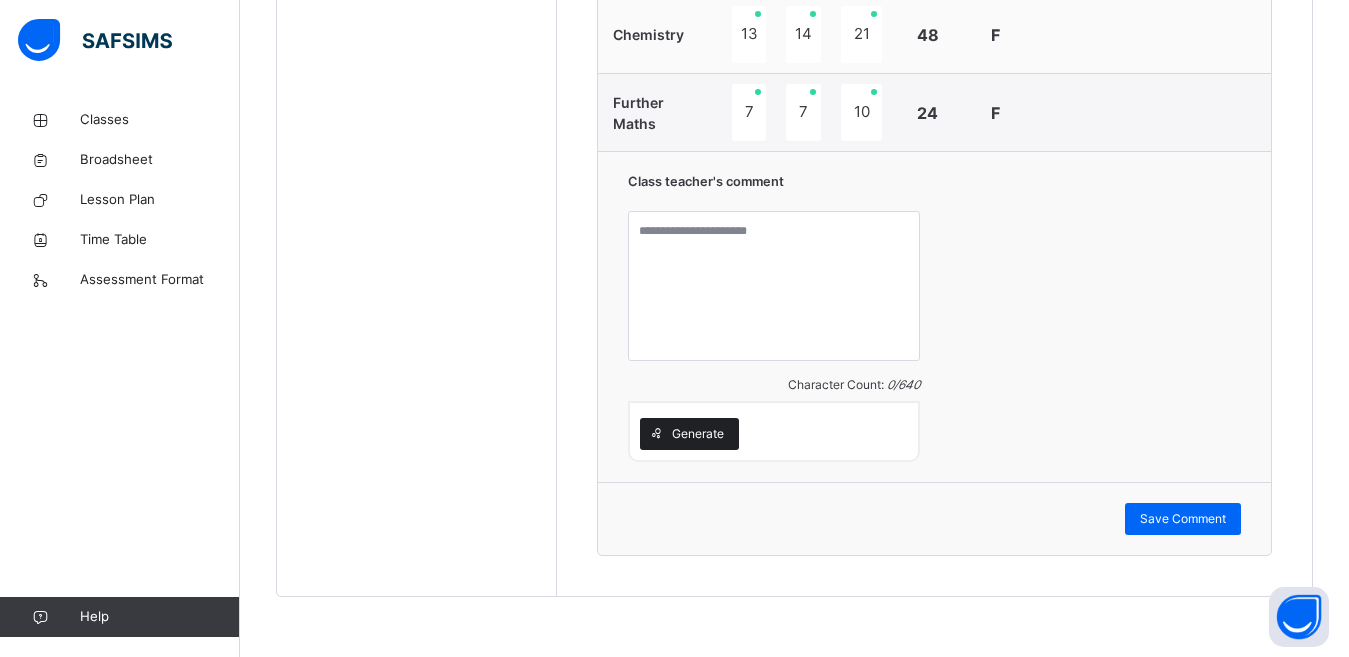 click on "Generate" at bounding box center (698, 434) 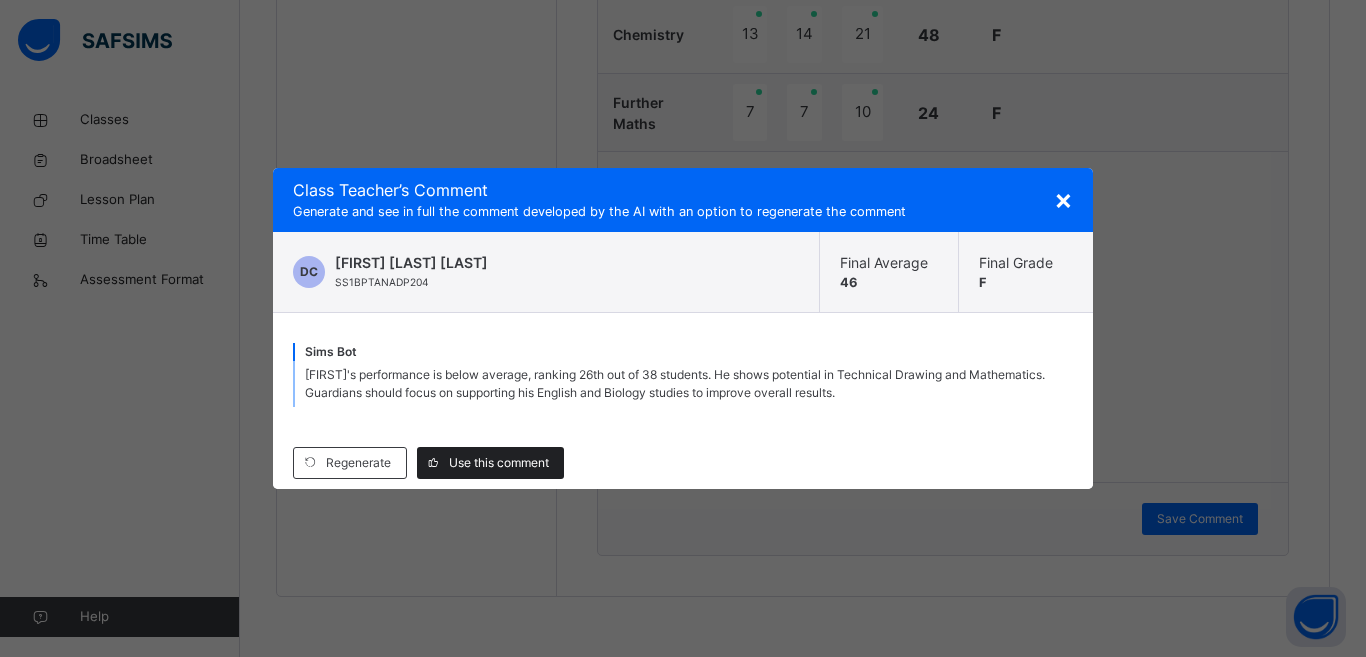 click on "Use this comment" at bounding box center (499, 463) 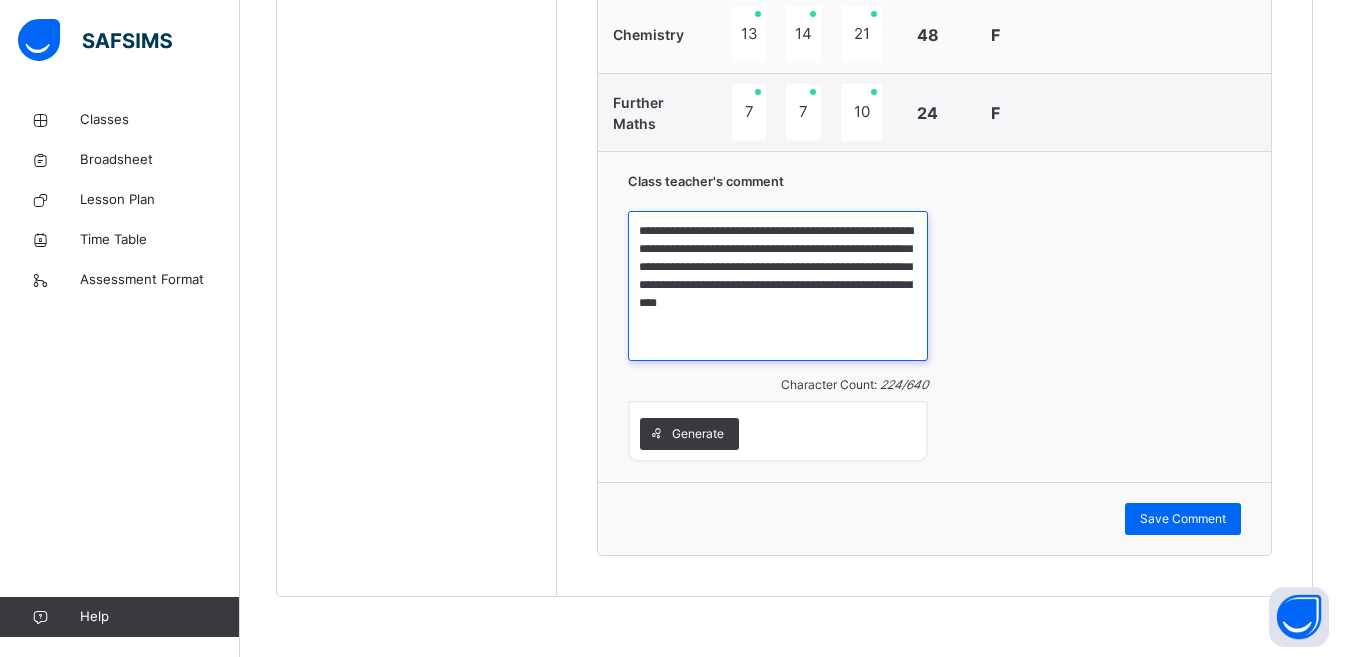 click on "**********" at bounding box center [778, 286] 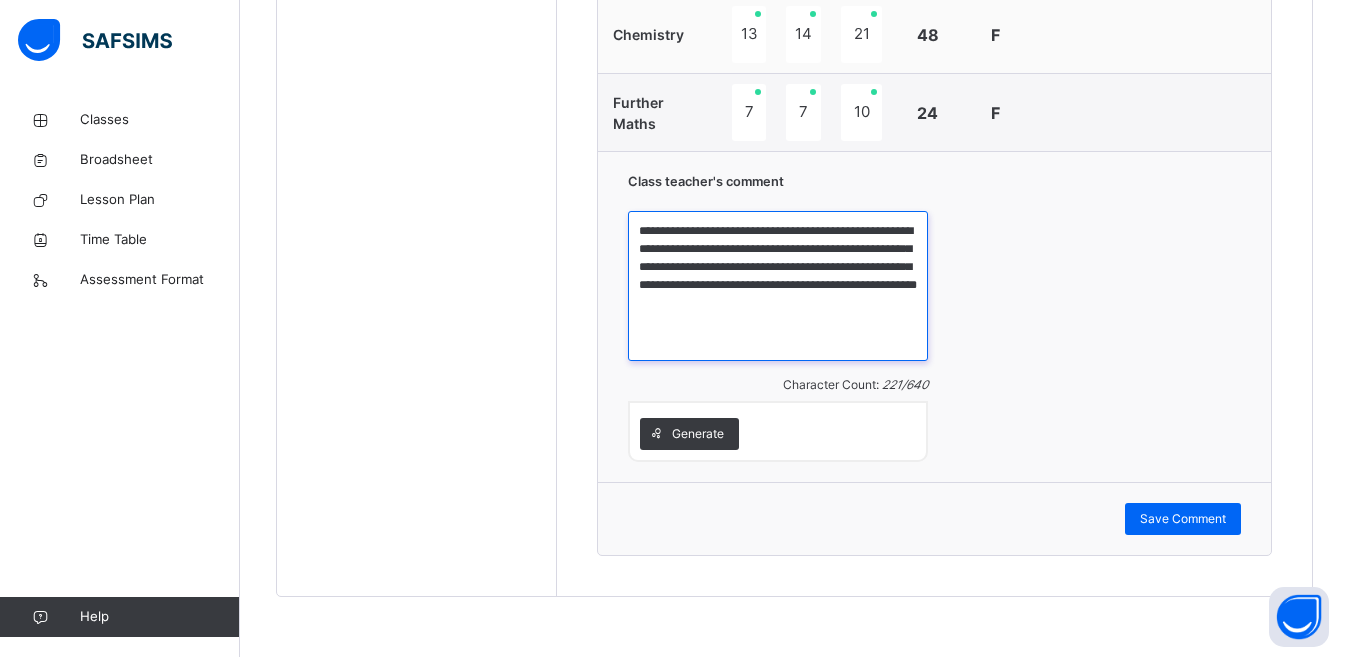 click on "**********" at bounding box center [778, 286] 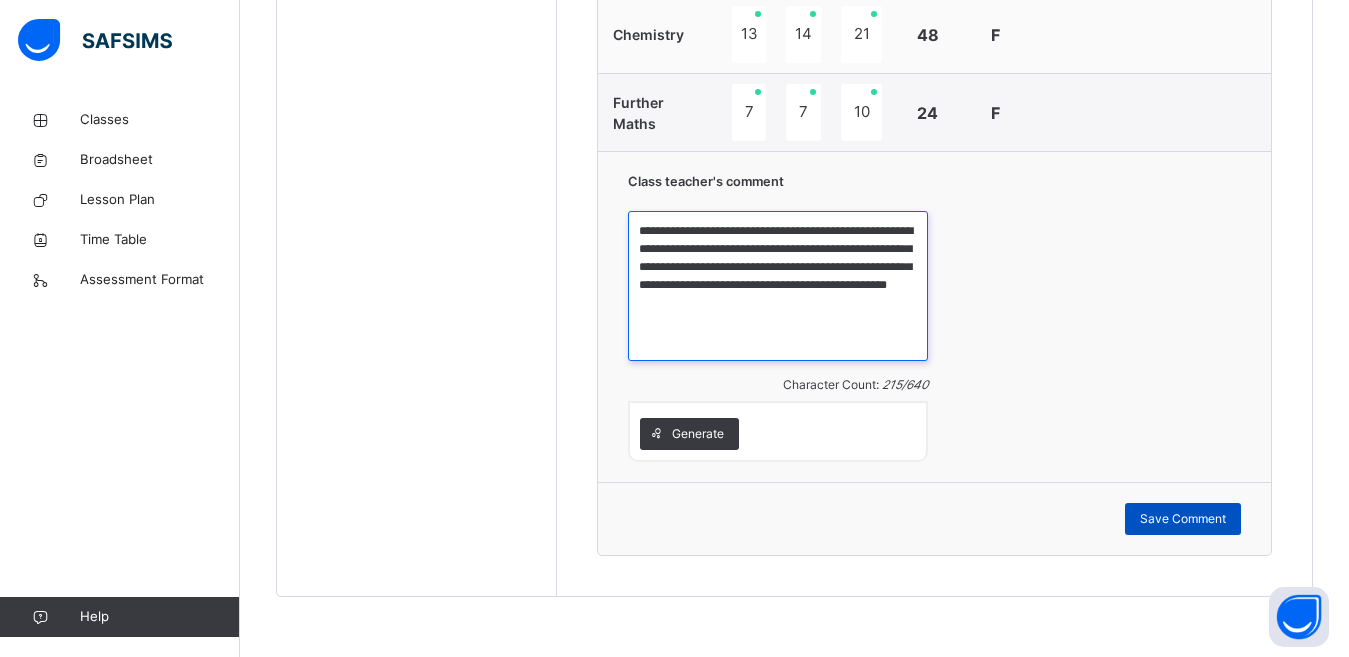 type on "**********" 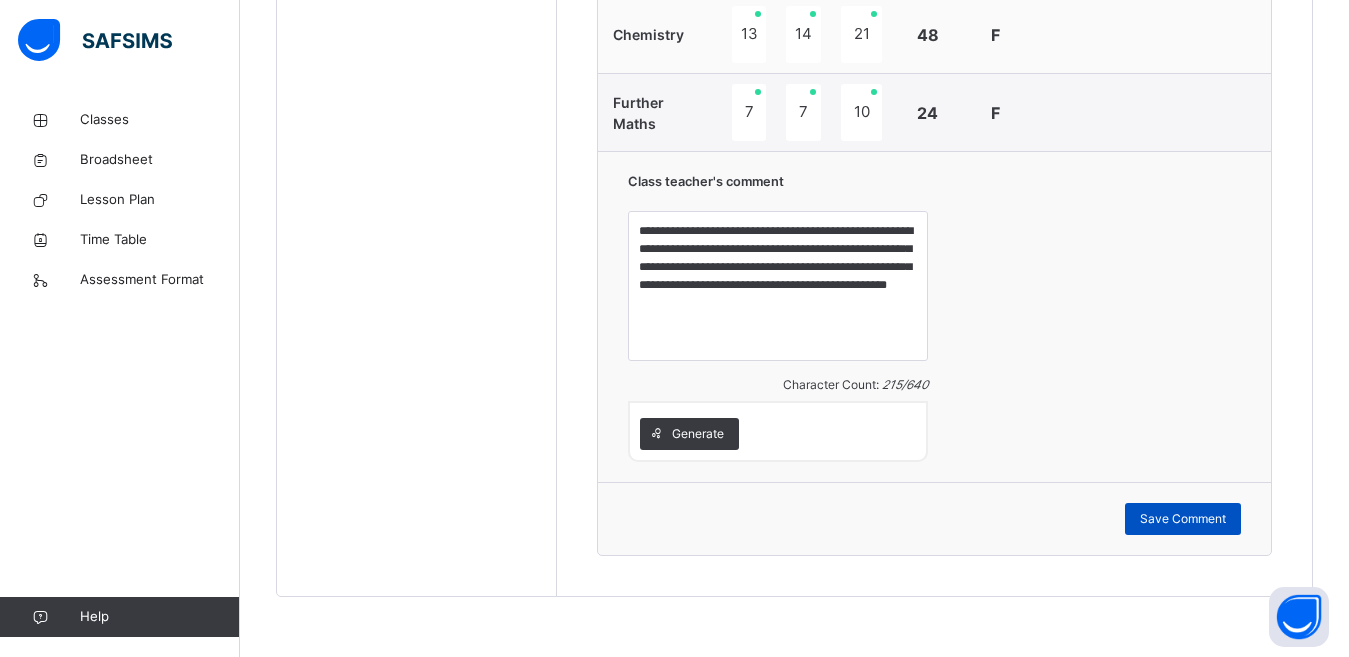 click on "Save Comment" at bounding box center [1183, 519] 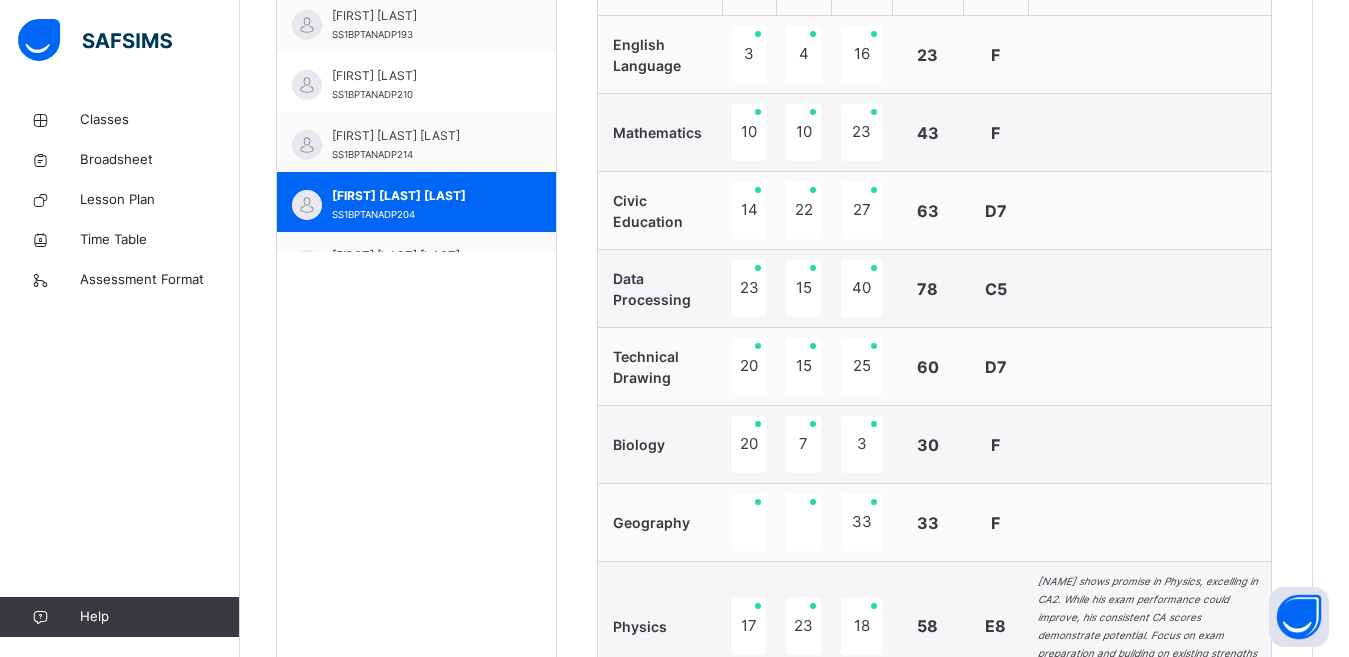 scroll, scrollTop: 764, scrollLeft: 0, axis: vertical 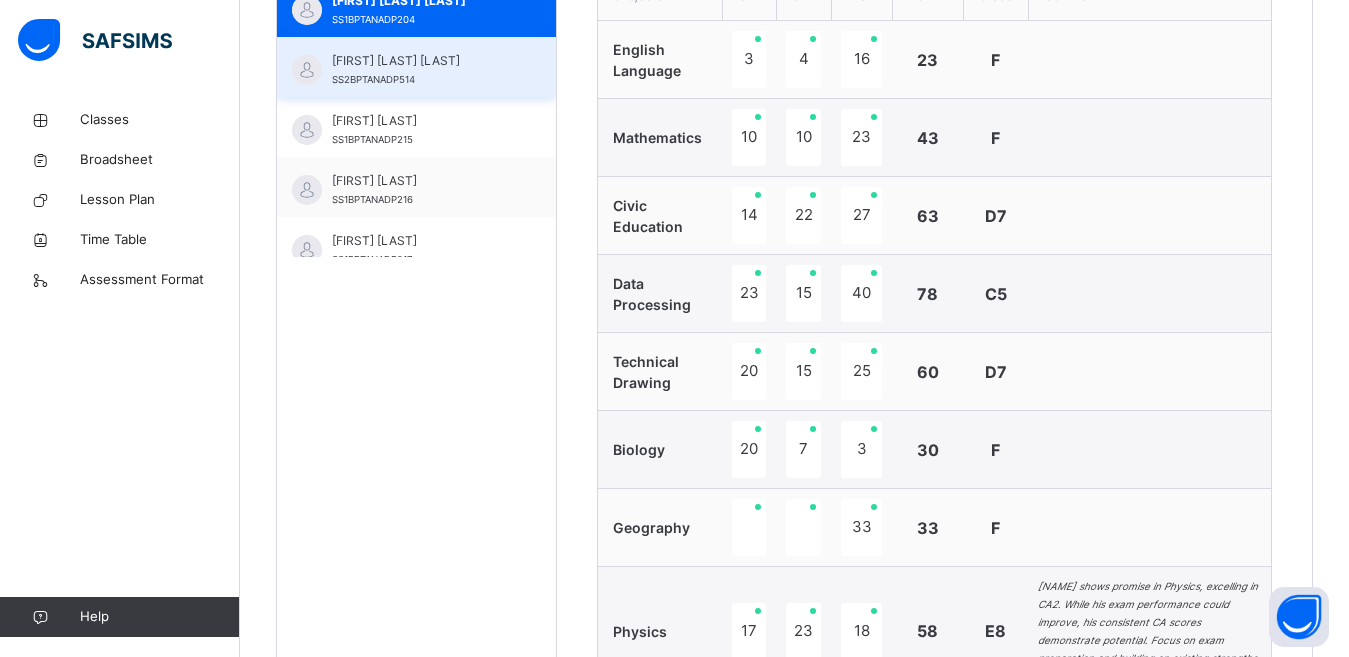 click on "[NAME]" at bounding box center [421, 70] 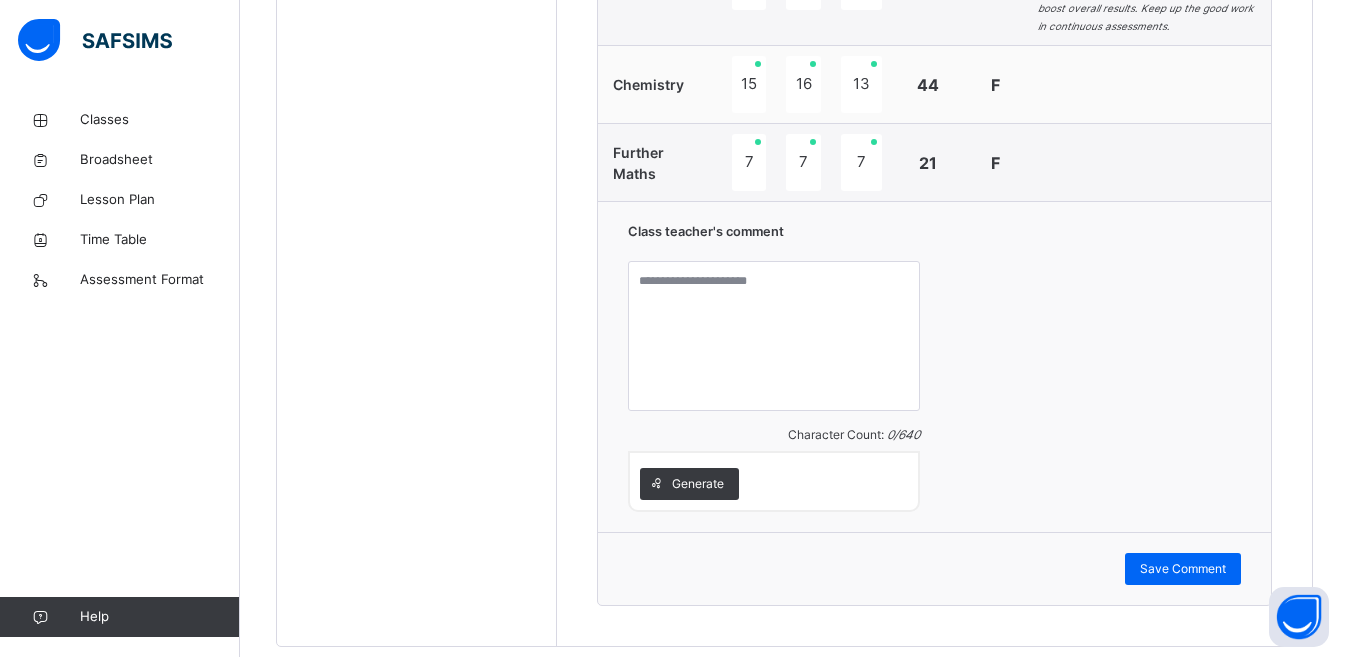 scroll, scrollTop: 1445, scrollLeft: 0, axis: vertical 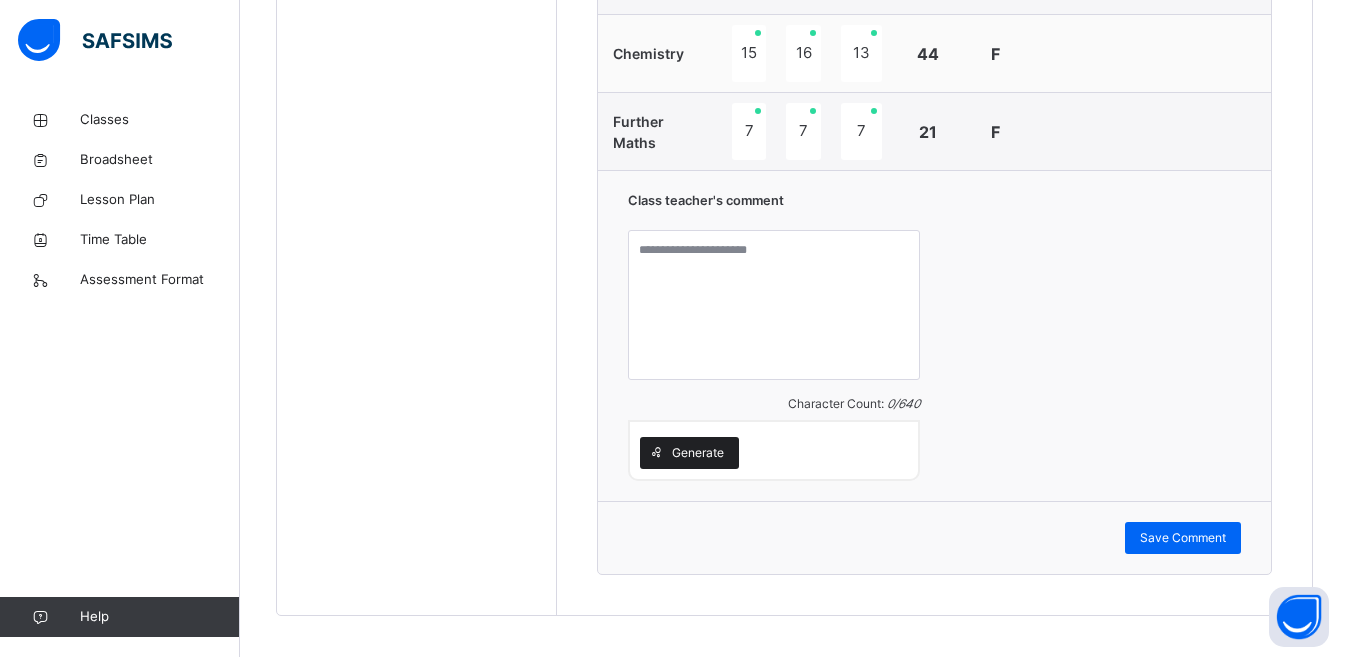 click on "Generate" at bounding box center [698, 453] 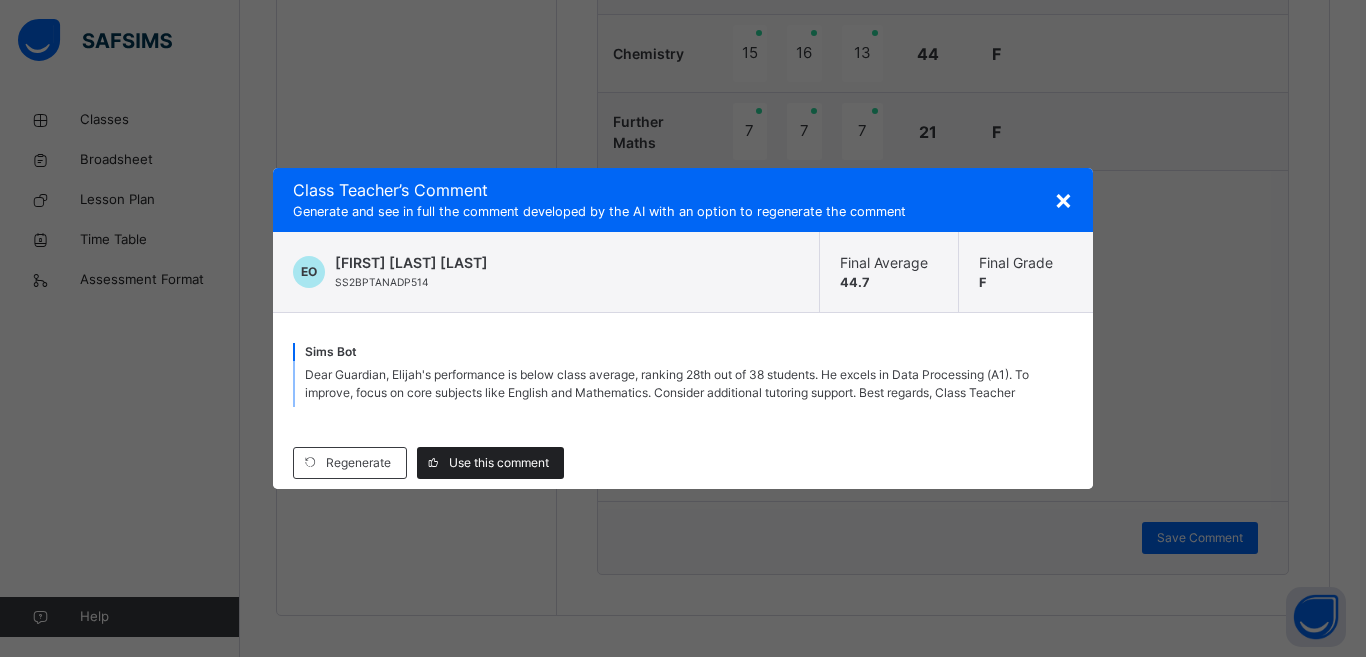 click on "Use this comment" at bounding box center [490, 463] 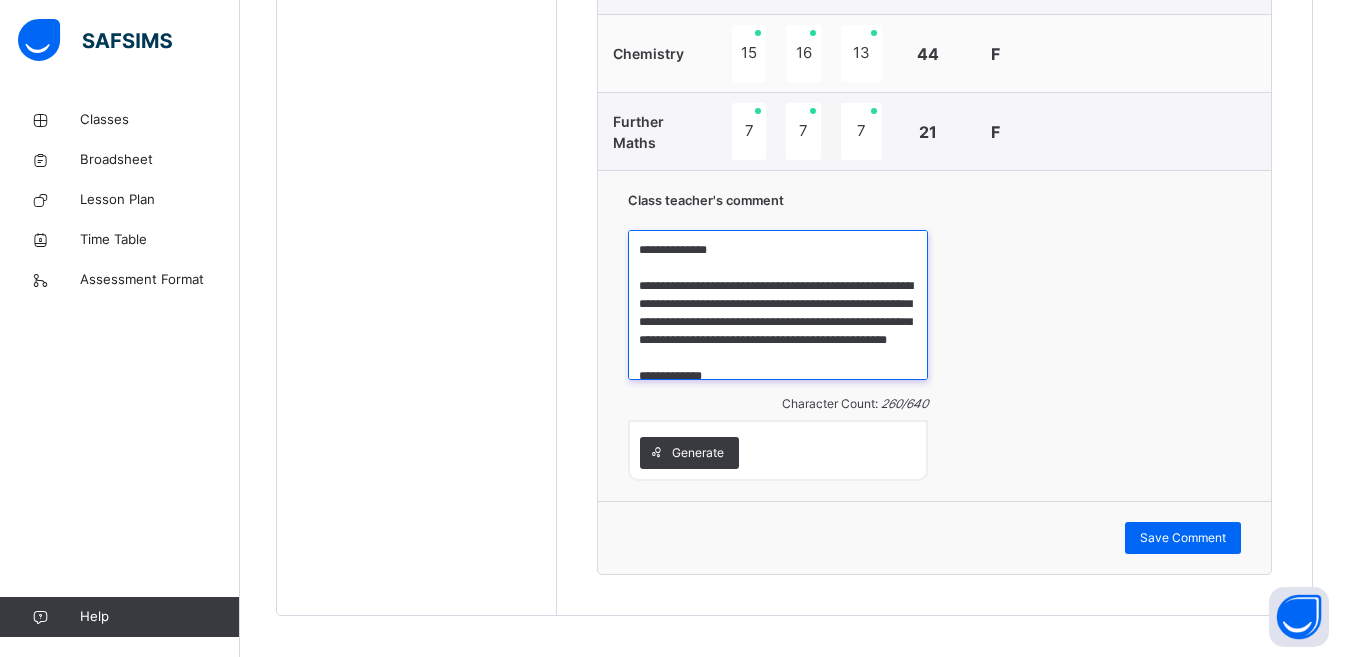 click on "**********" at bounding box center (778, 305) 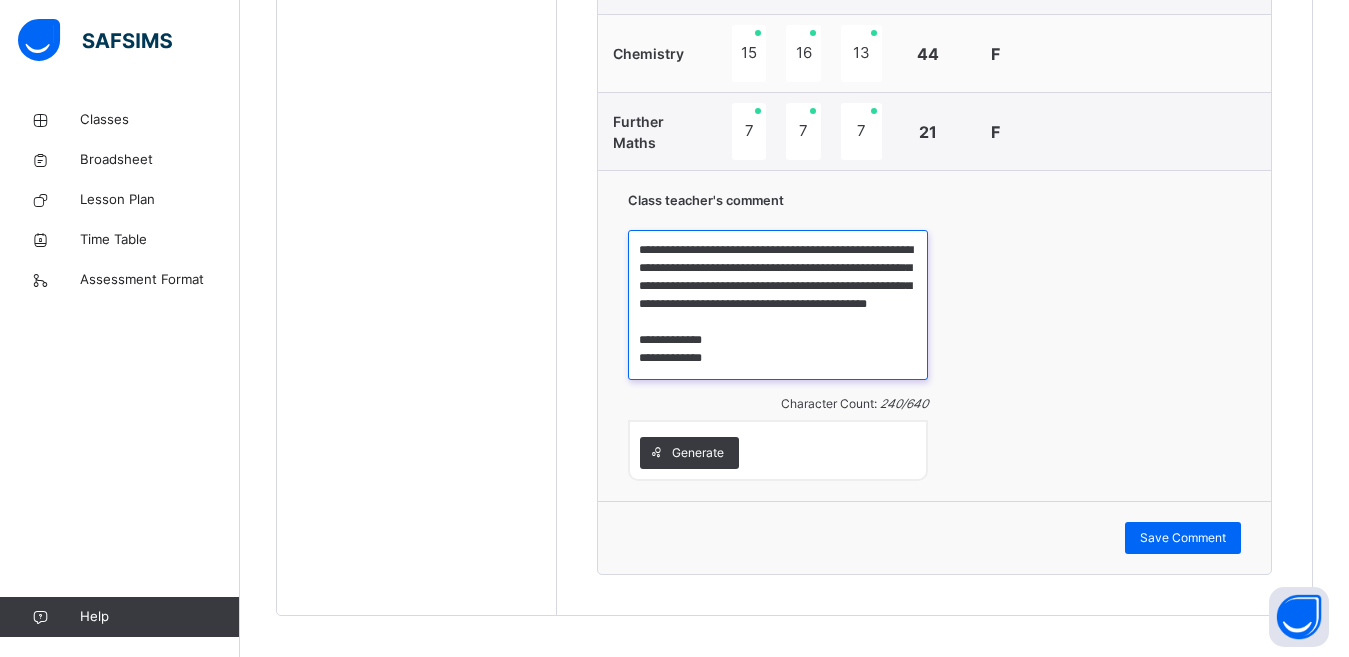 click on "**********" at bounding box center [778, 305] 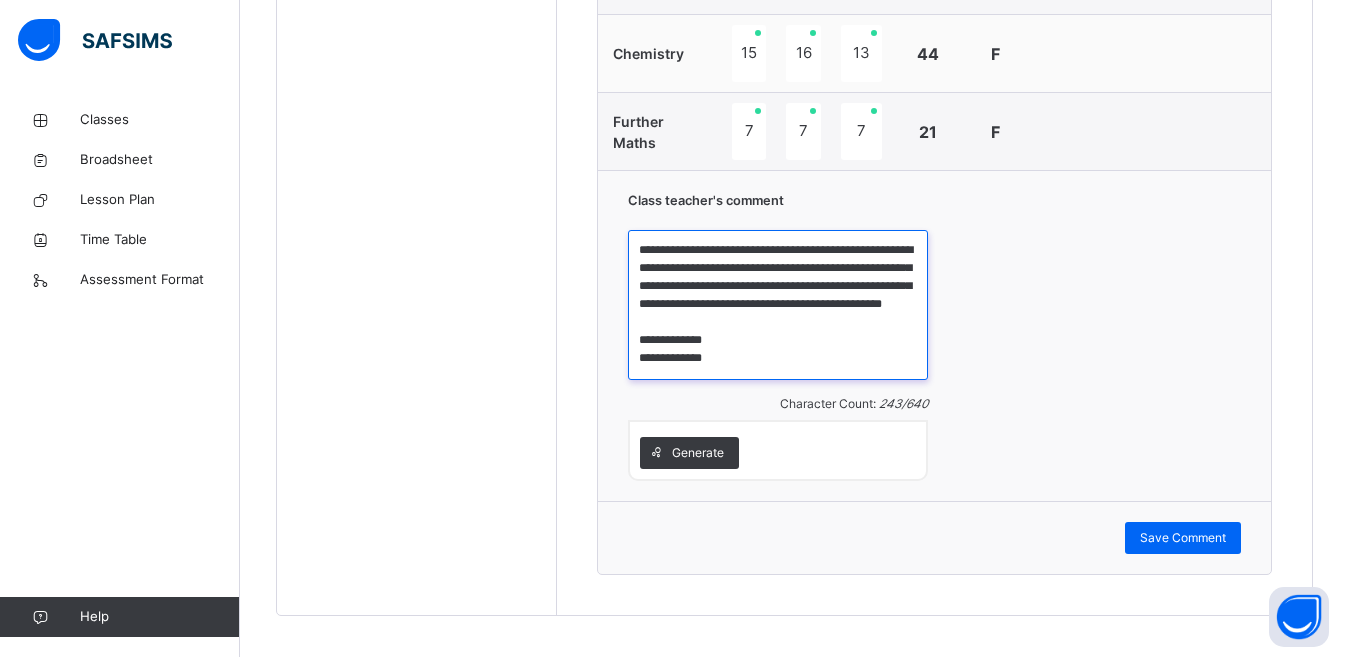 click on "**********" at bounding box center (778, 305) 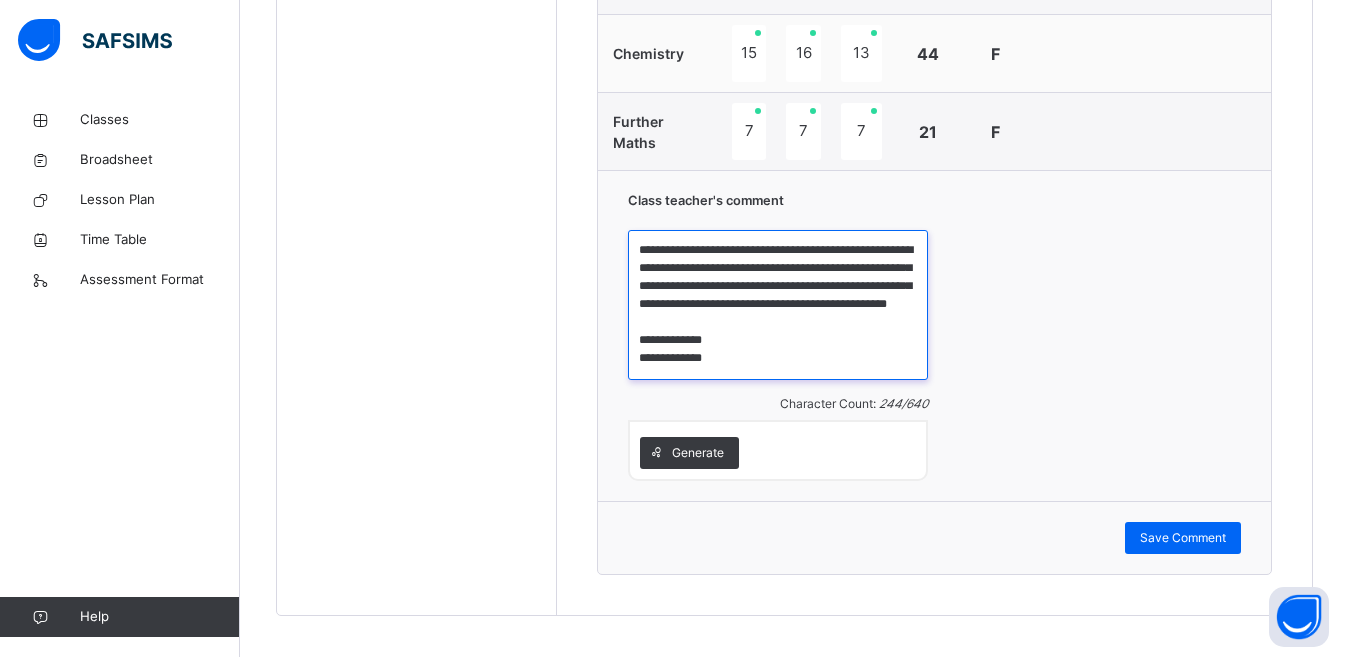 click on "**********" at bounding box center [778, 305] 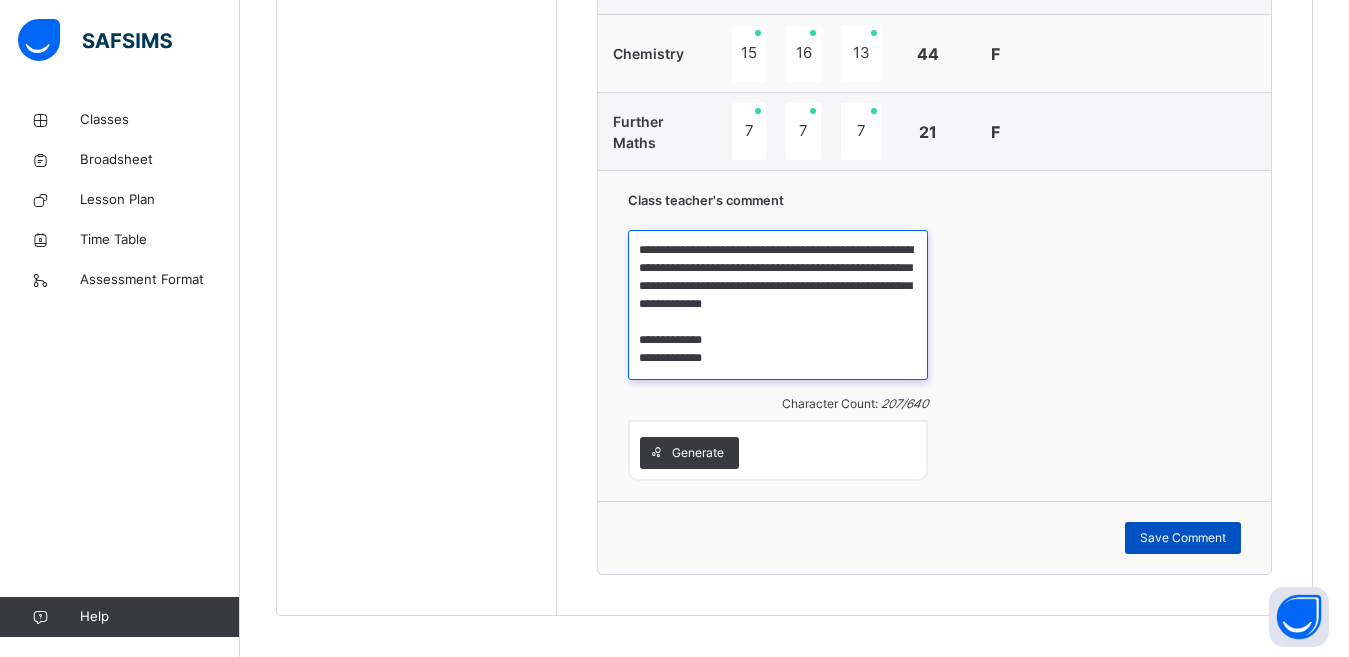 type on "**********" 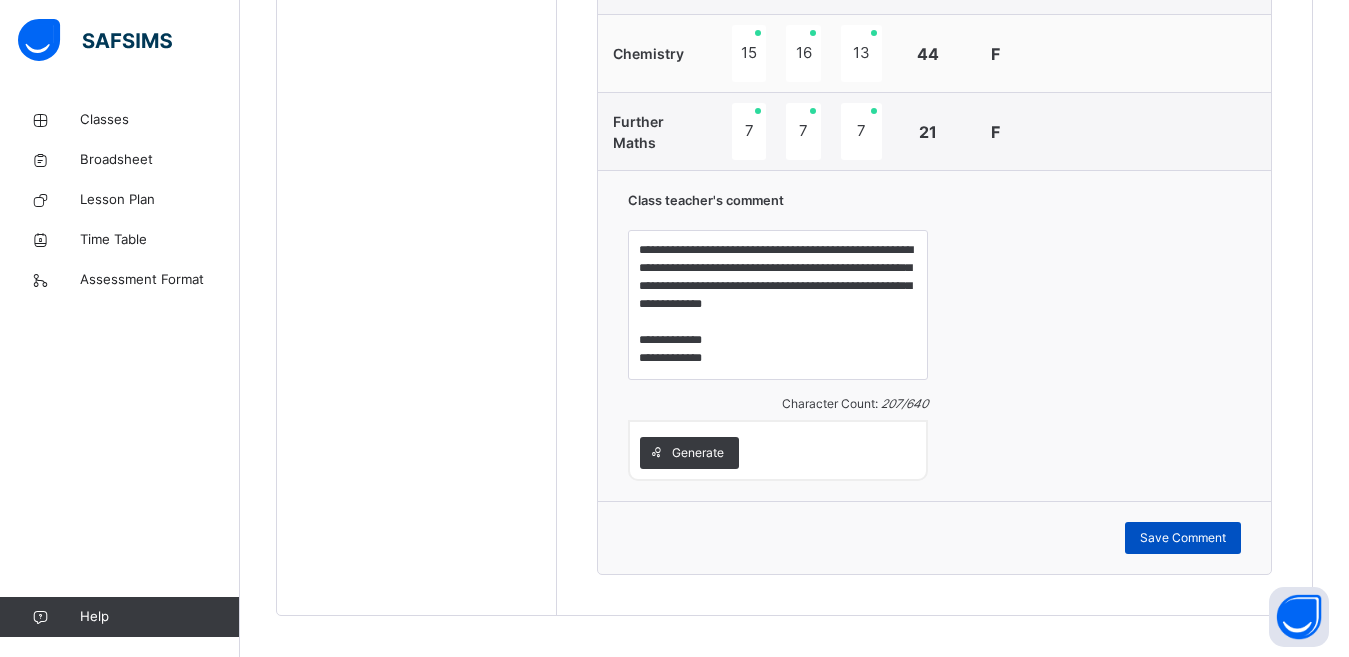 click on "Save Comment" at bounding box center (1183, 538) 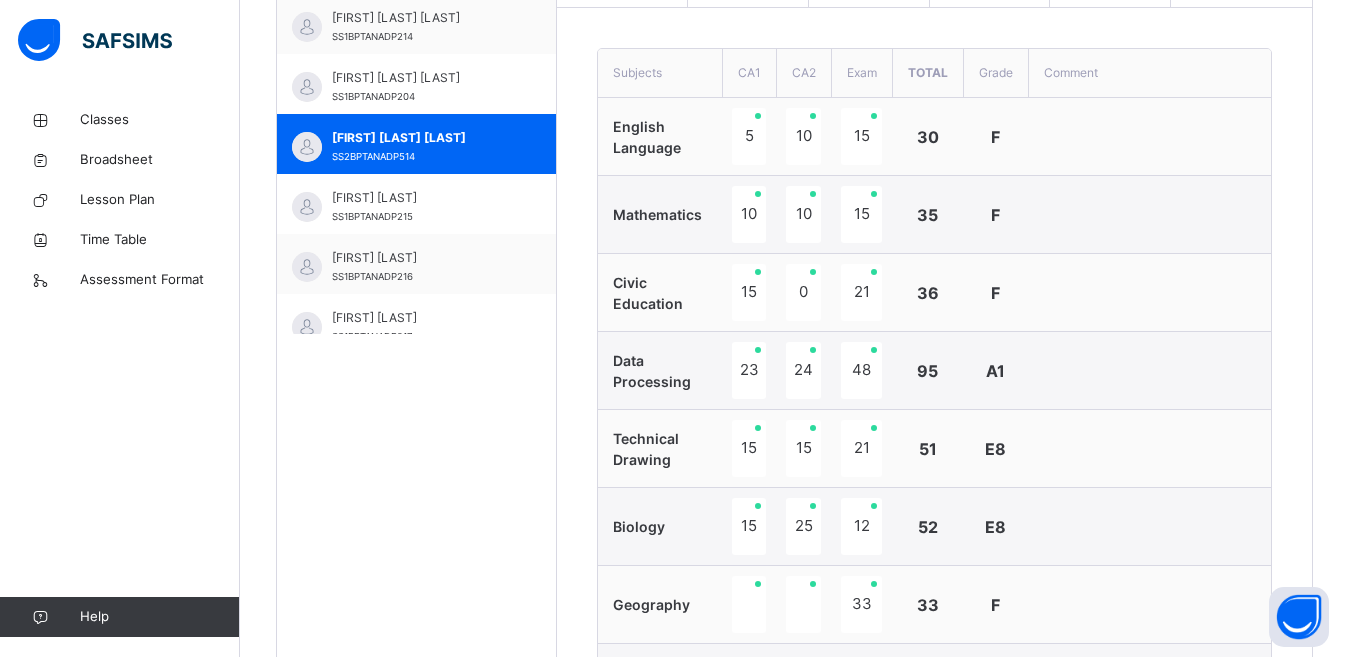 scroll, scrollTop: 685, scrollLeft: 0, axis: vertical 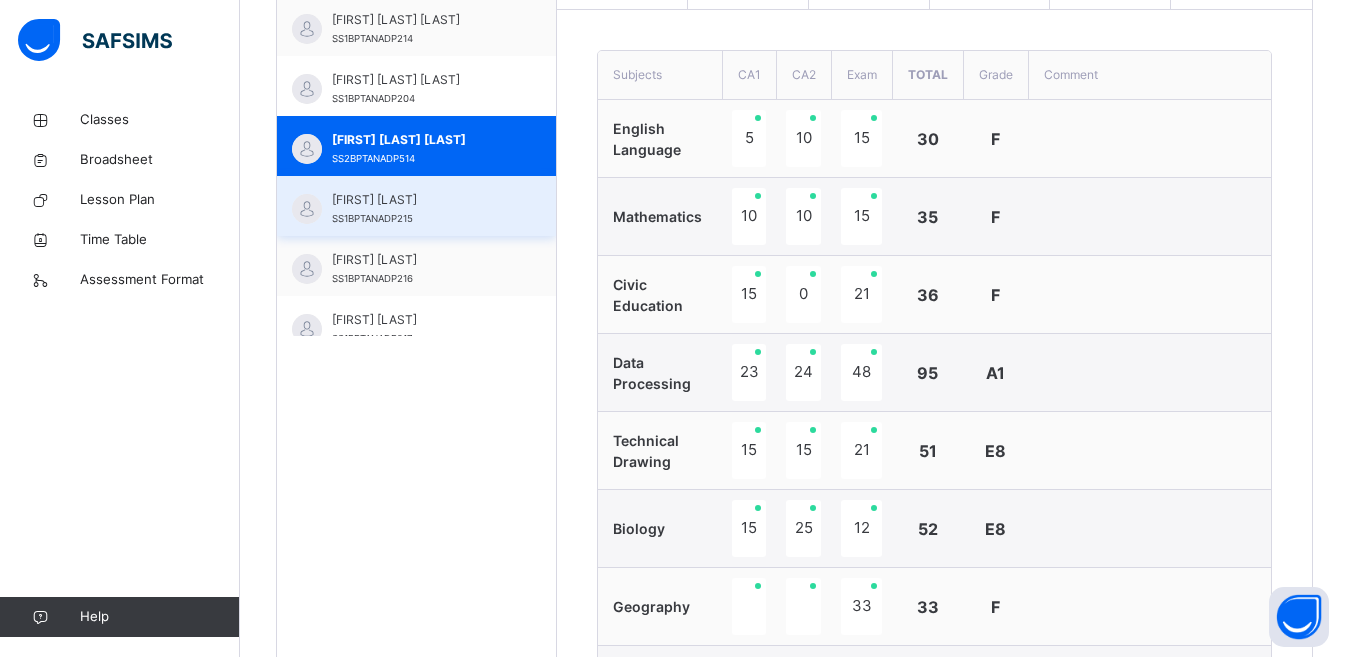 click on "[FIRST] [LAST] [ID]" at bounding box center [421, 209] 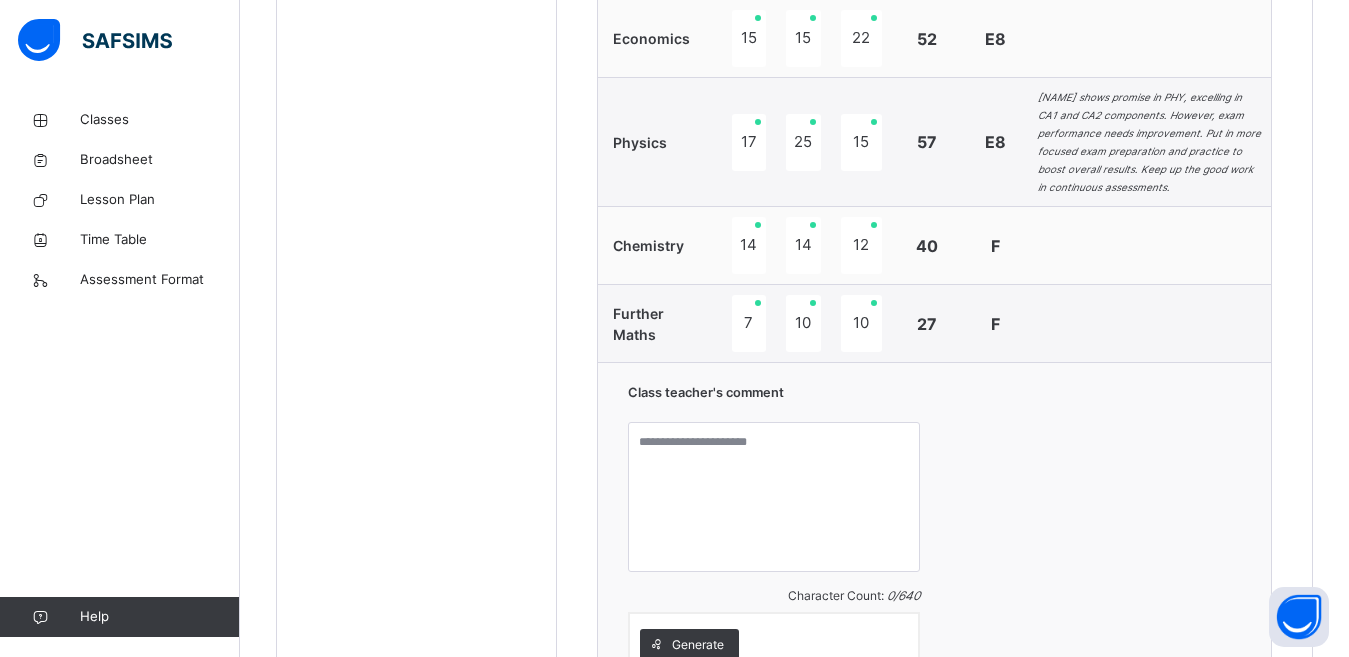 scroll, scrollTop: 1339, scrollLeft: 0, axis: vertical 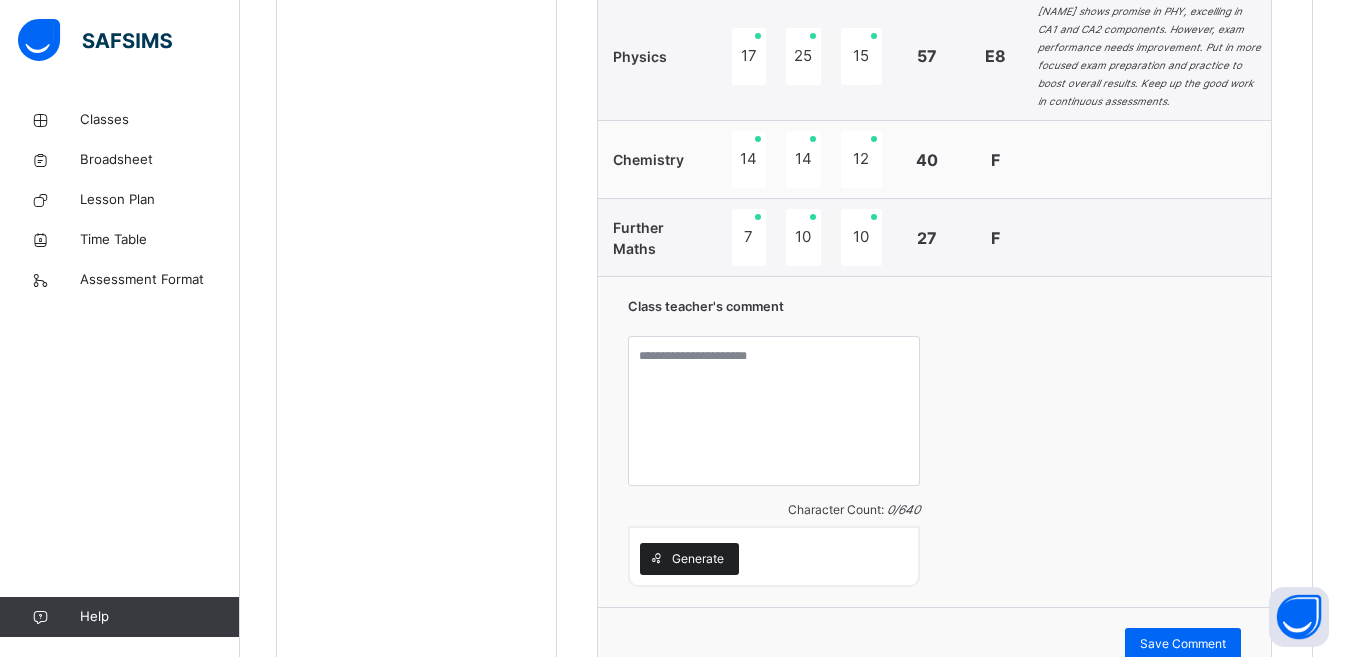 click on "Generate" at bounding box center (698, 559) 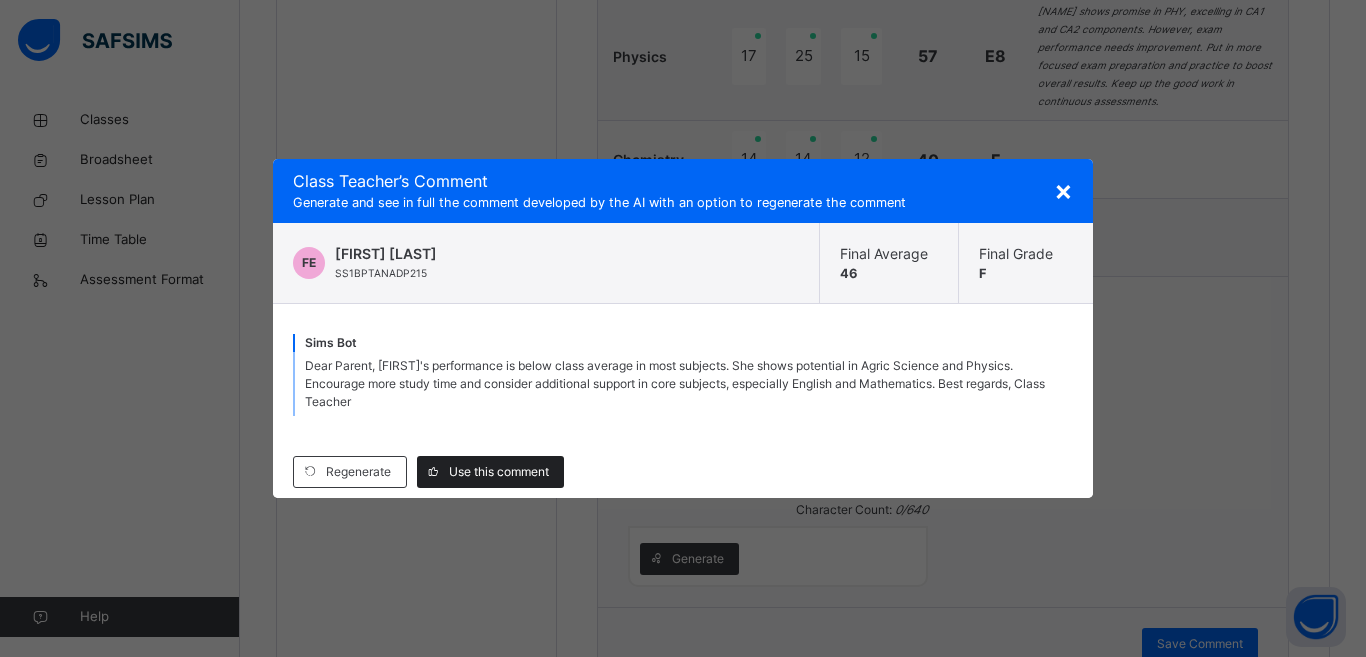 click on "Use this comment" at bounding box center (499, 472) 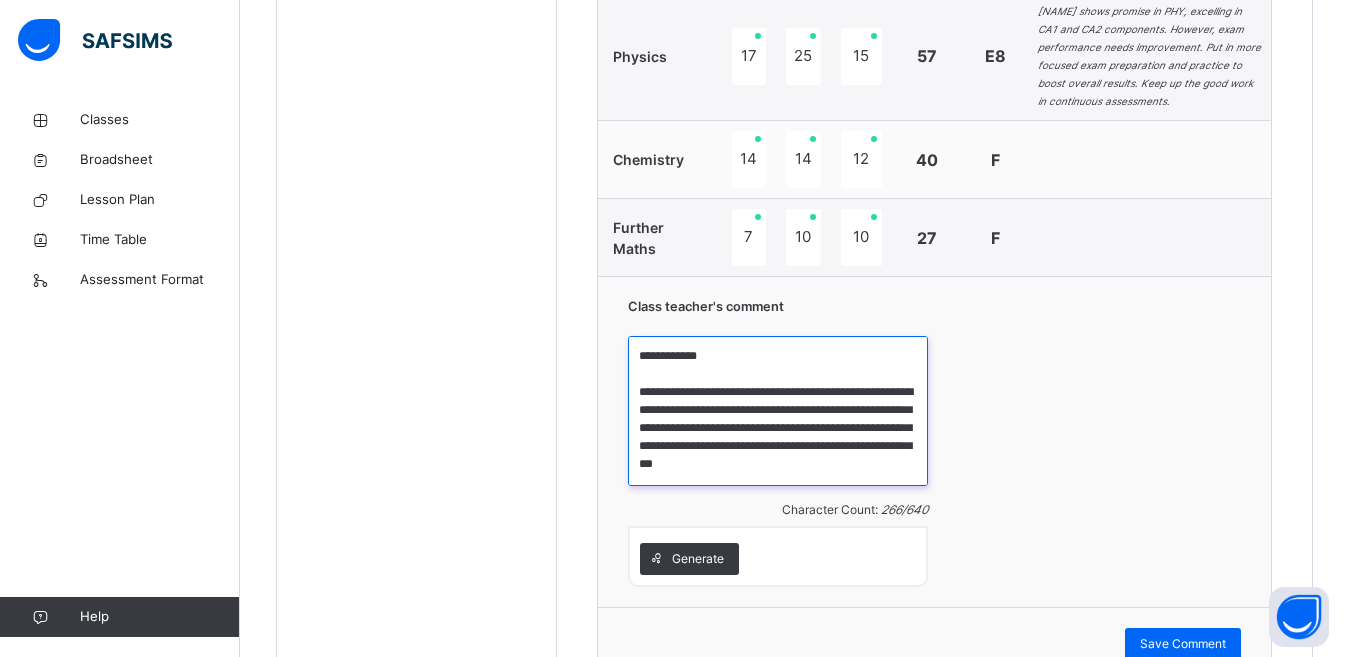 click on "**********" at bounding box center [778, 411] 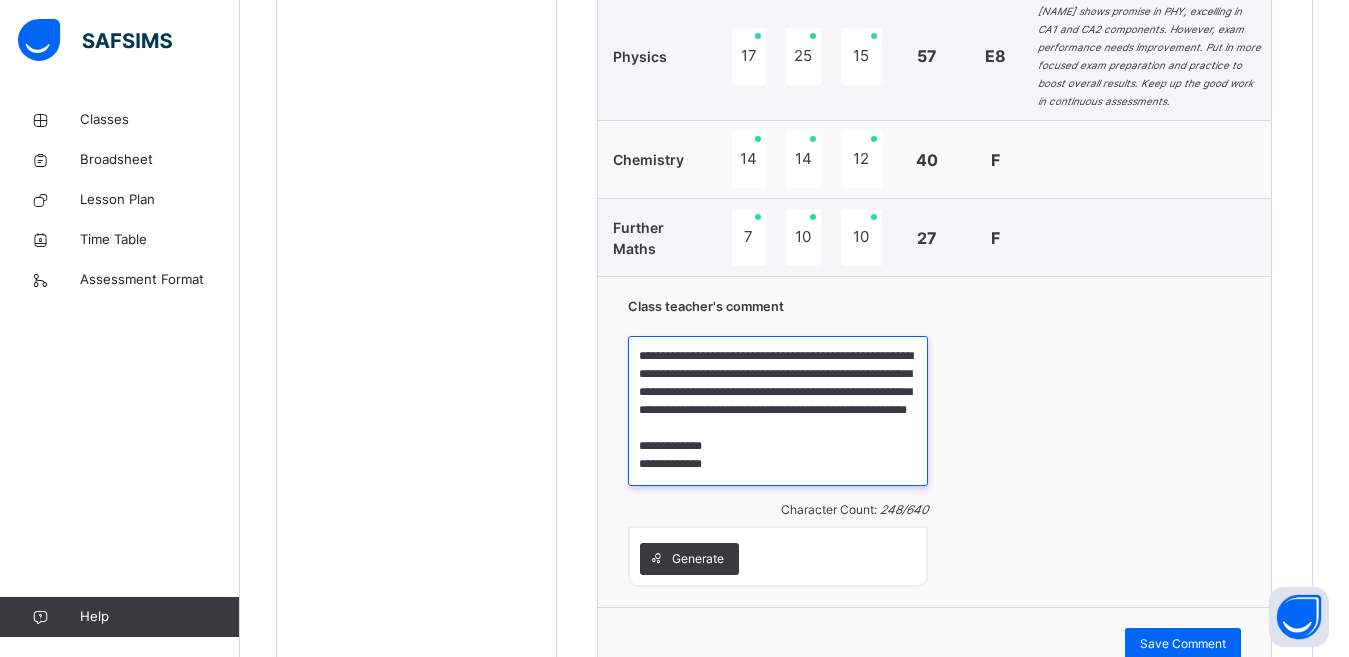 click on "**********" at bounding box center [778, 411] 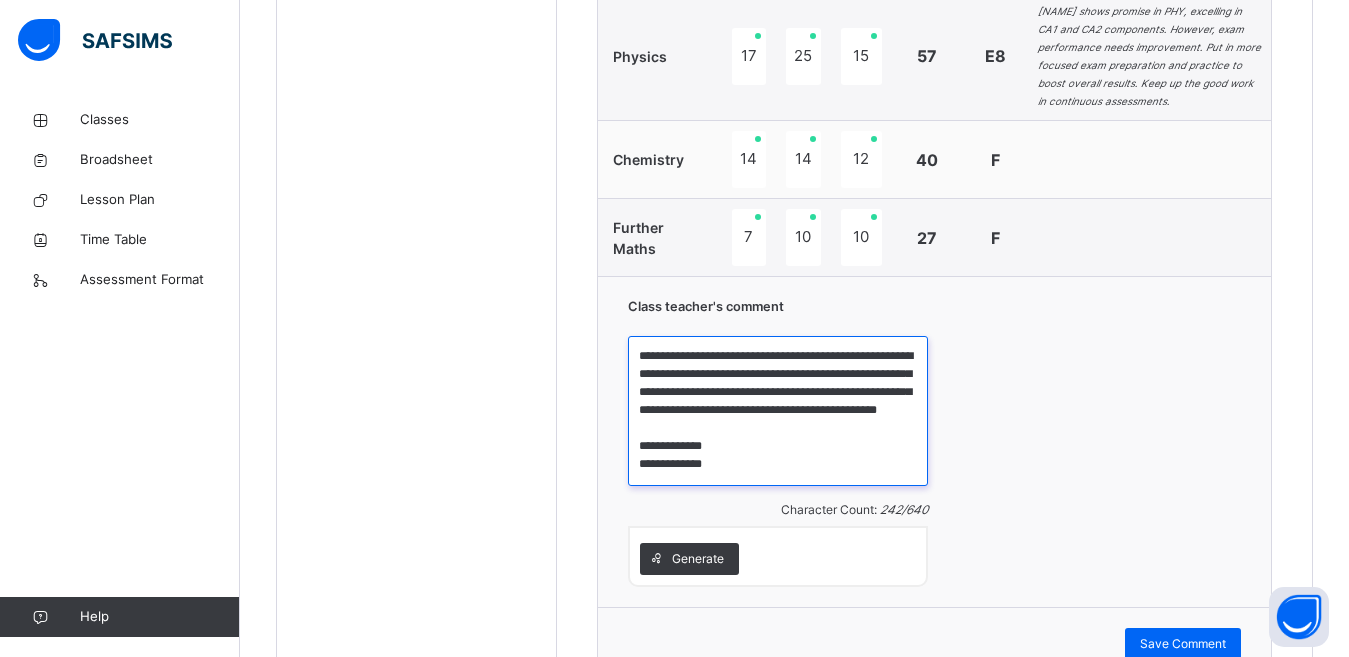 click on "**********" at bounding box center [778, 411] 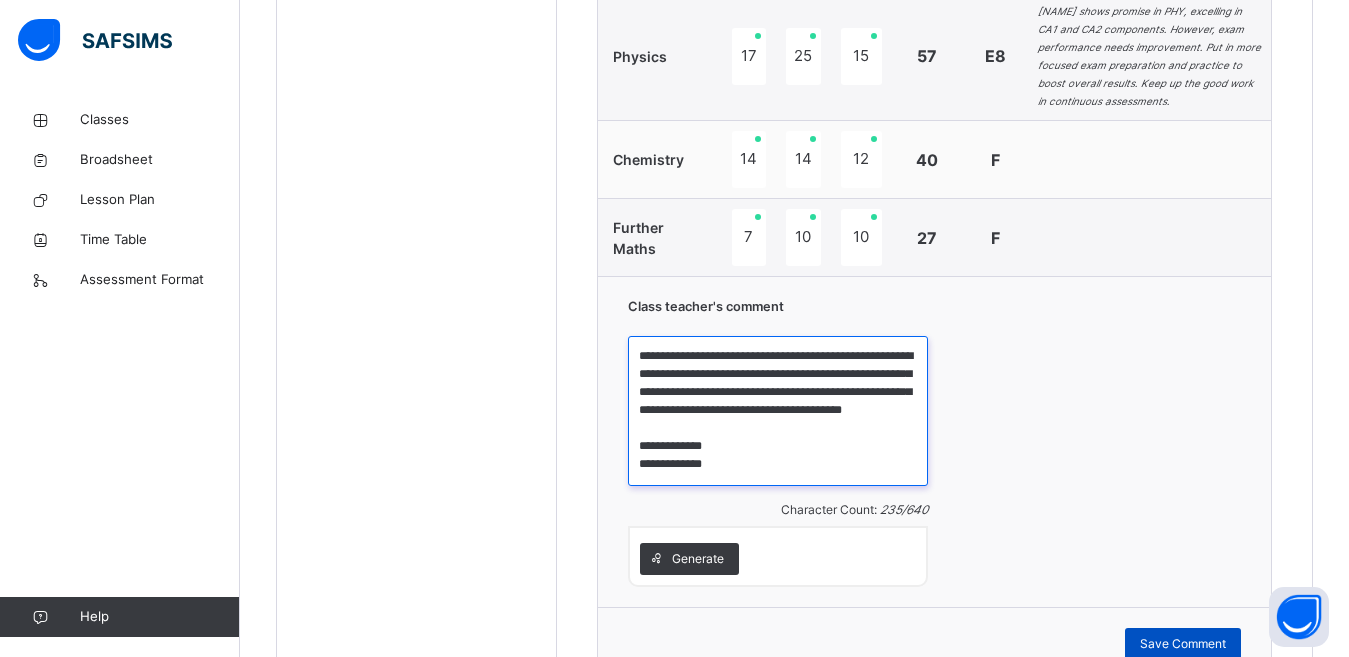 type on "**********" 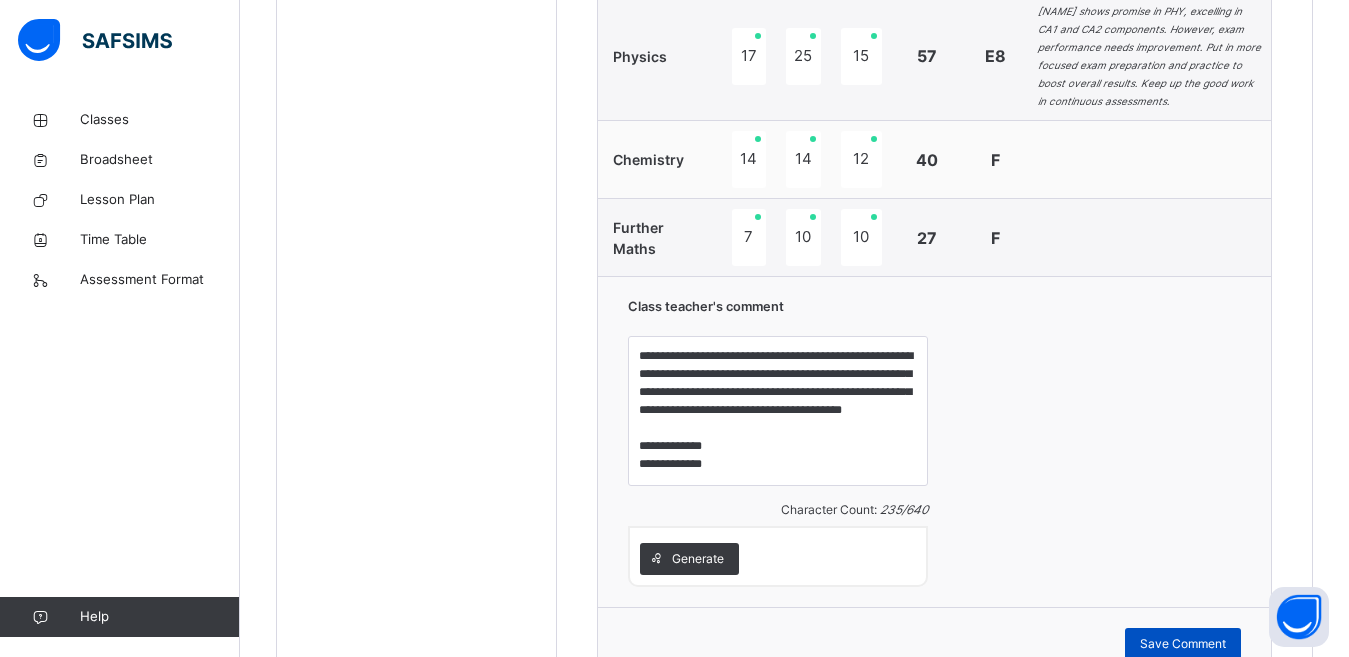 click on "Save Comment" at bounding box center [1183, 644] 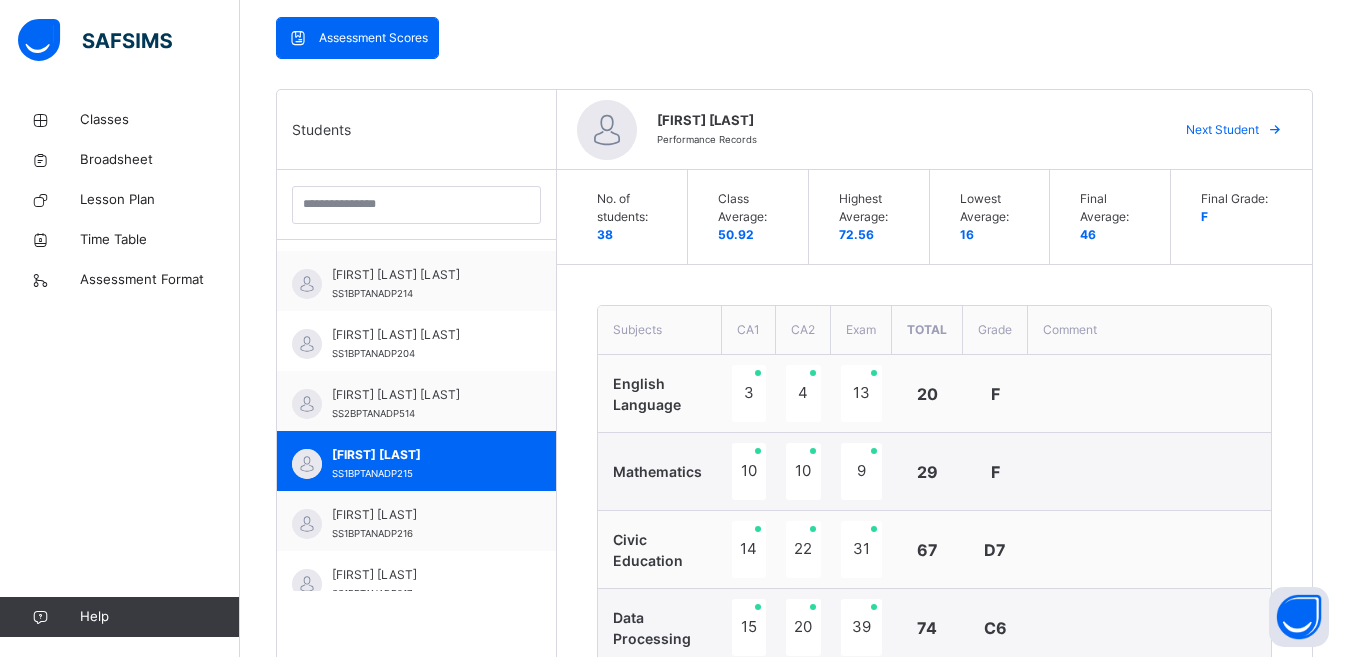 scroll, scrollTop: 379, scrollLeft: 0, axis: vertical 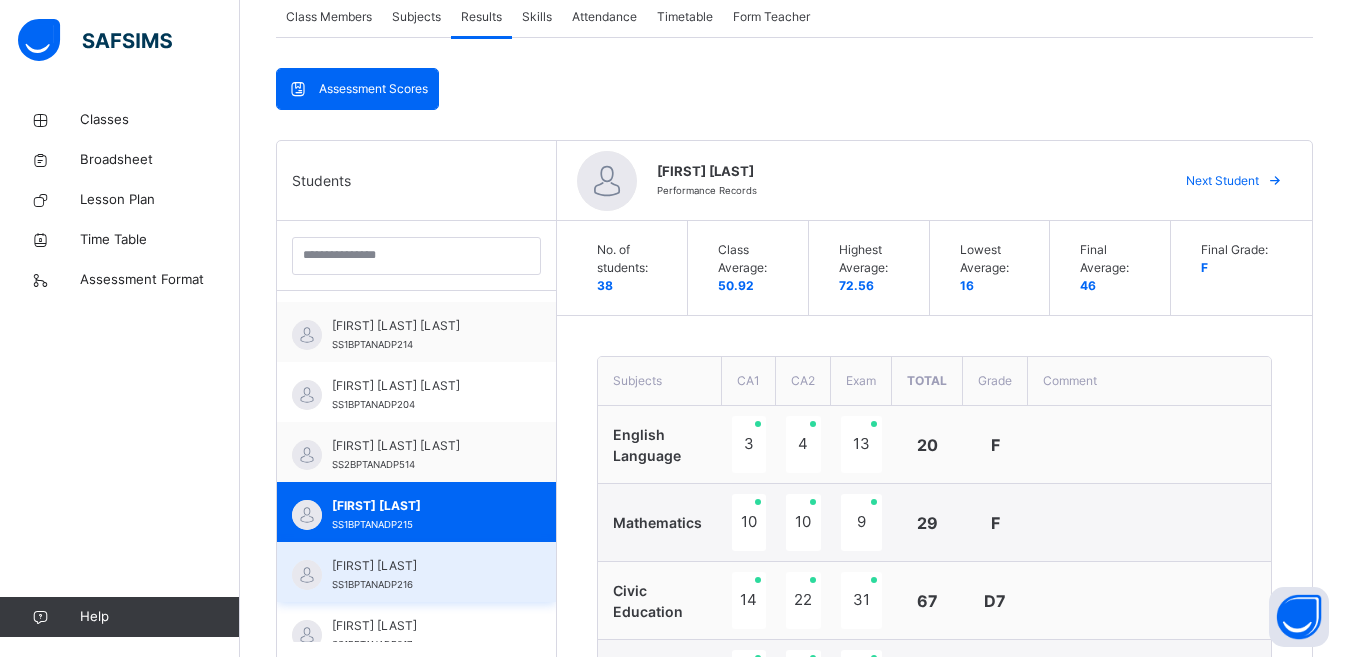 click on "[FIRST] [LAST]" at bounding box center (421, 566) 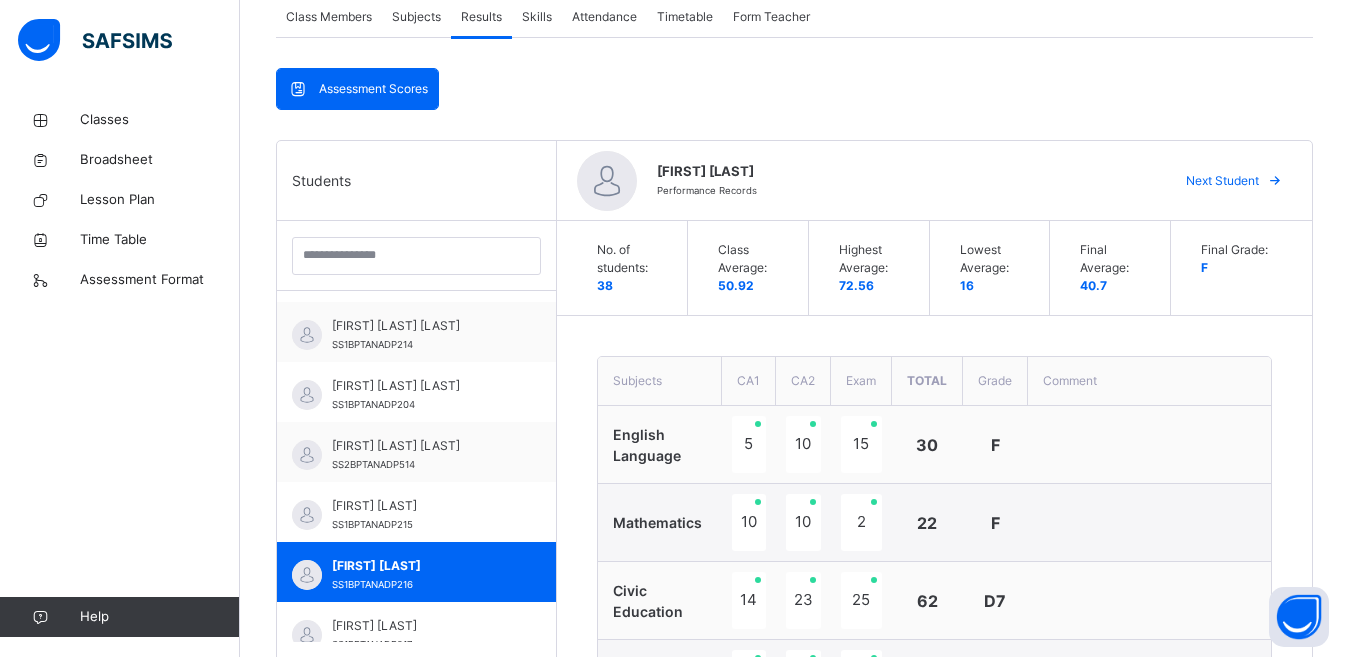 scroll, scrollTop: 954, scrollLeft: 0, axis: vertical 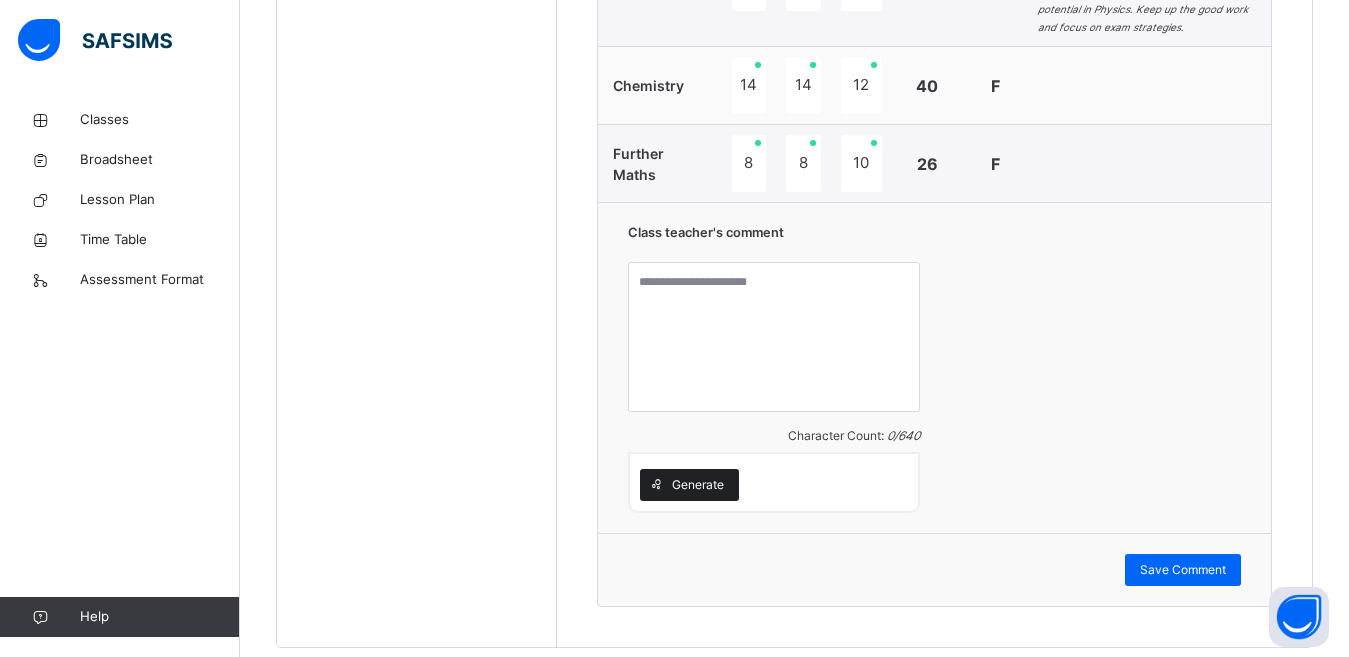 click on "Generate" at bounding box center [698, 485] 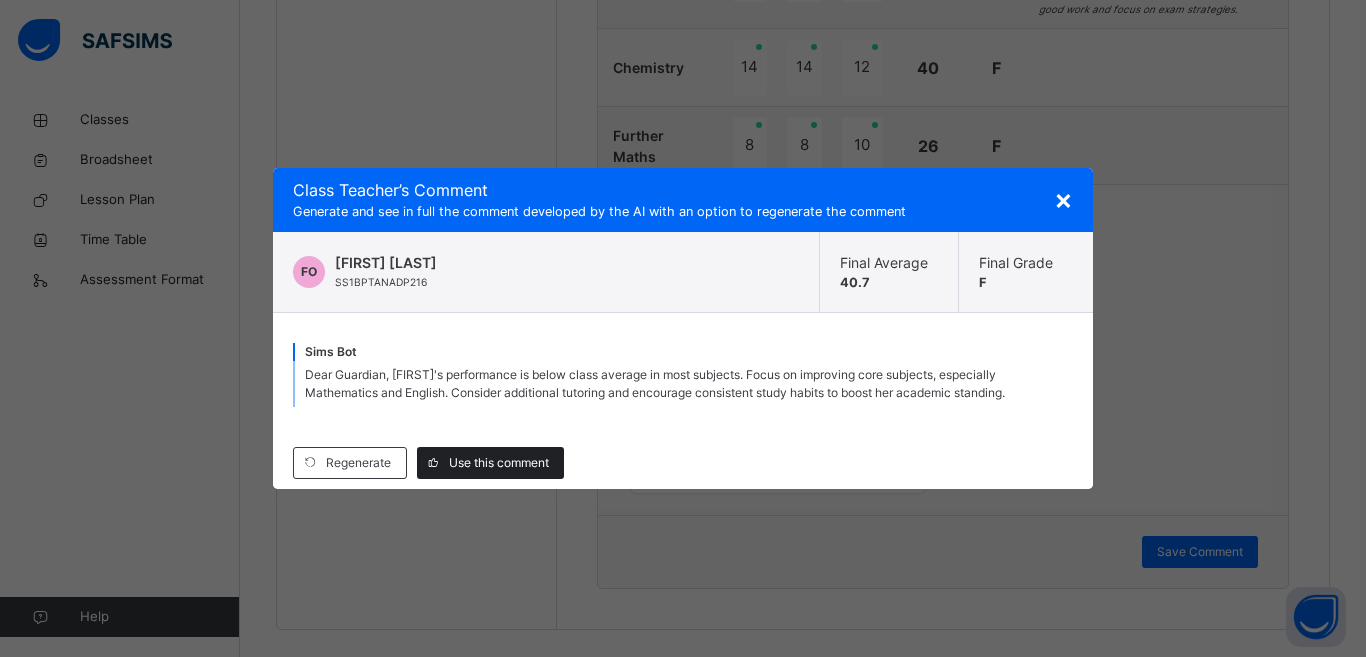 click on "Use this comment" at bounding box center (499, 463) 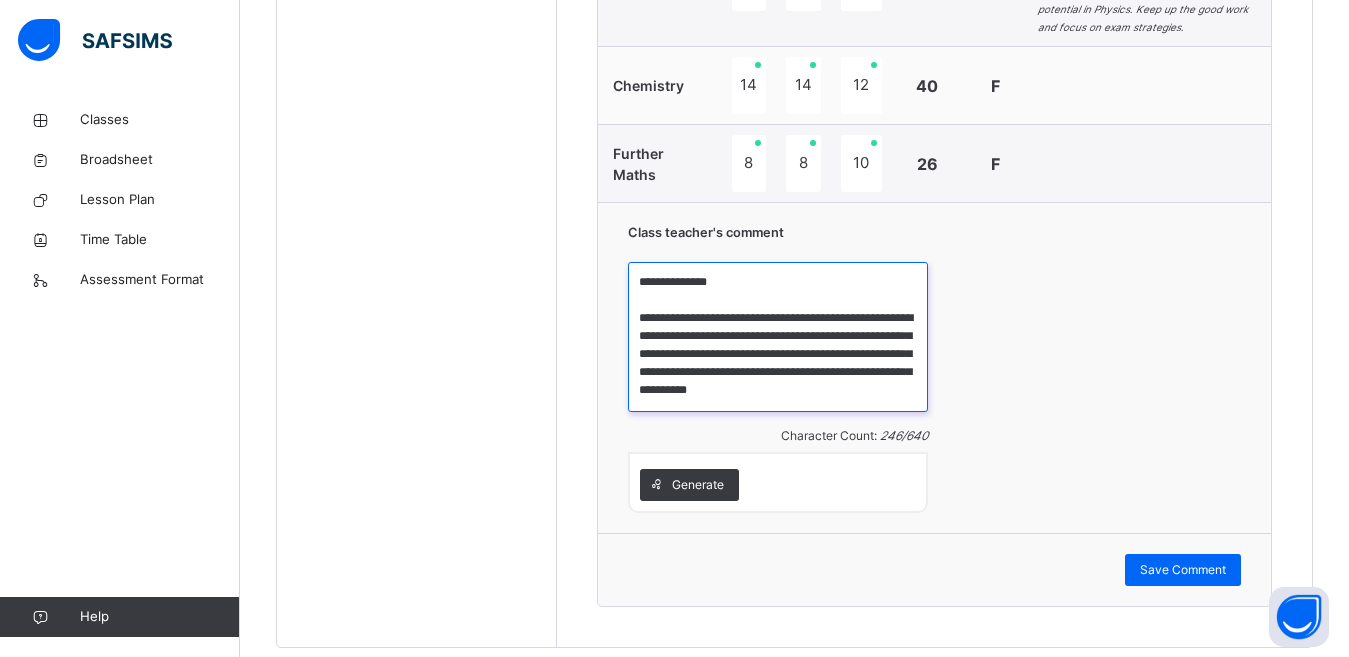 click on "**********" at bounding box center [778, 337] 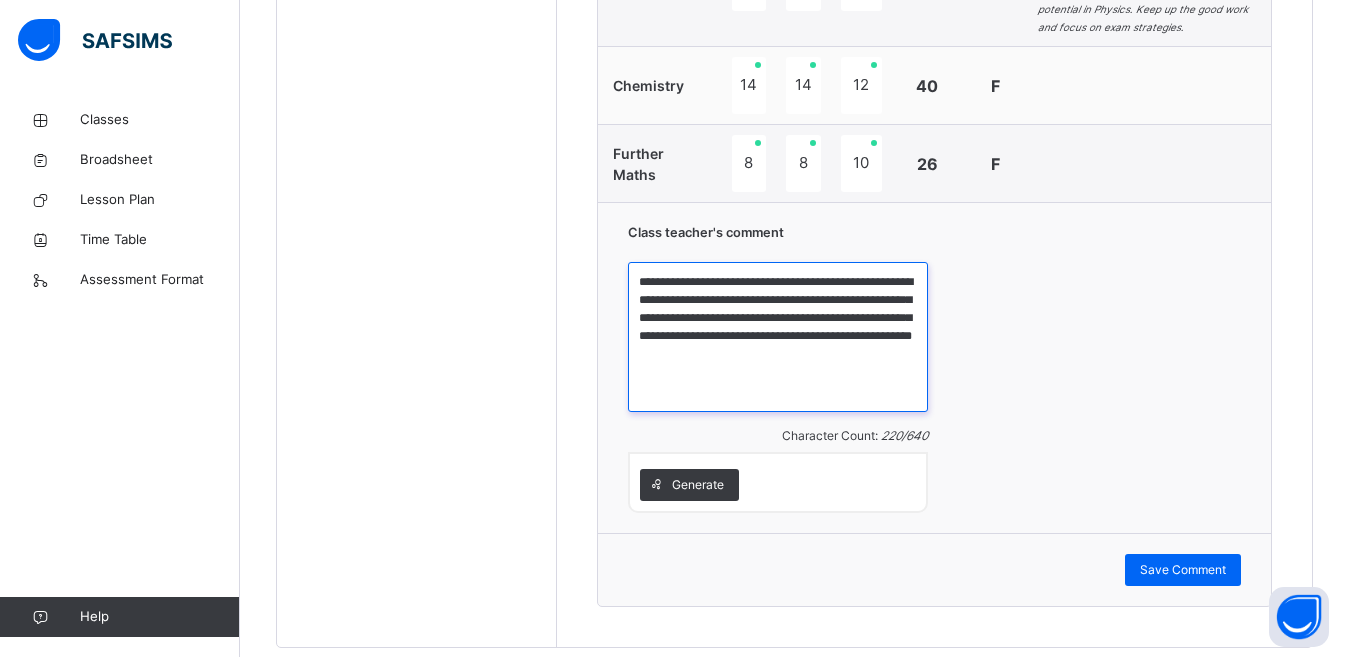 click on "**********" at bounding box center [778, 337] 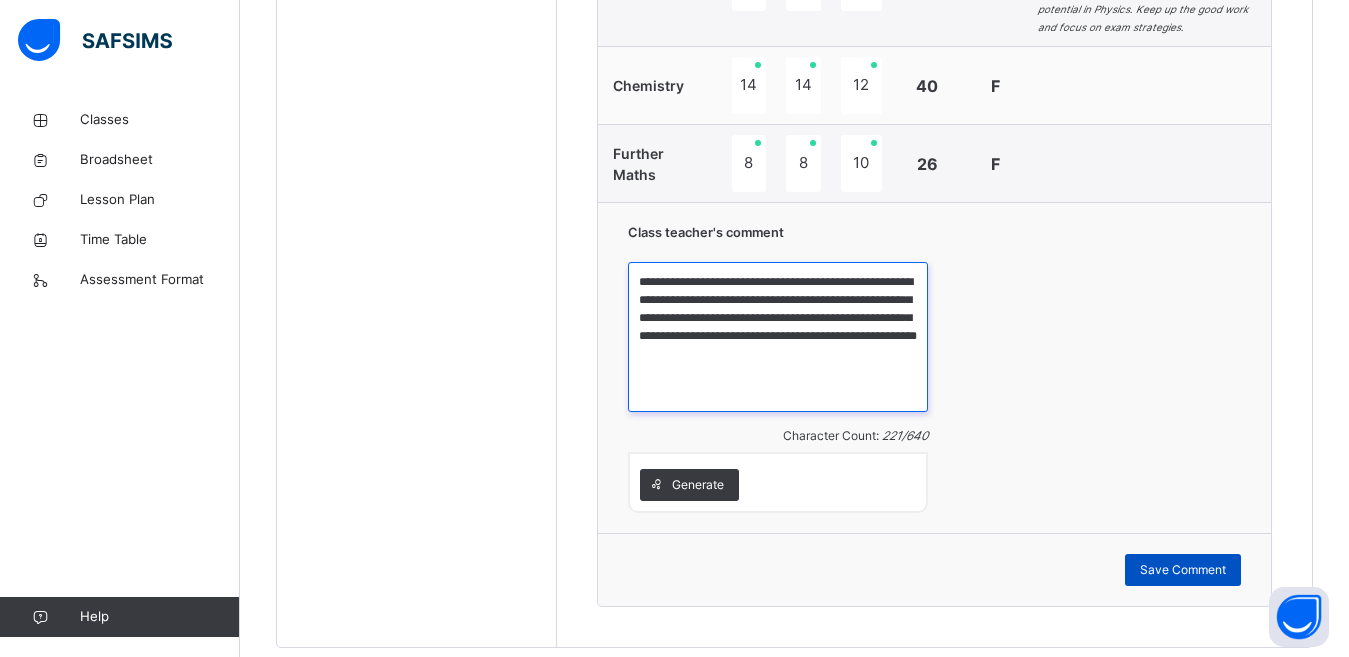 type on "**********" 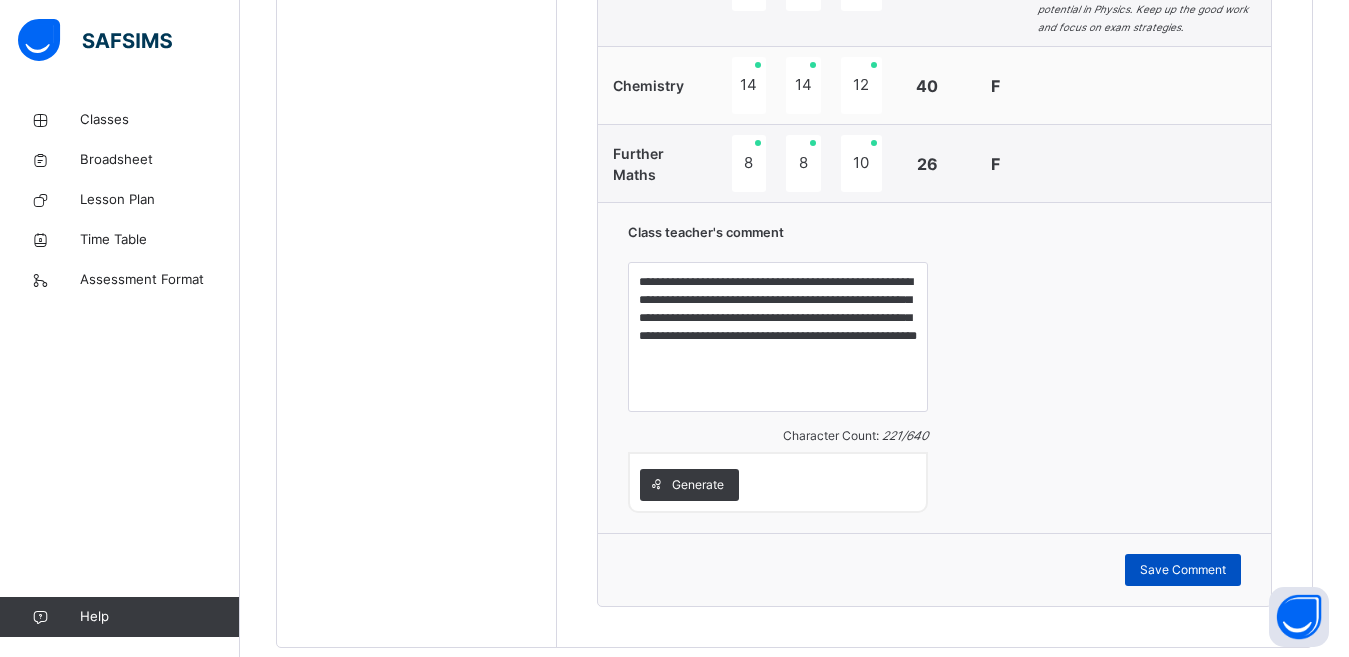 click on "Save Comment" at bounding box center (1183, 570) 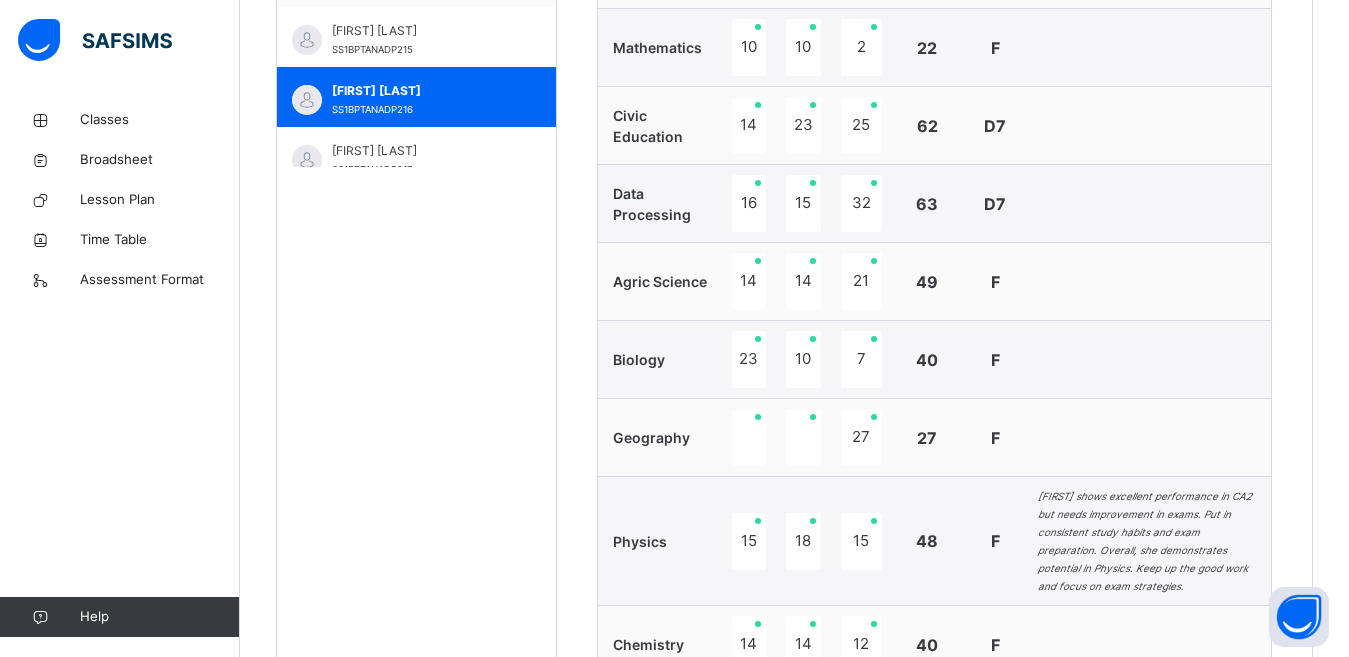 scroll, scrollTop: 853, scrollLeft: 0, axis: vertical 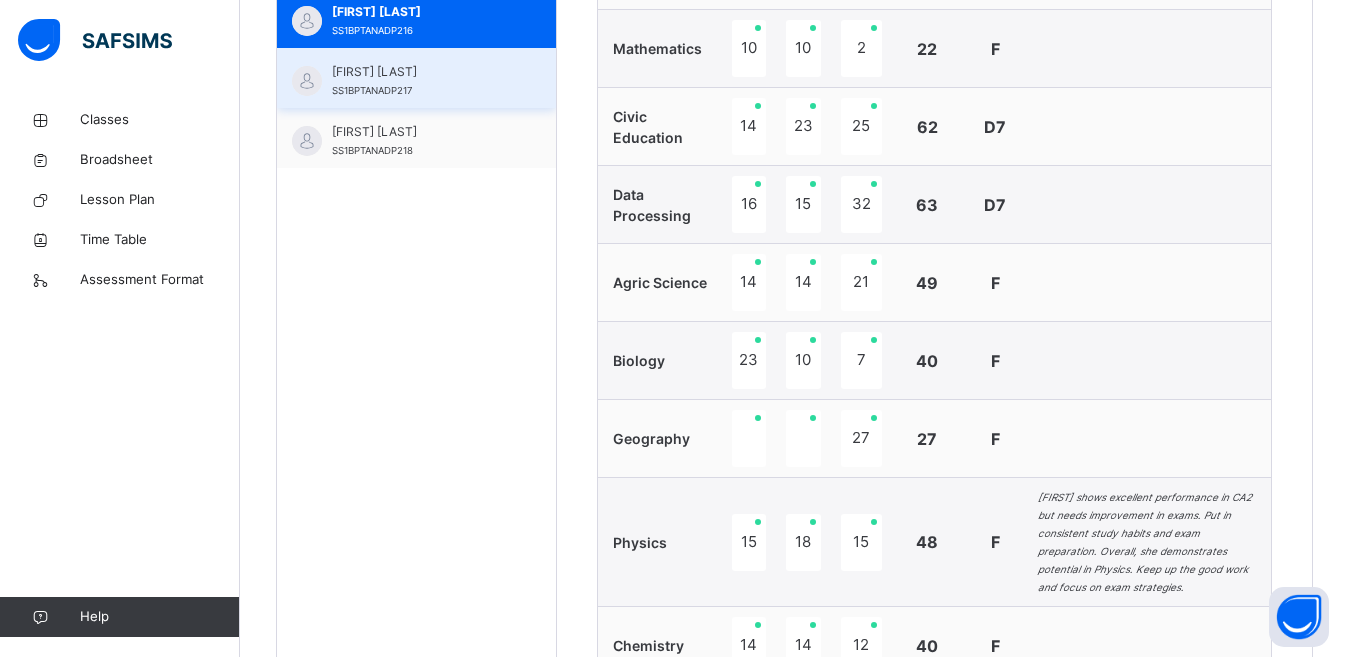 click on "[FIRST] [LAST]" at bounding box center (421, 72) 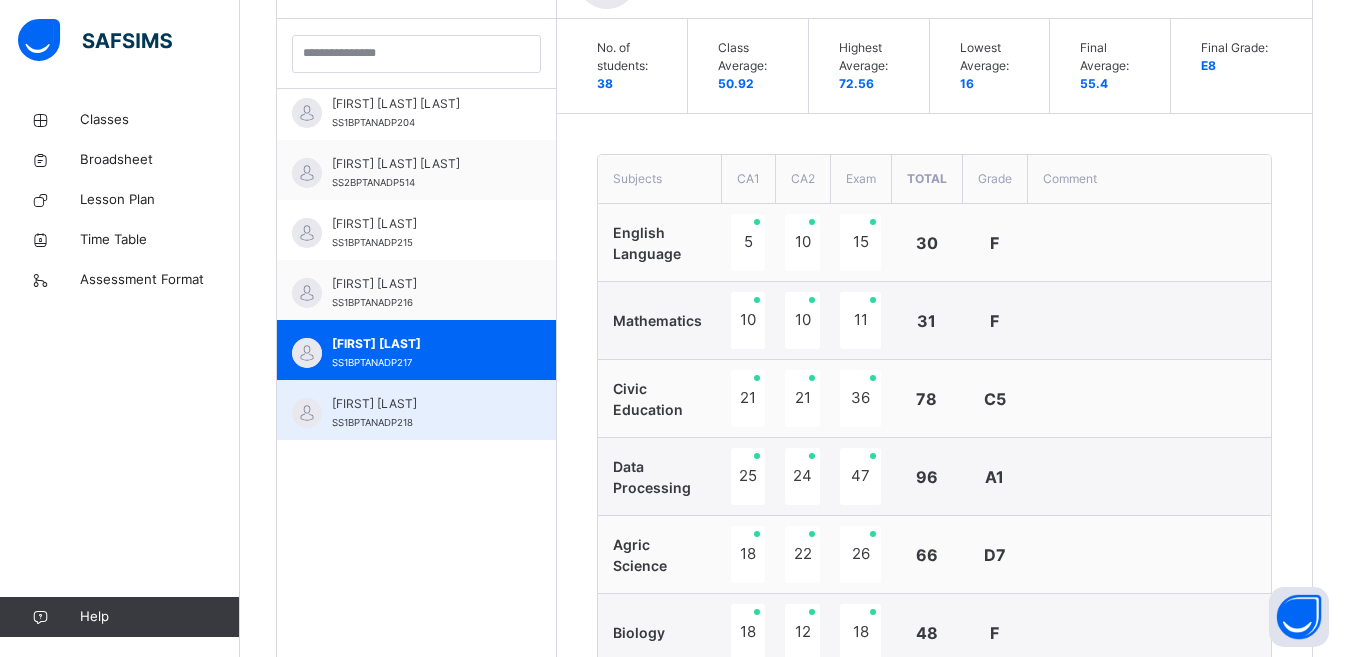 scroll, scrollTop: 853, scrollLeft: 0, axis: vertical 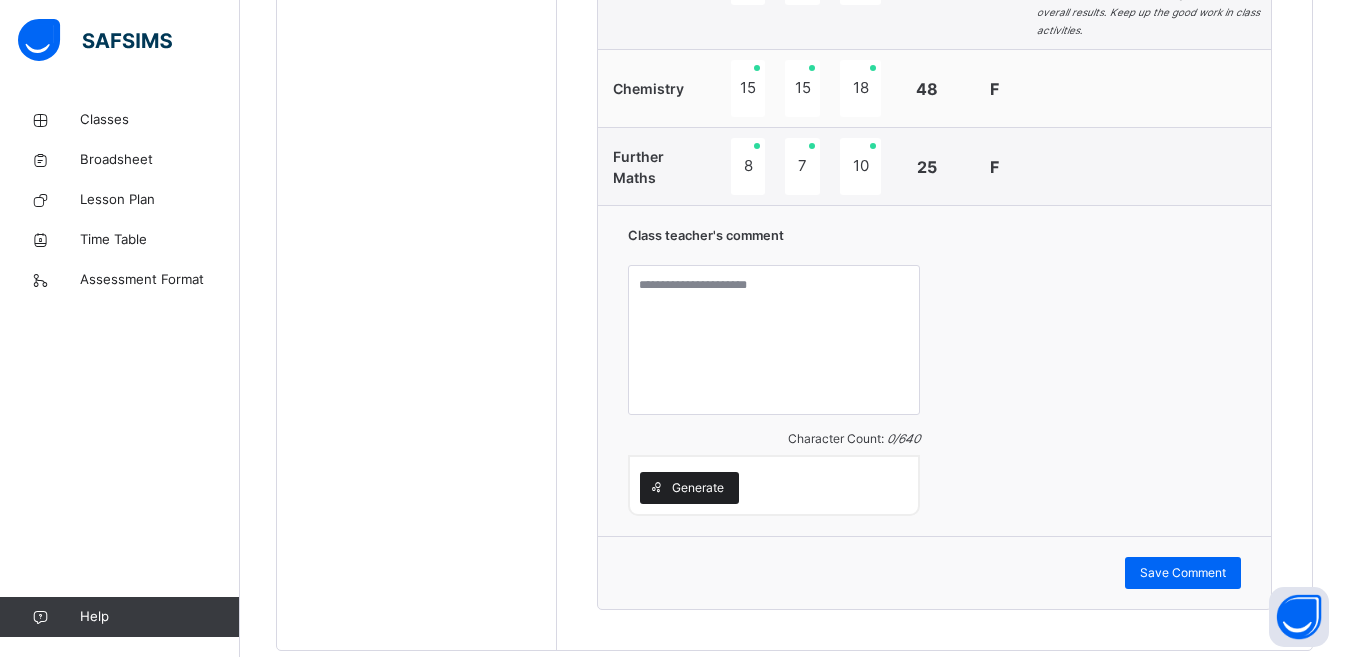 click on "Generate" at bounding box center (689, 488) 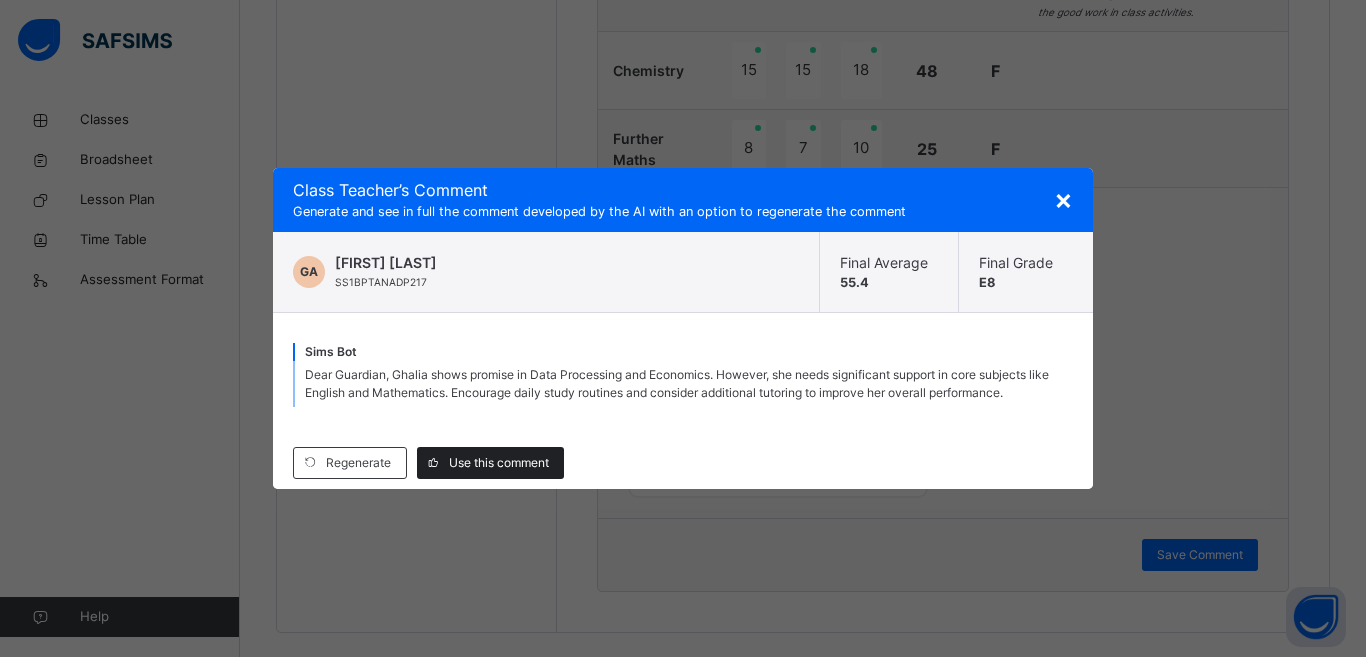 click on "Use this comment" at bounding box center [499, 463] 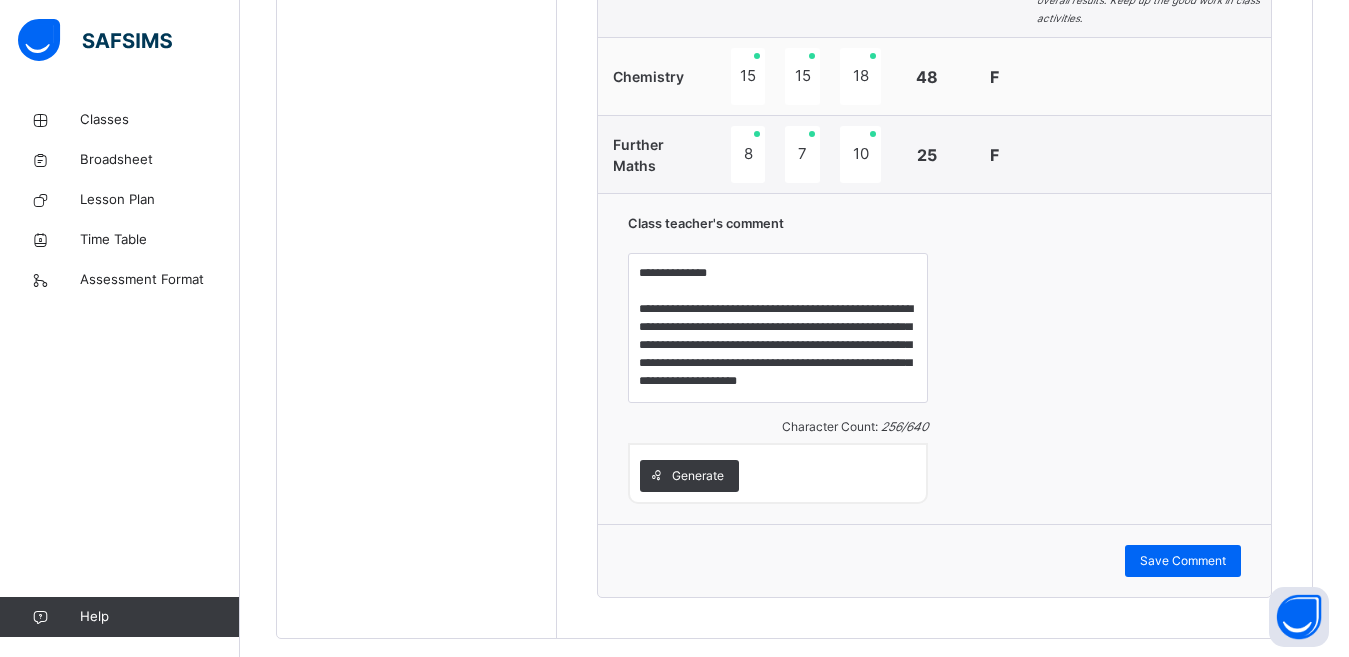 scroll, scrollTop: 1464, scrollLeft: 0, axis: vertical 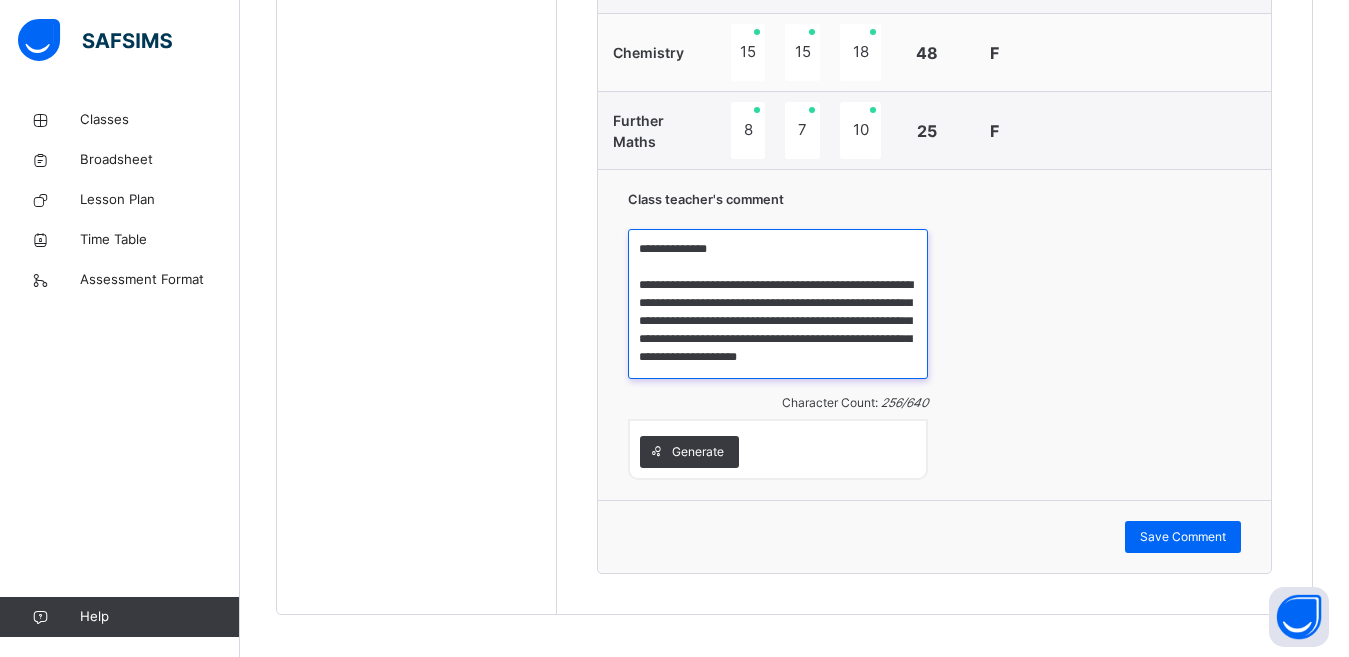 click on "**********" at bounding box center (778, 304) 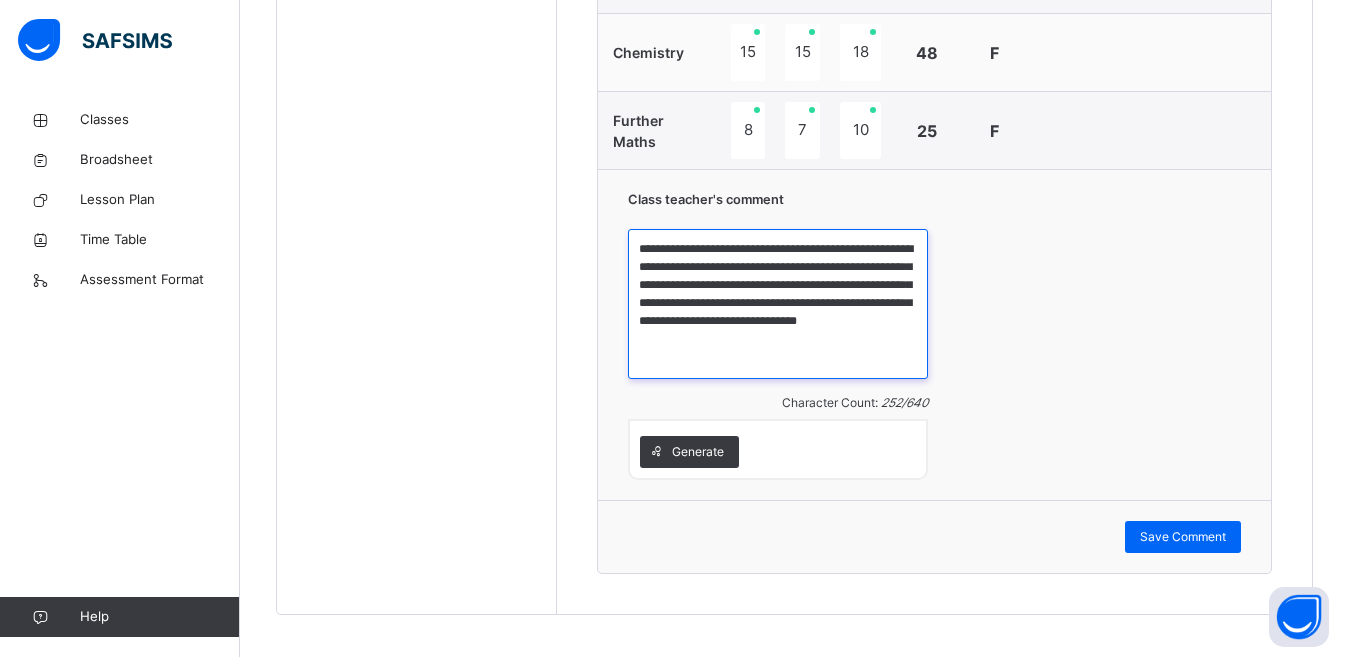 click on "**********" at bounding box center (778, 304) 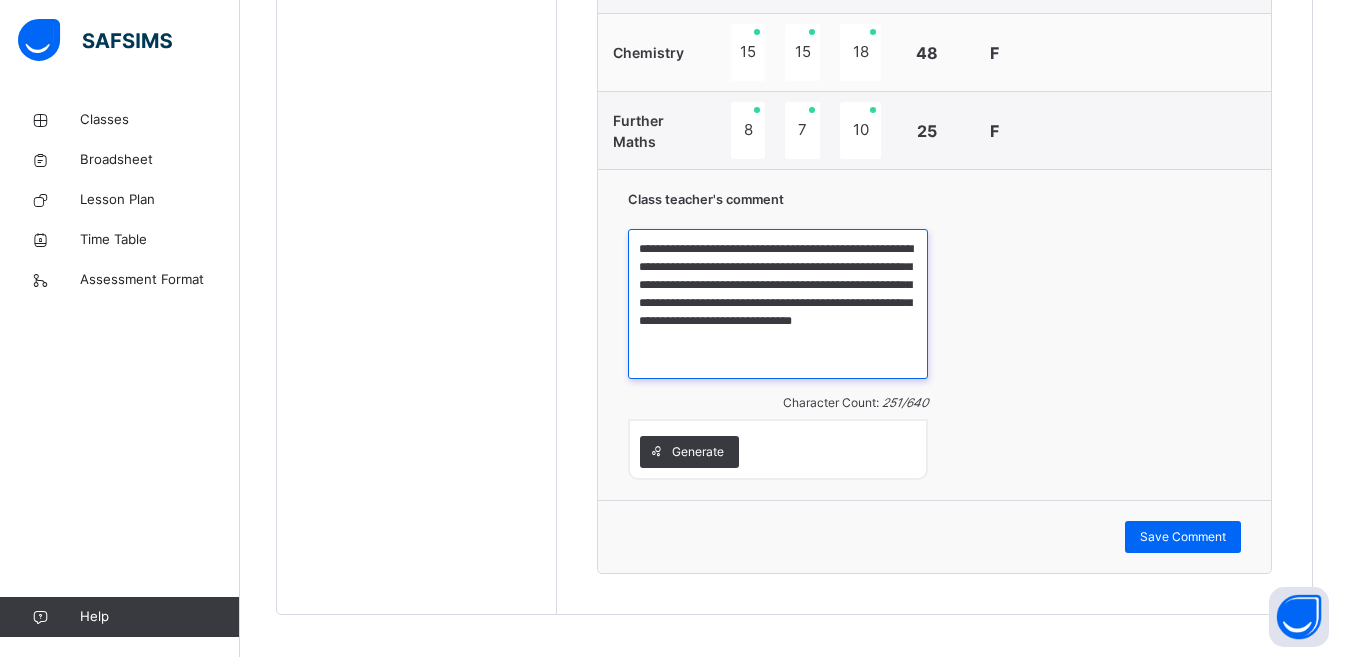 click on "**********" at bounding box center [778, 304] 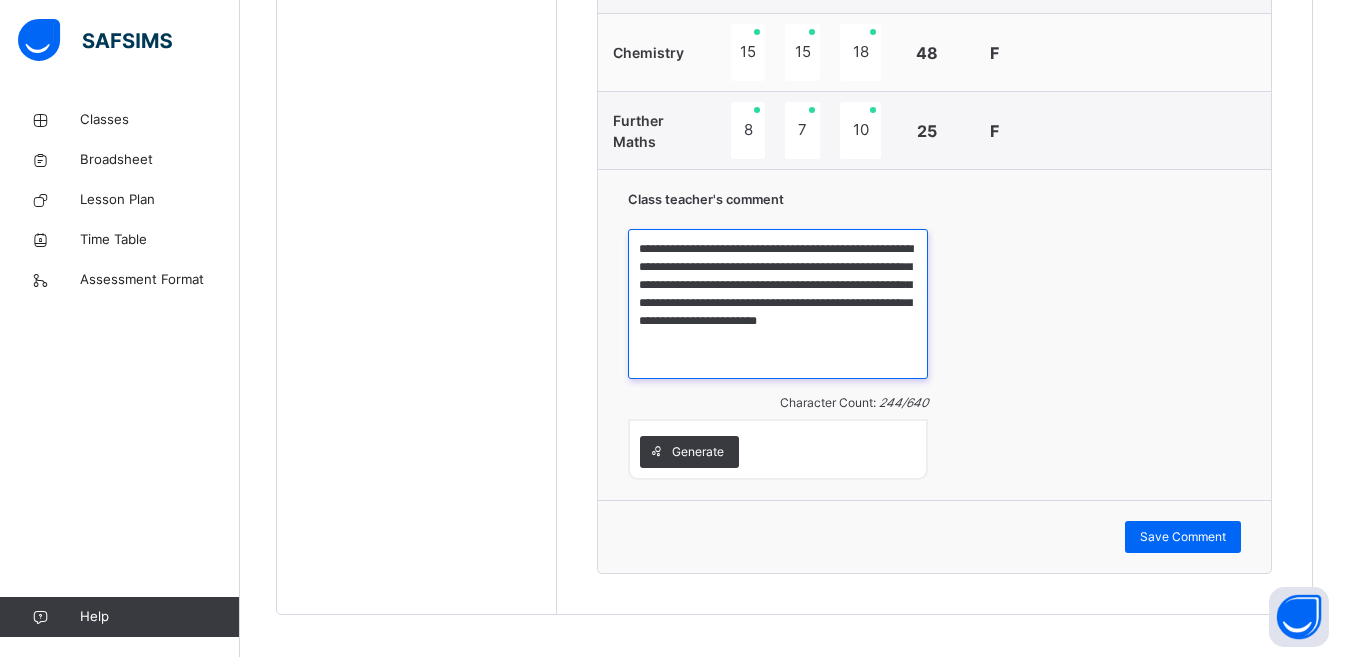 click on "**********" at bounding box center (778, 304) 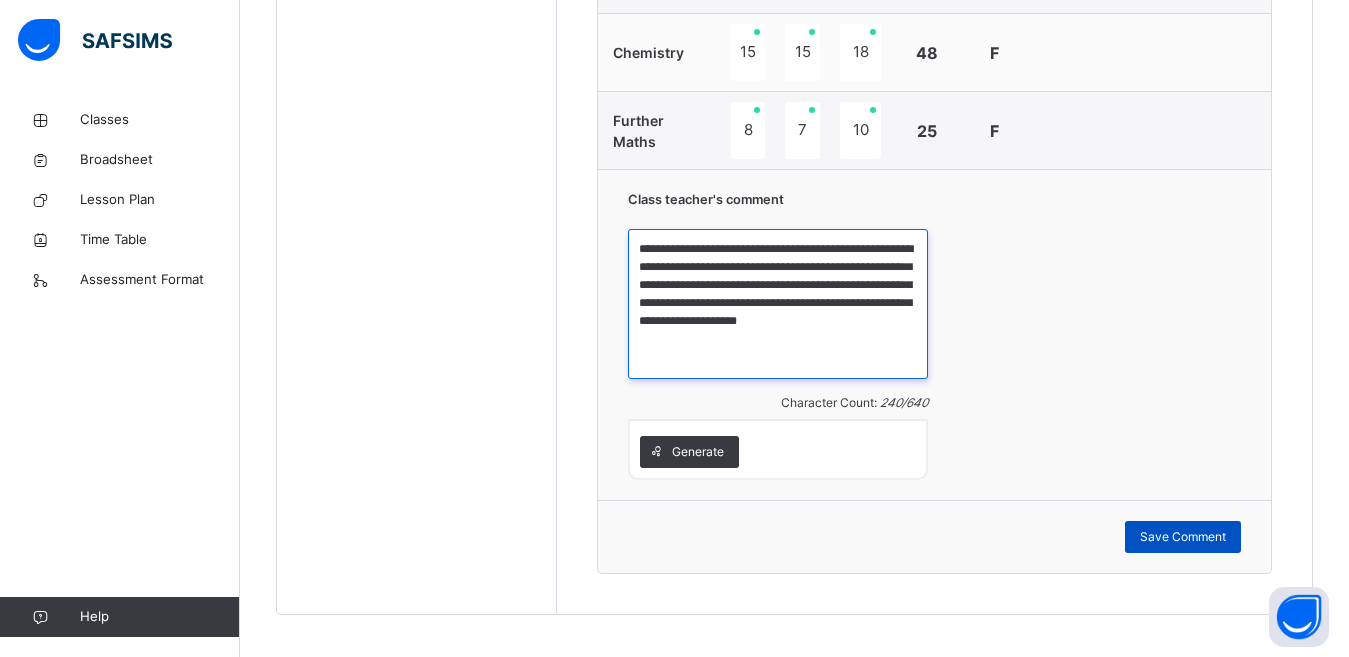 type on "**********" 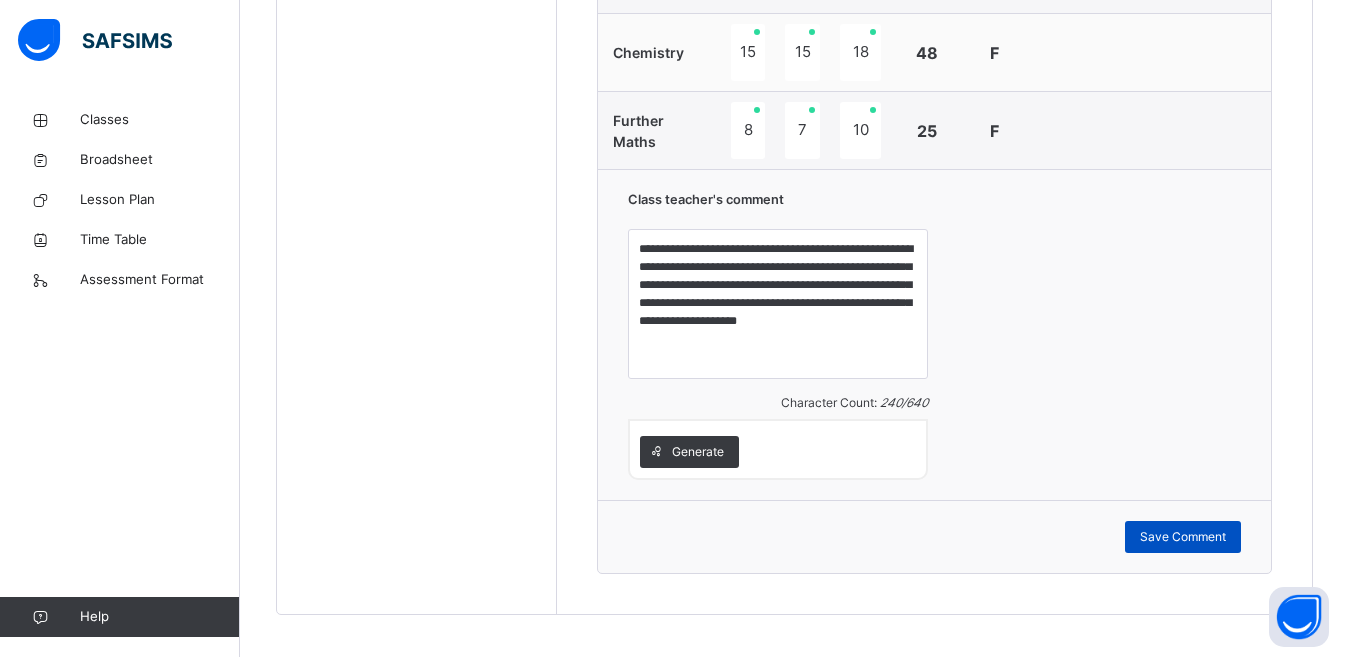 click on "Save Comment" at bounding box center (1183, 537) 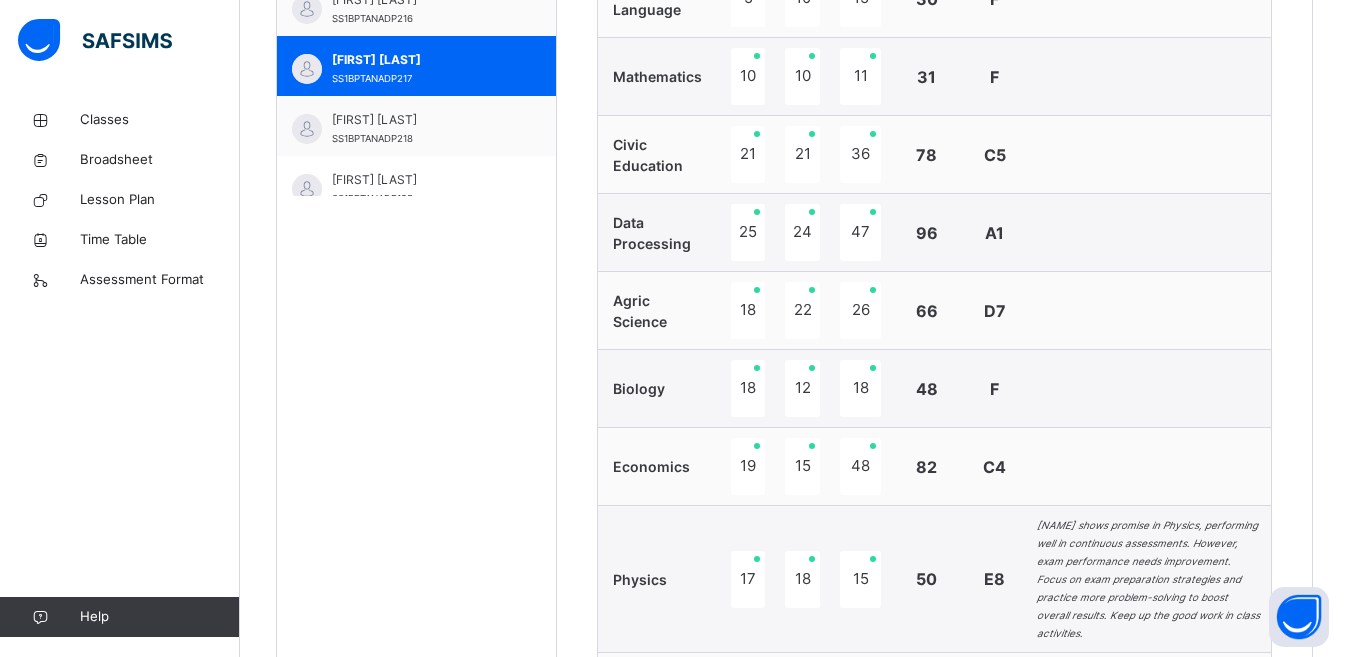 scroll, scrollTop: 824, scrollLeft: 0, axis: vertical 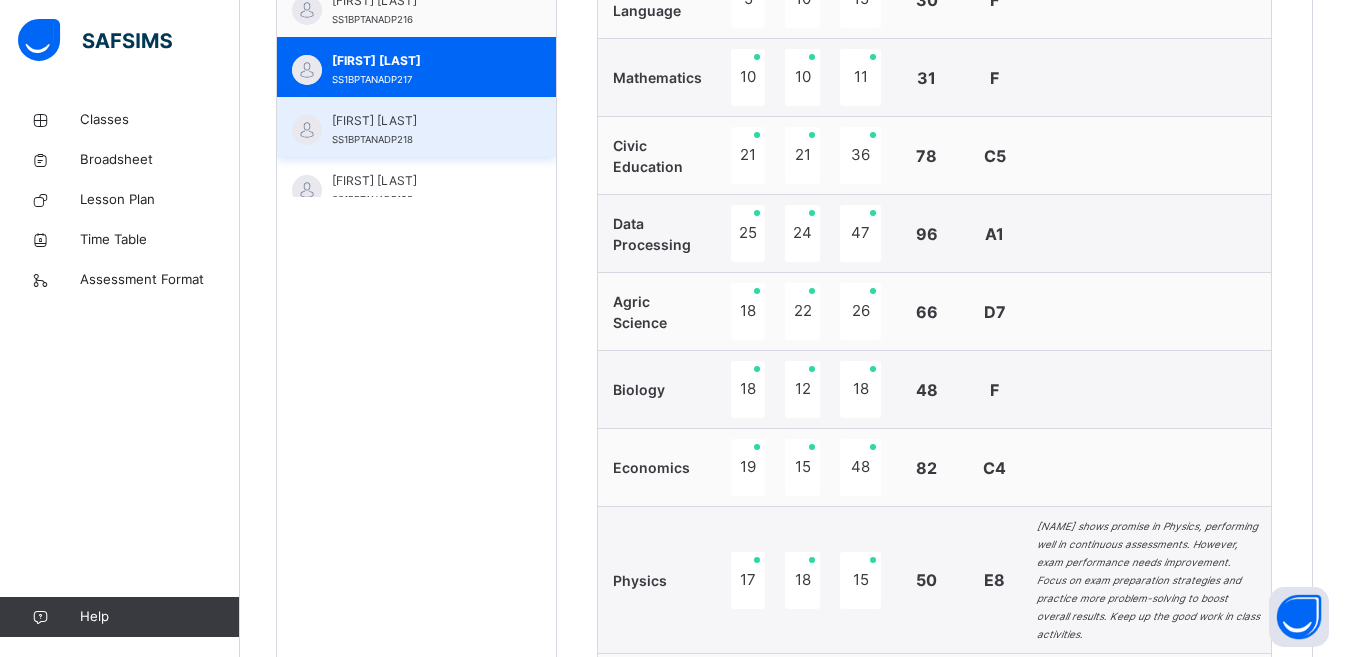 click on "[LAST] [LAST] [LAST] SS1BPTANADP218" at bounding box center [421, 130] 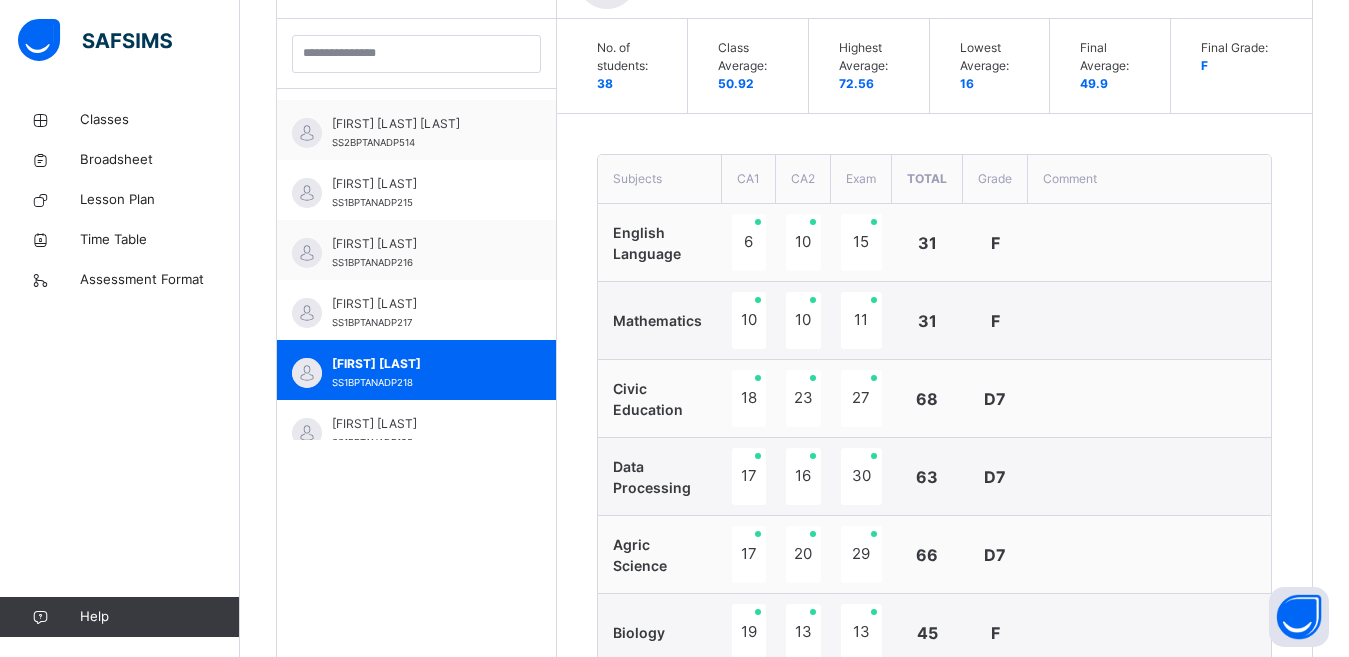 scroll, scrollTop: 824, scrollLeft: 0, axis: vertical 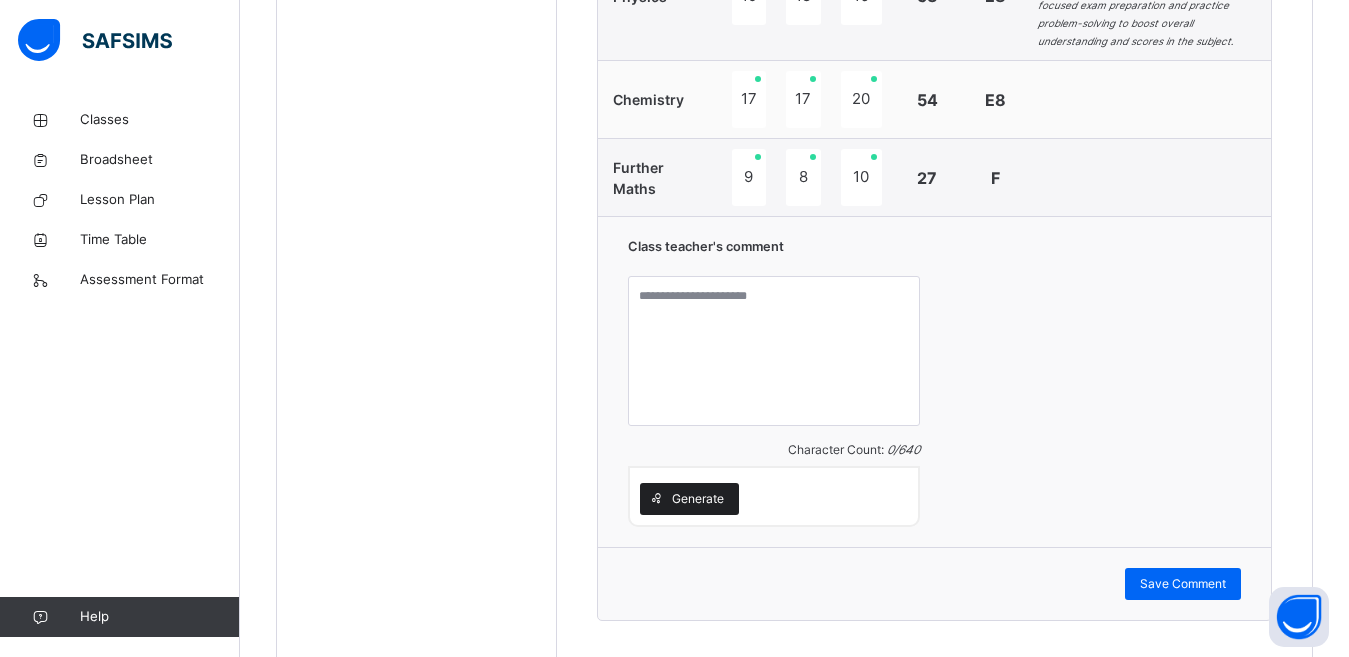 click on "Generate" at bounding box center (698, 499) 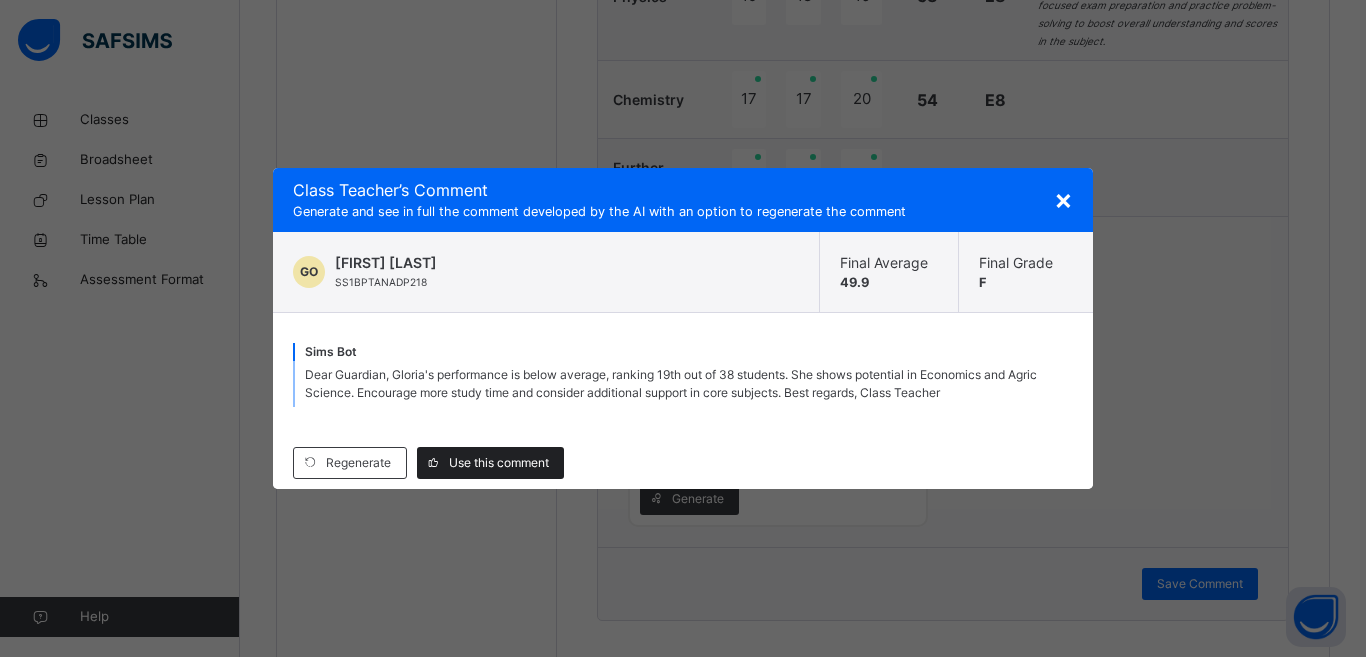 click on "Use this comment" at bounding box center (499, 463) 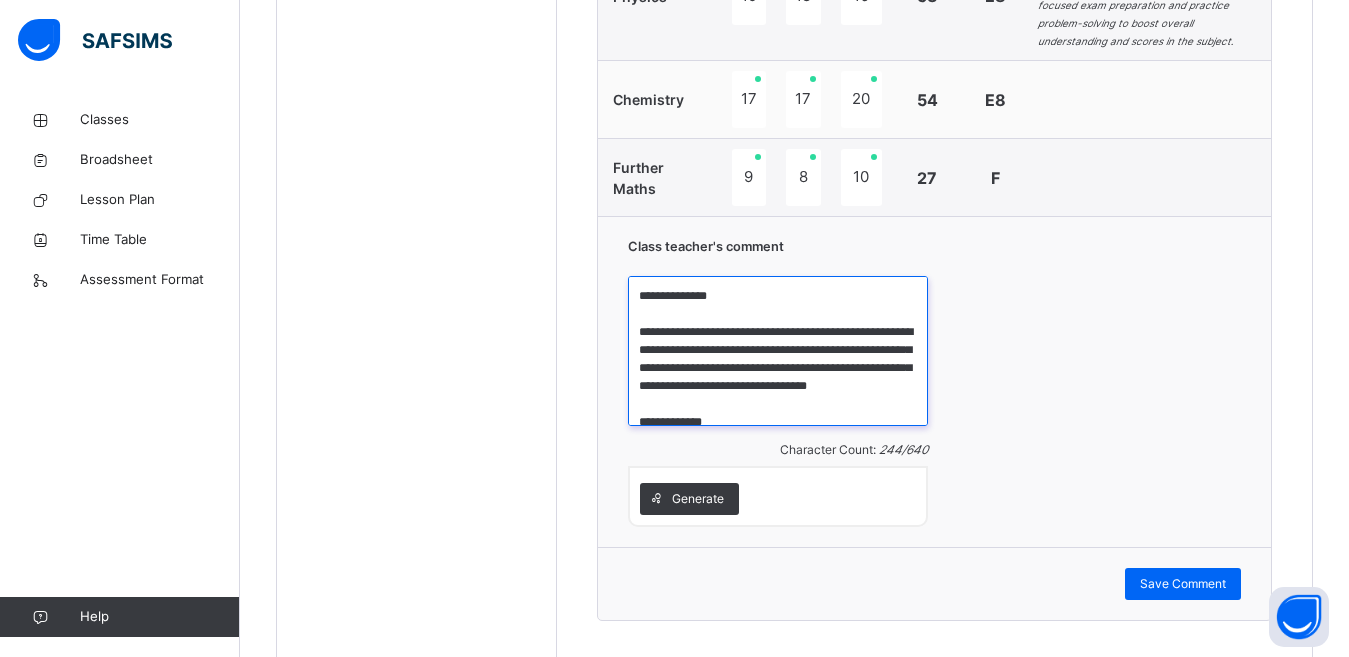 click on "**********" at bounding box center (778, 351) 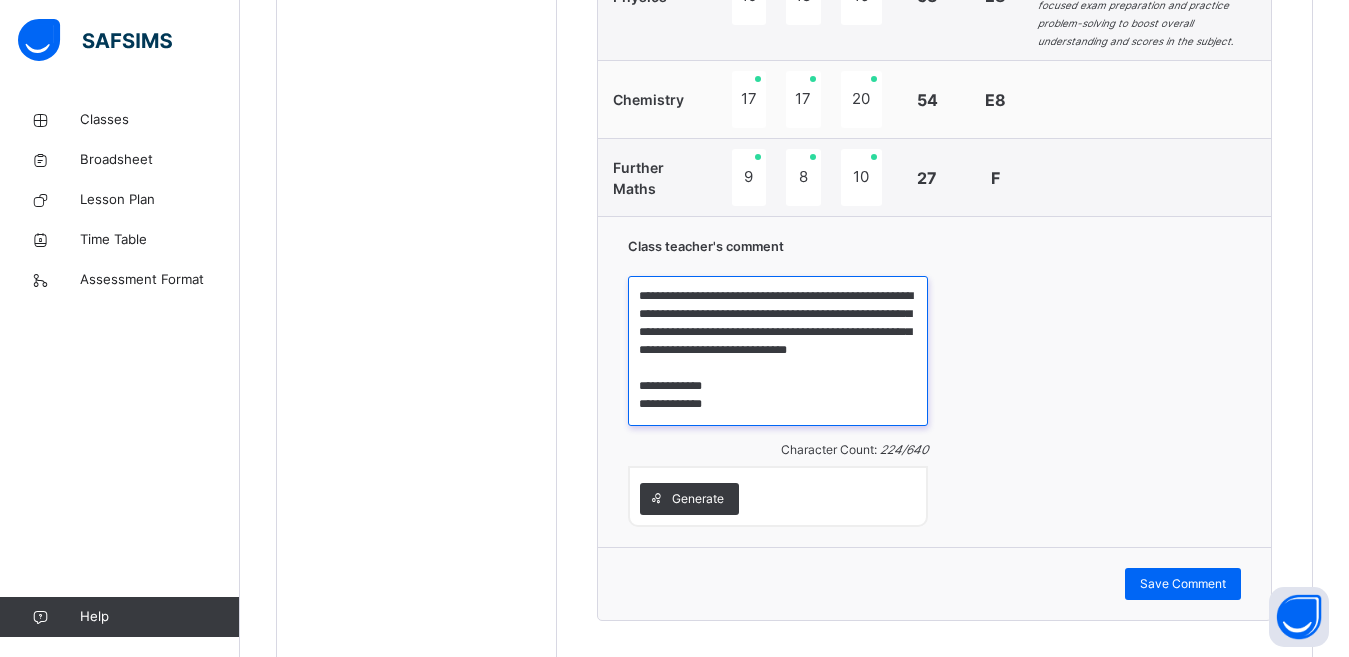 click on "**********" at bounding box center (778, 351) 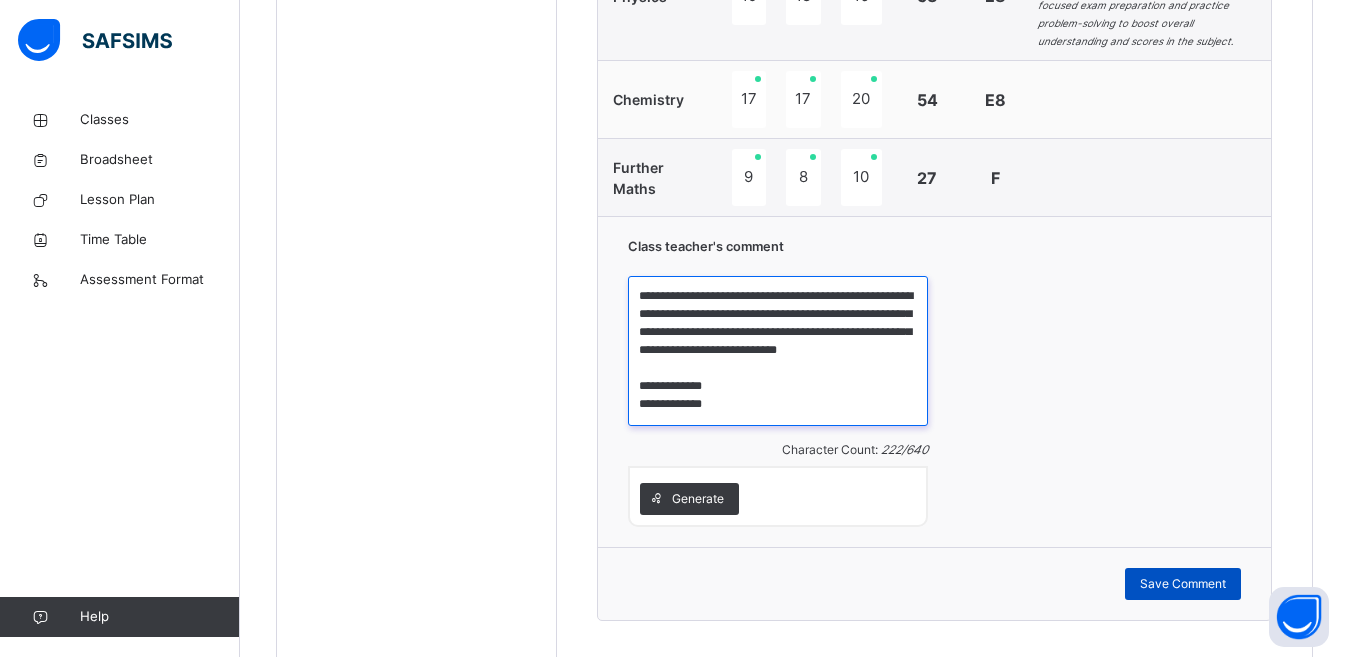 type on "**********" 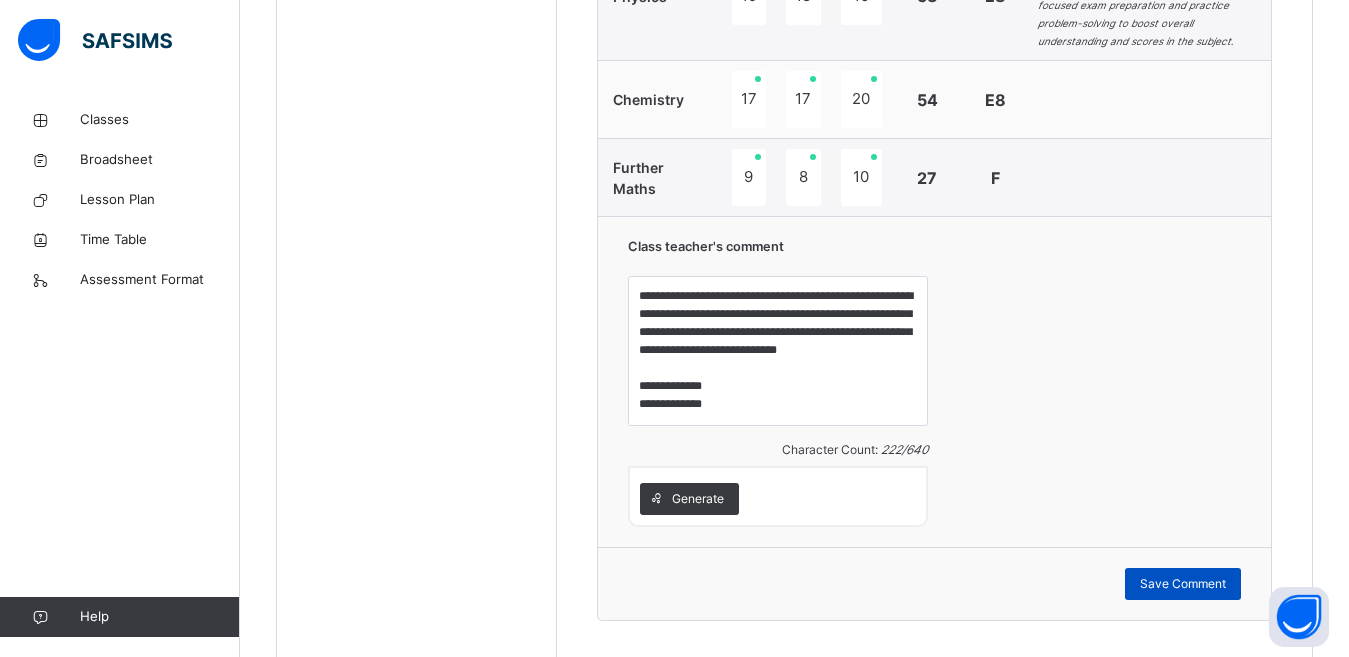 click on "Save Comment" at bounding box center [1183, 584] 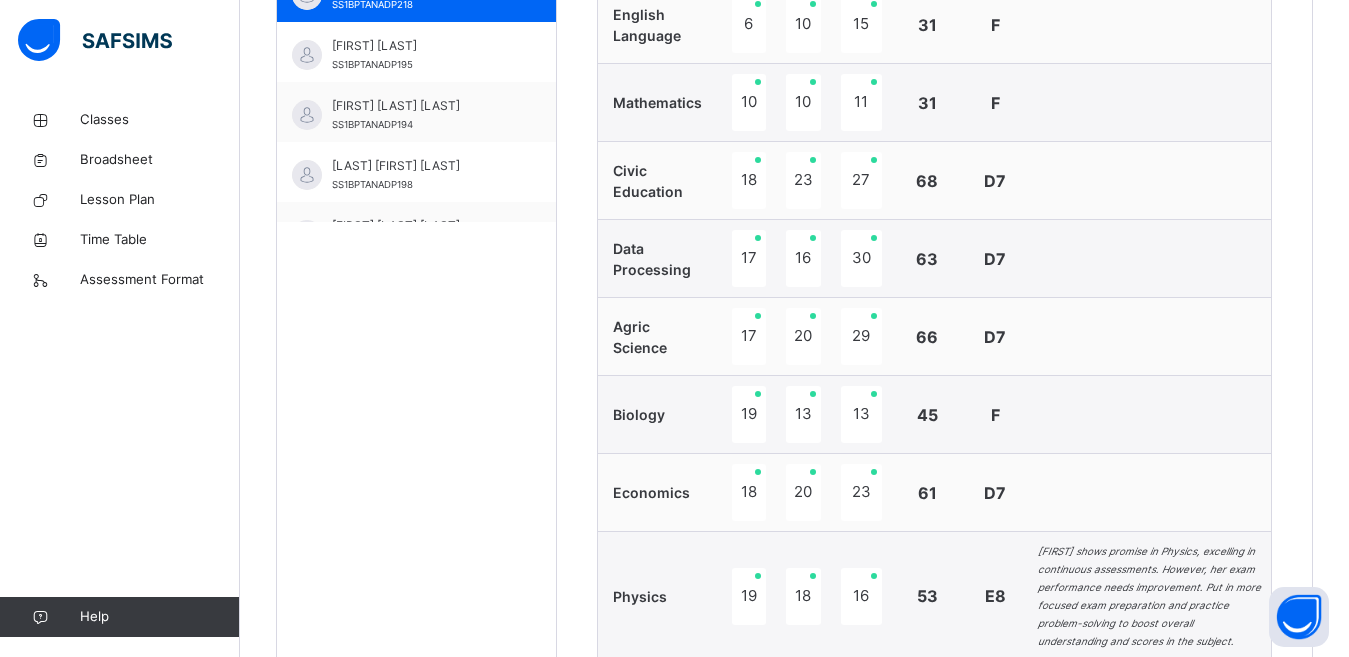 scroll, scrollTop: 759, scrollLeft: 0, axis: vertical 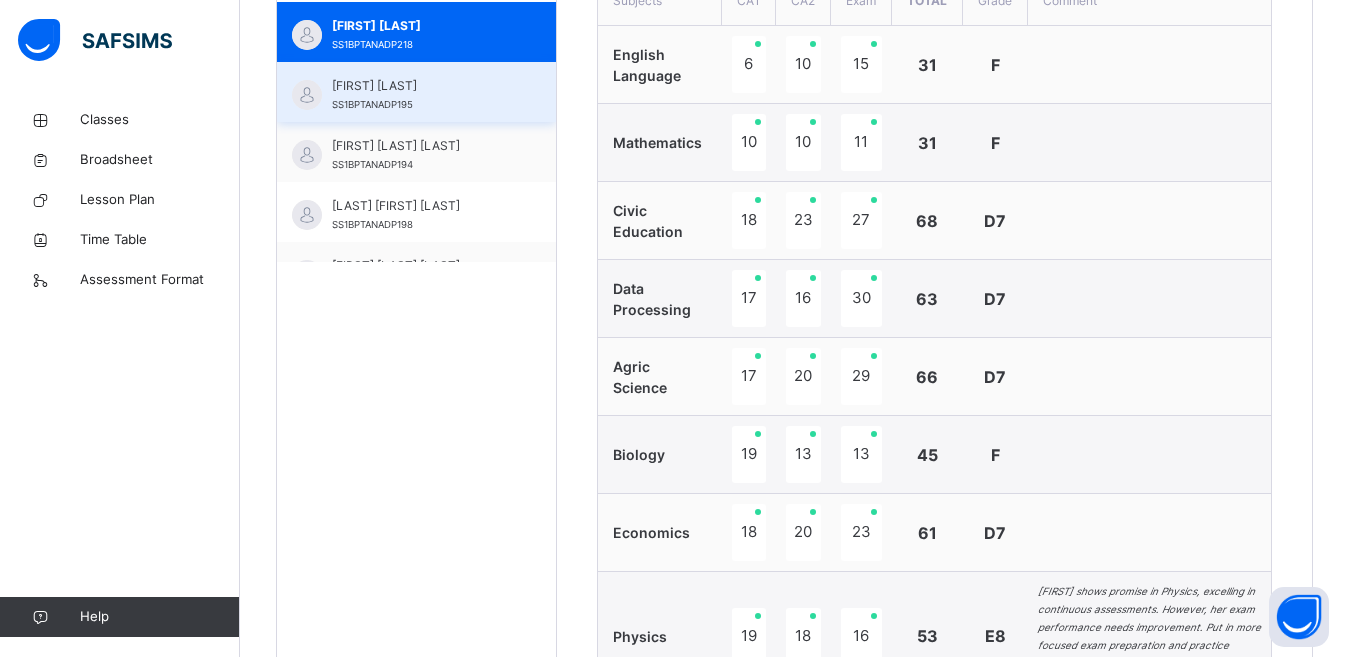 click on "[FIRST] [LAST]" at bounding box center [421, 86] 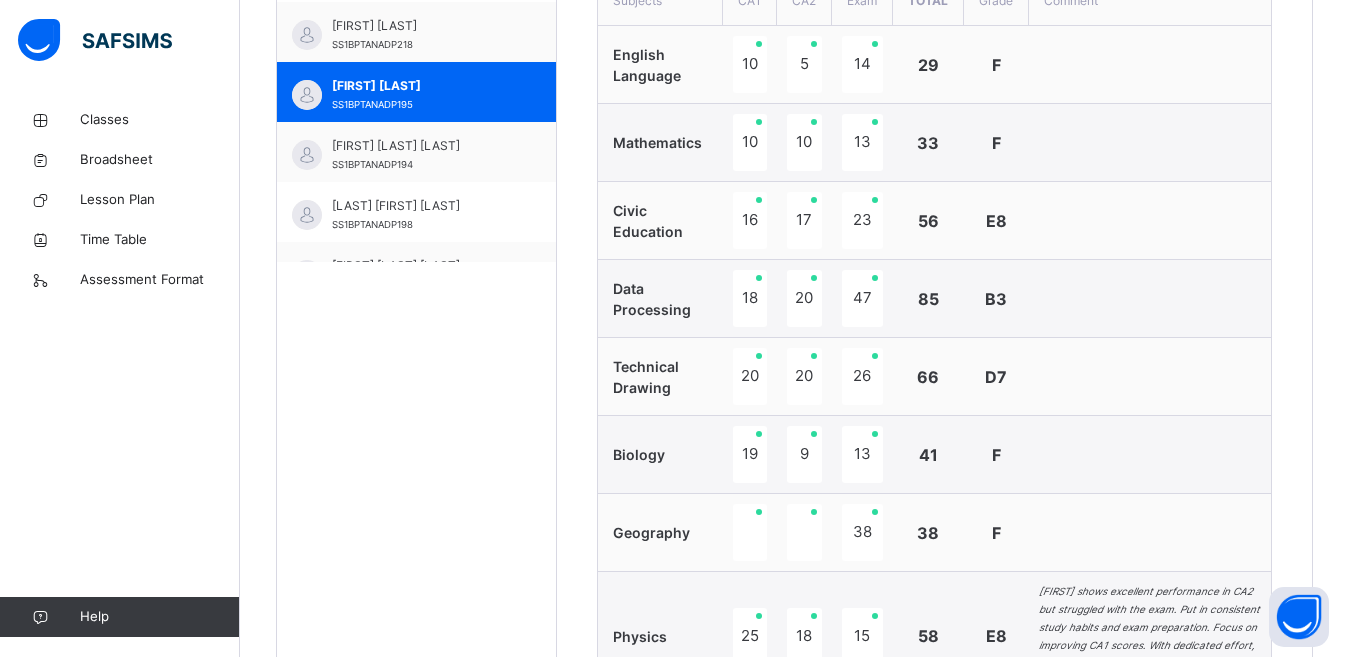 scroll, scrollTop: 1334, scrollLeft: 0, axis: vertical 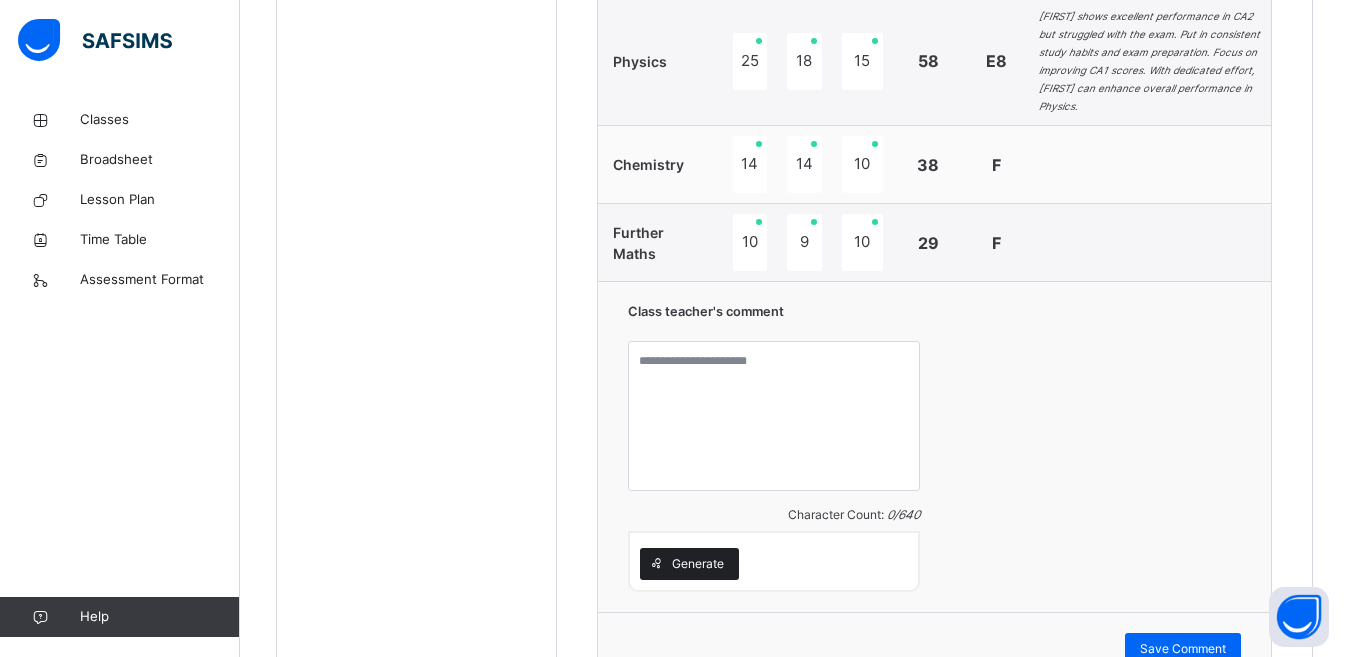 click on "Generate" at bounding box center (698, 564) 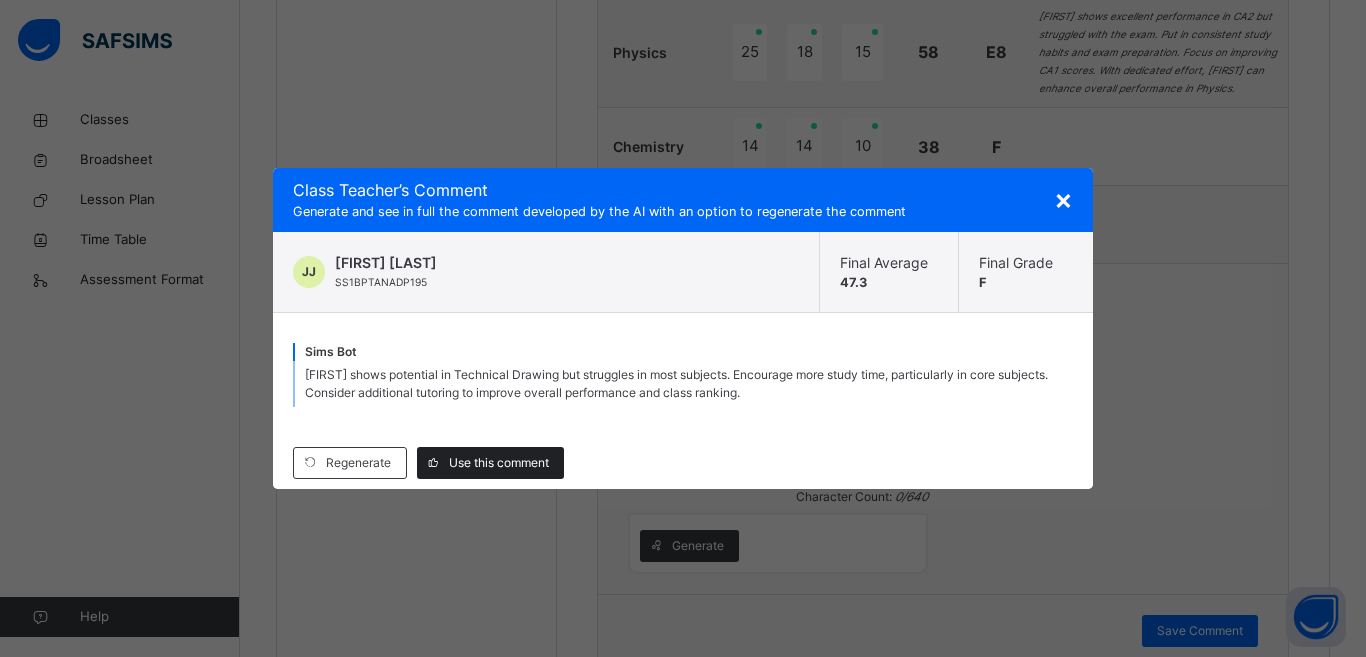 click on "Use this comment" at bounding box center [499, 463] 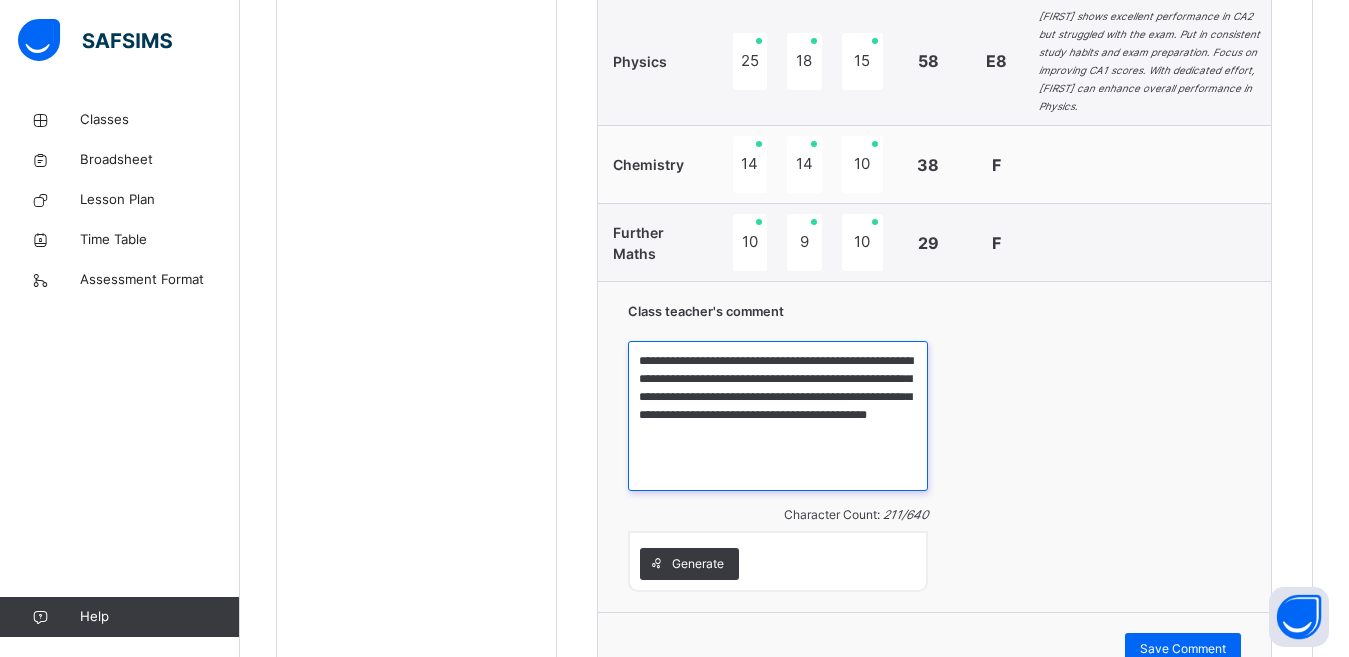 click on "**********" at bounding box center [778, 416] 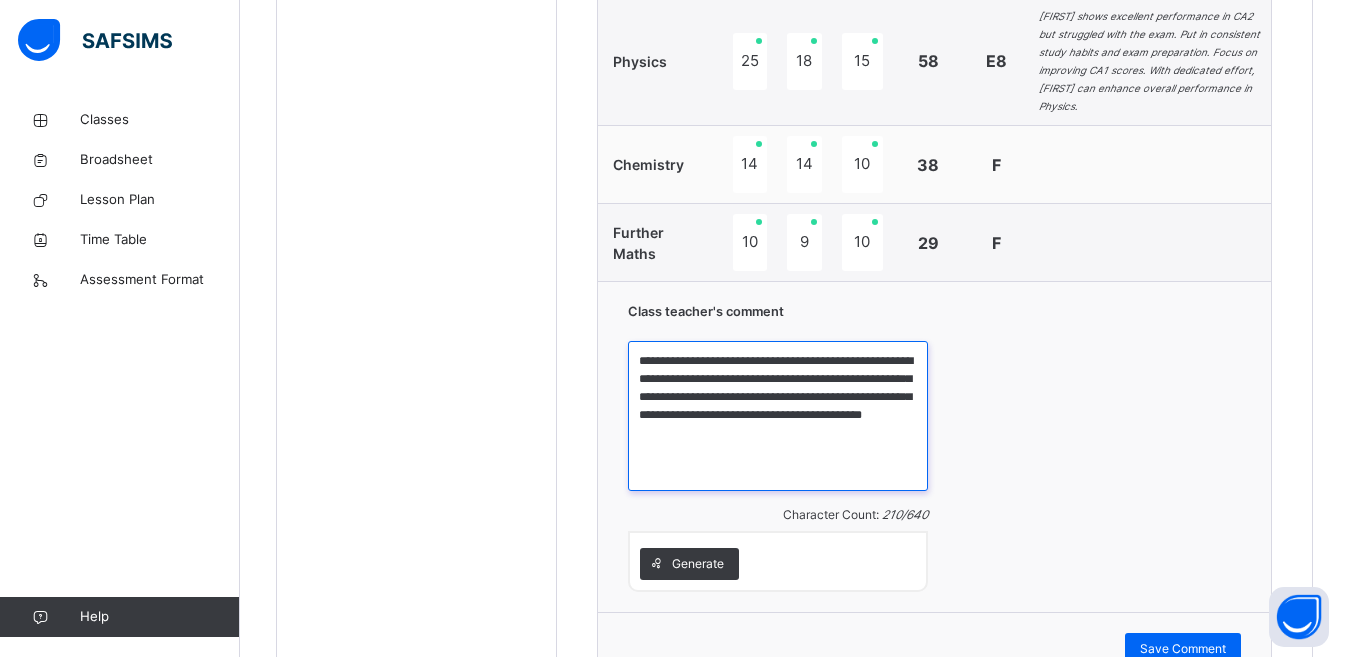 click on "**********" at bounding box center (778, 416) 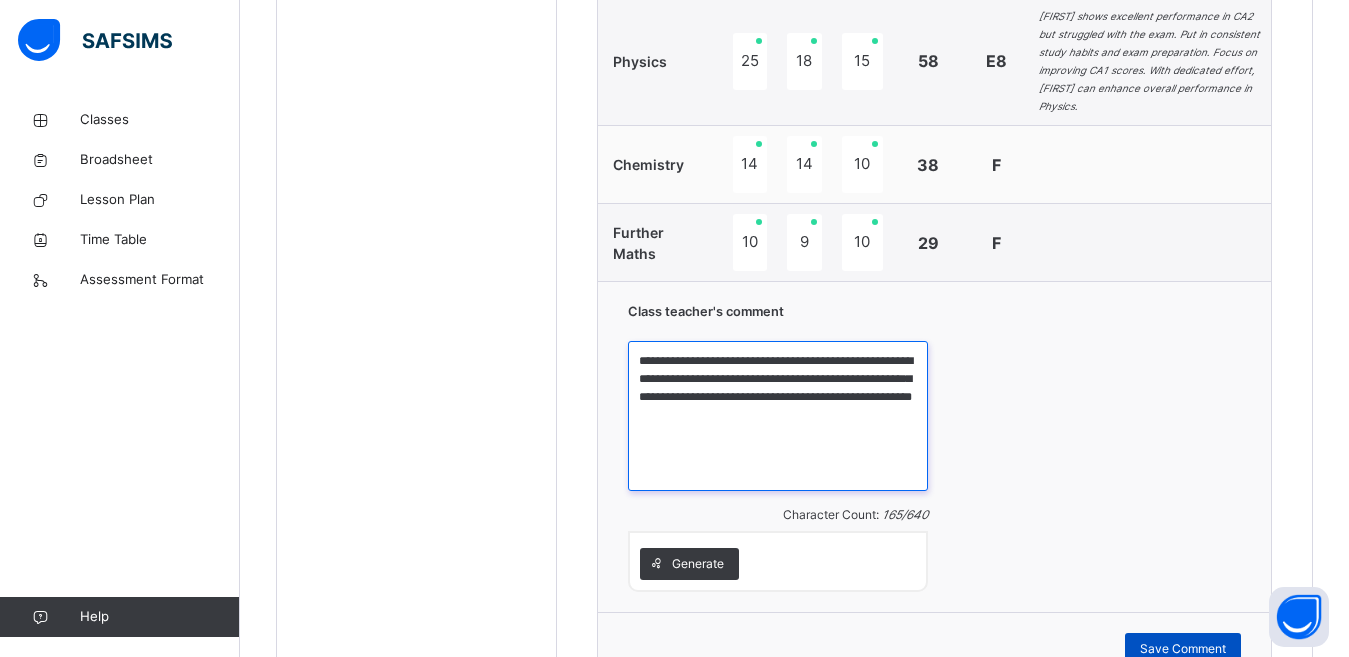 type on "**********" 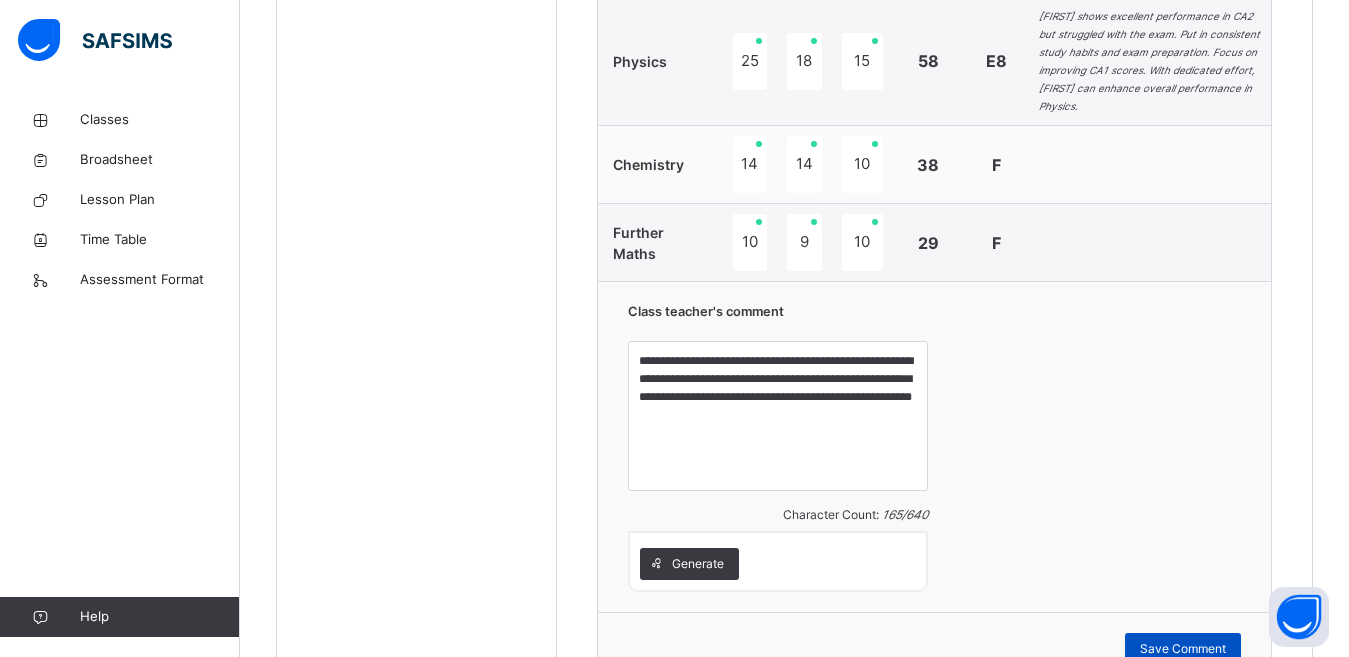 click on "Save Comment" at bounding box center (1183, 649) 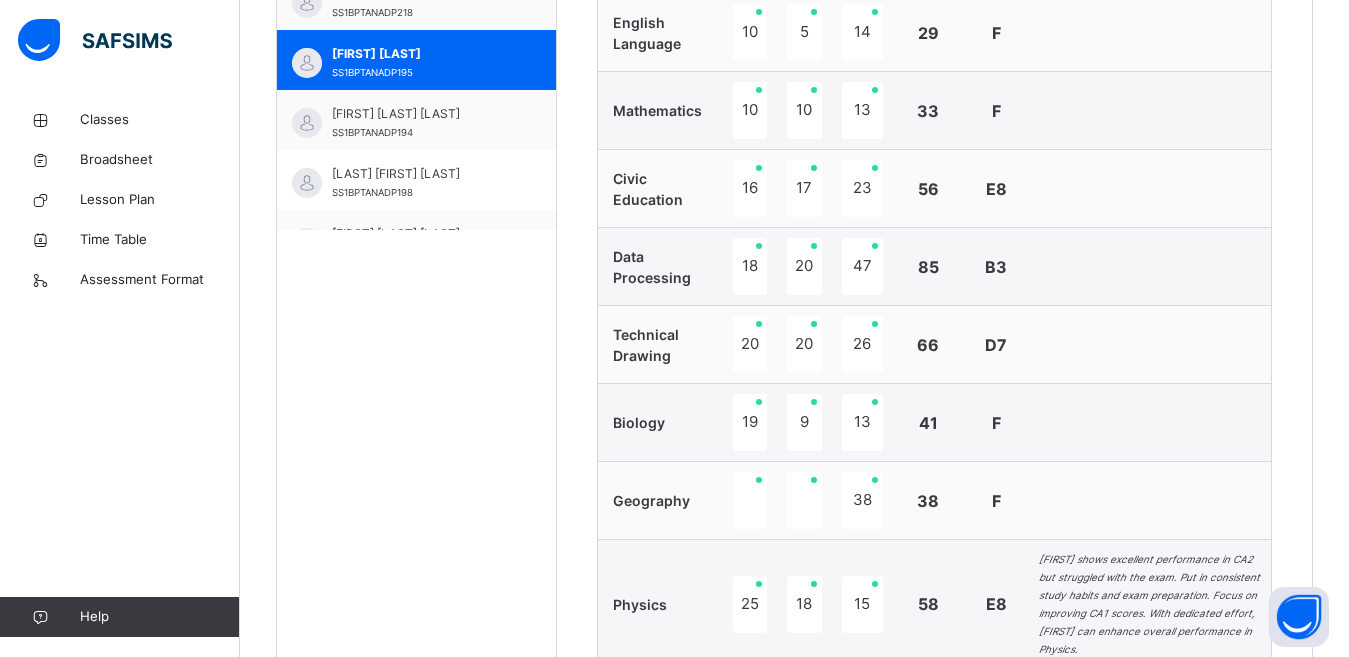 scroll, scrollTop: 754, scrollLeft: 0, axis: vertical 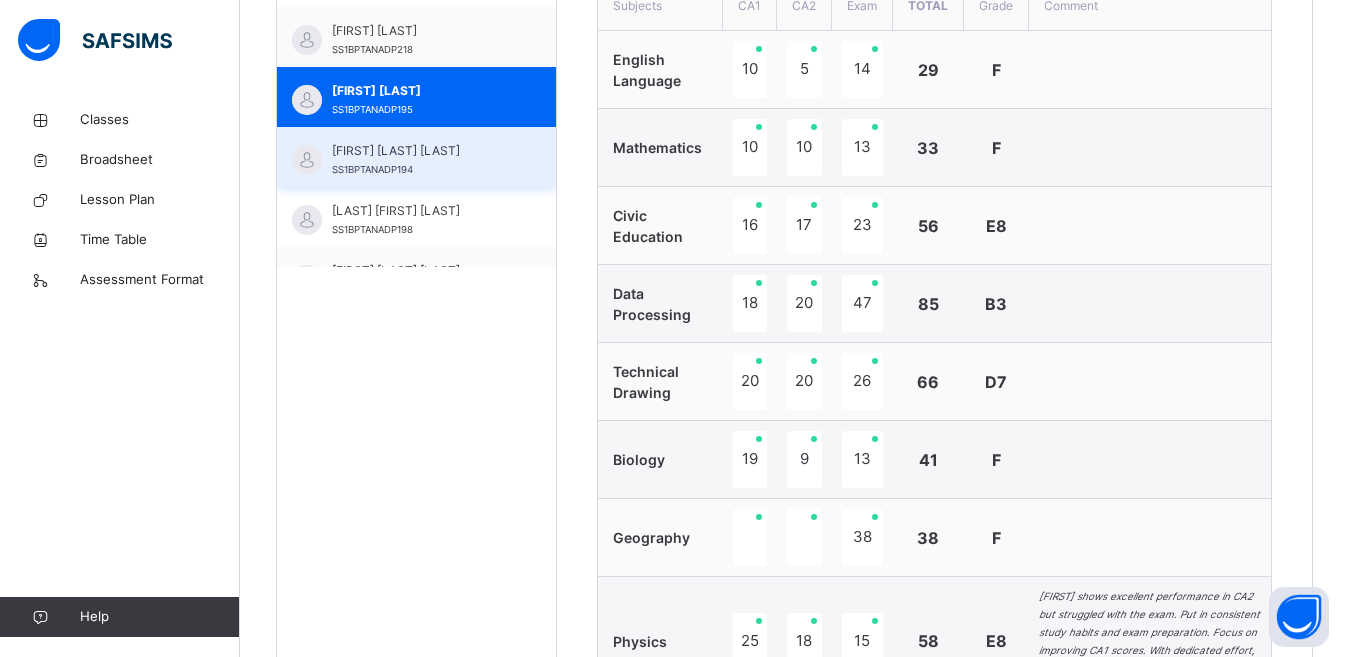 click on "[FIRST] [LAST] [LAST] SS1BPTANADP194" at bounding box center [416, 157] 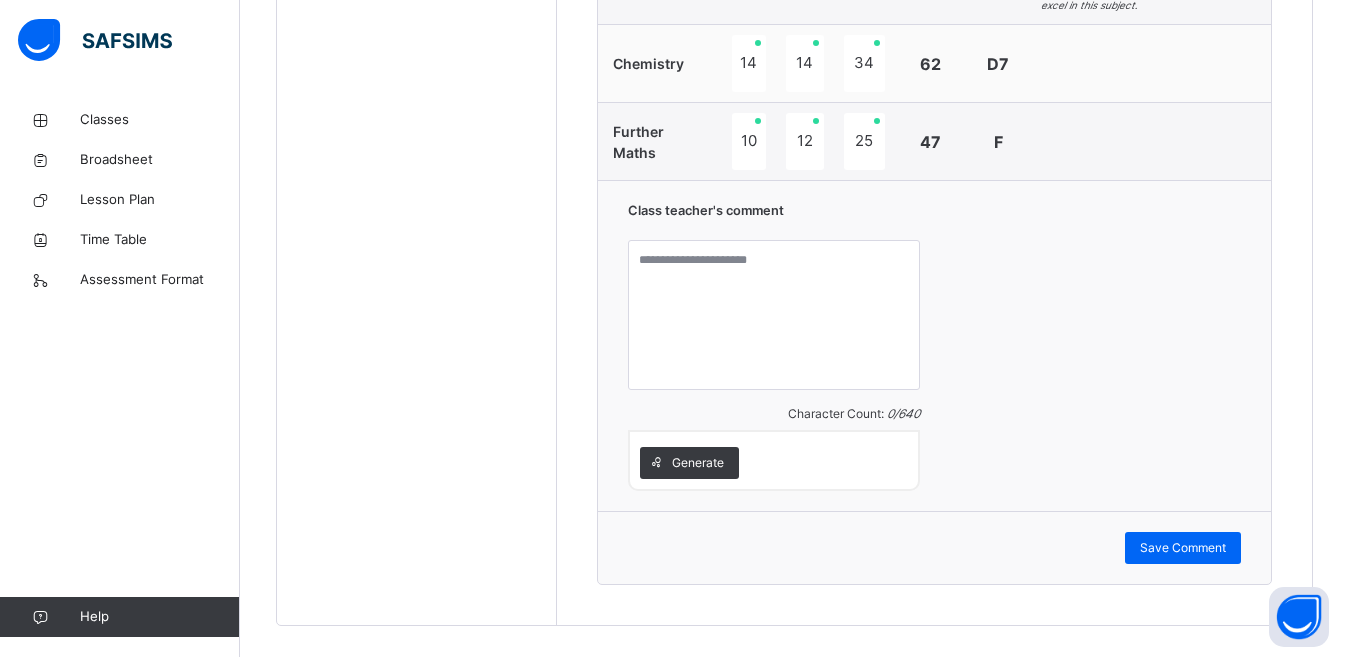 scroll, scrollTop: 1446, scrollLeft: 0, axis: vertical 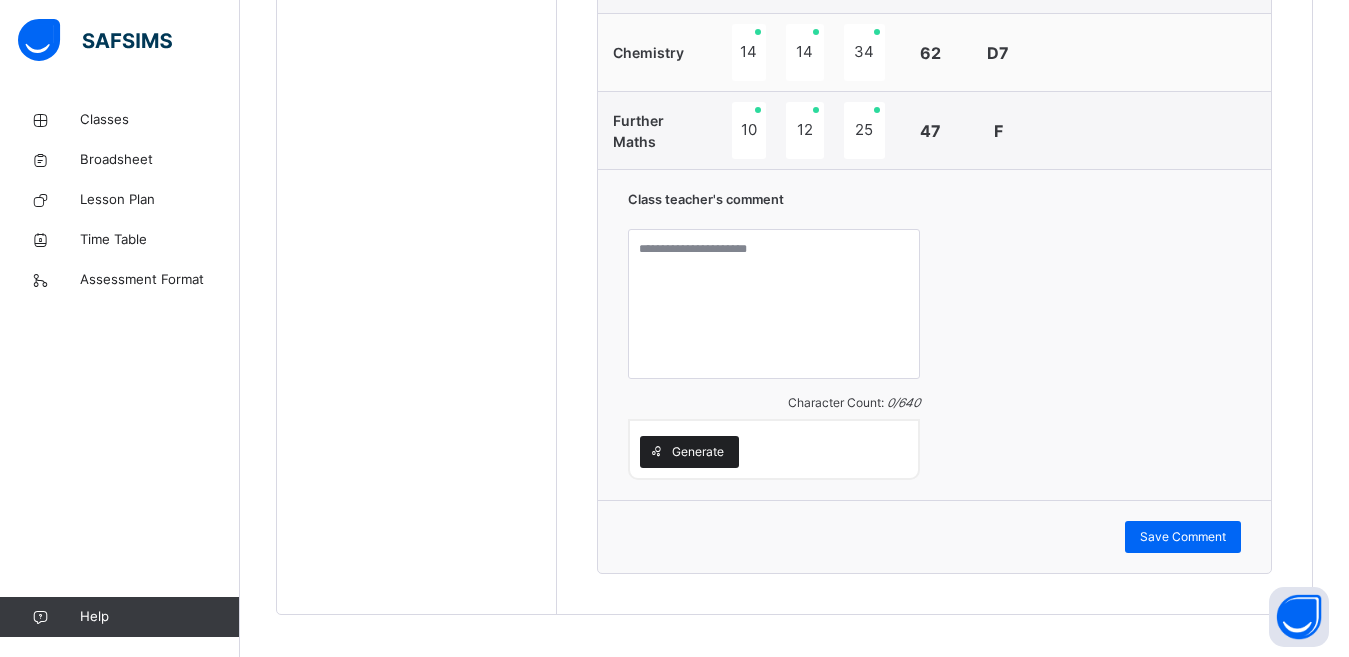 click on "Generate" at bounding box center (698, 452) 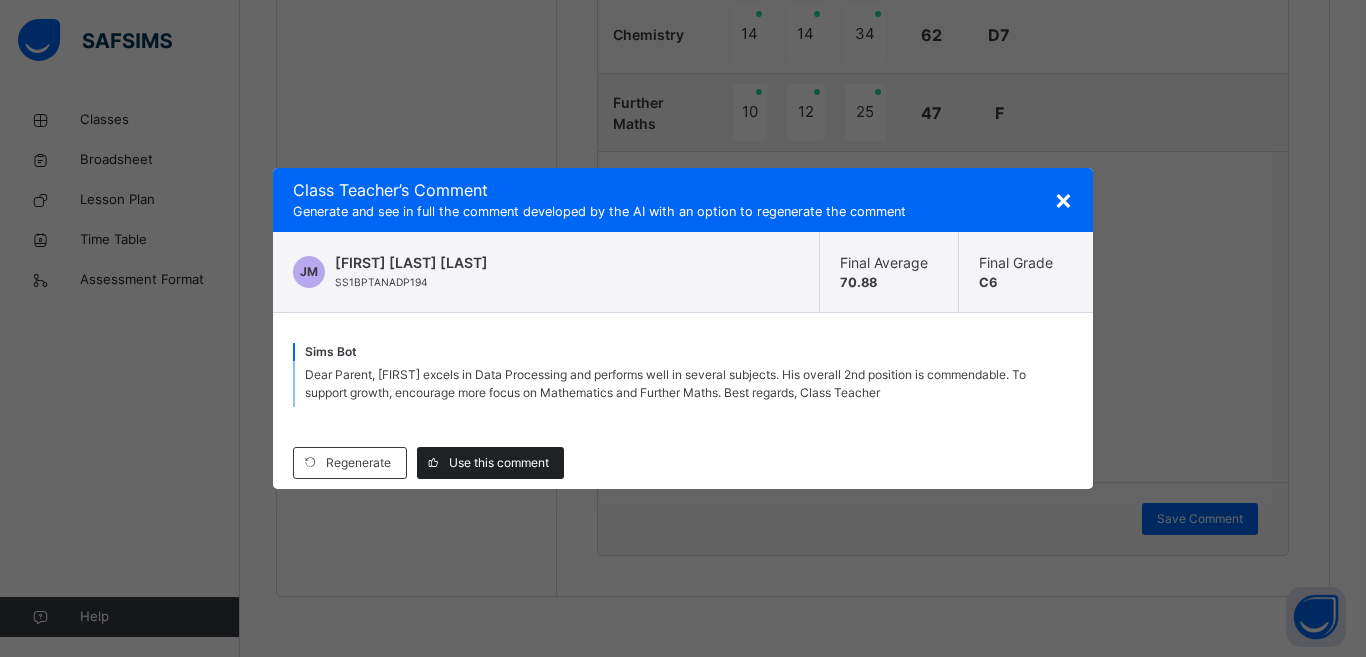 click on "Use this comment" at bounding box center [499, 463] 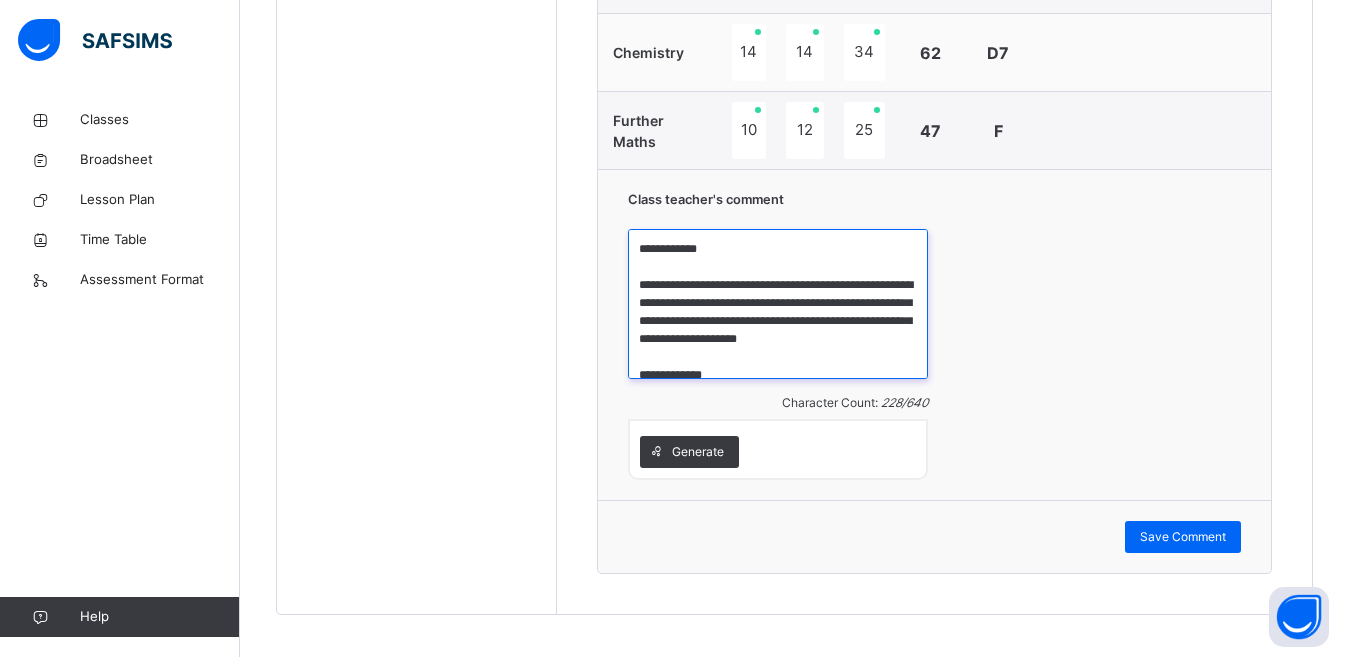click on "**********" at bounding box center (778, 304) 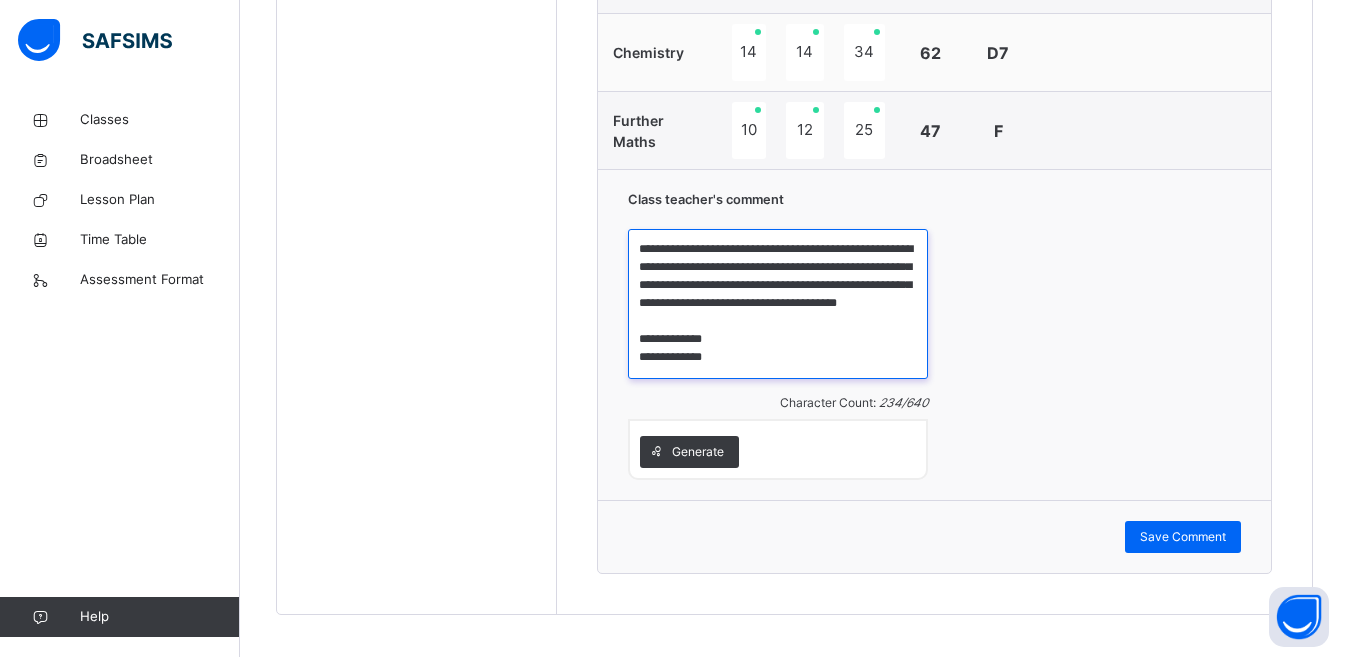 click on "**********" at bounding box center [778, 304] 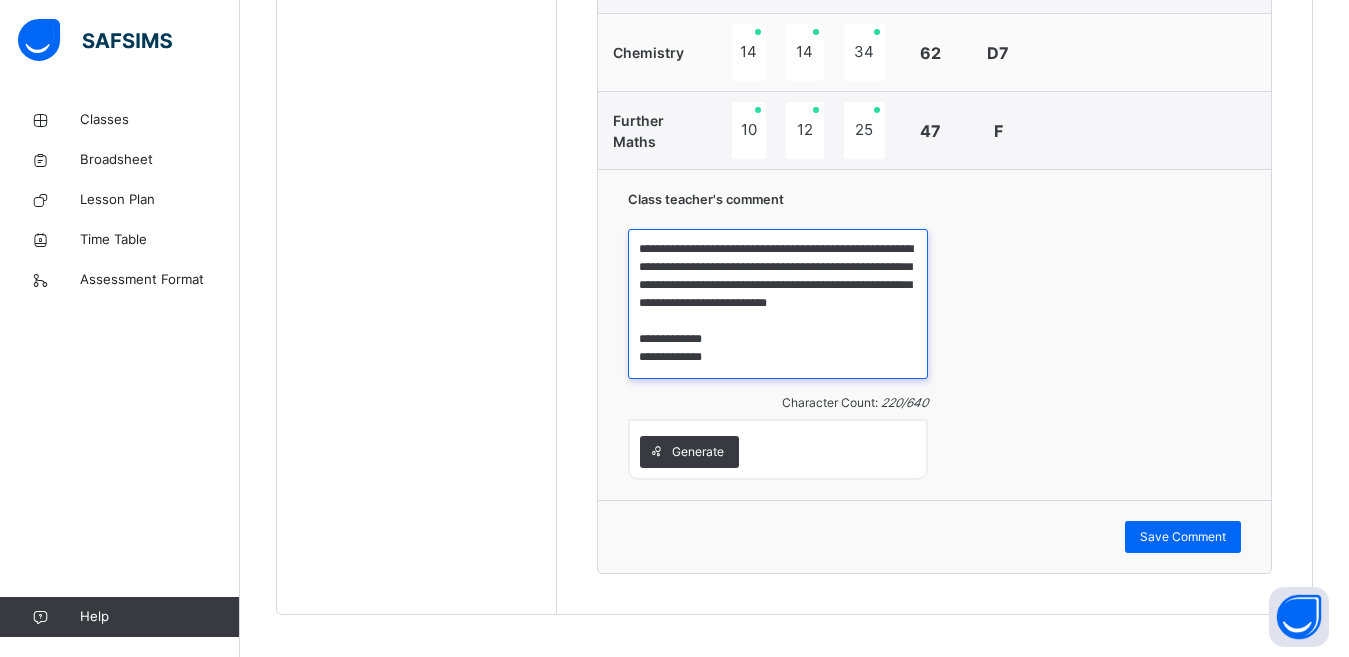 click on "**********" at bounding box center (778, 304) 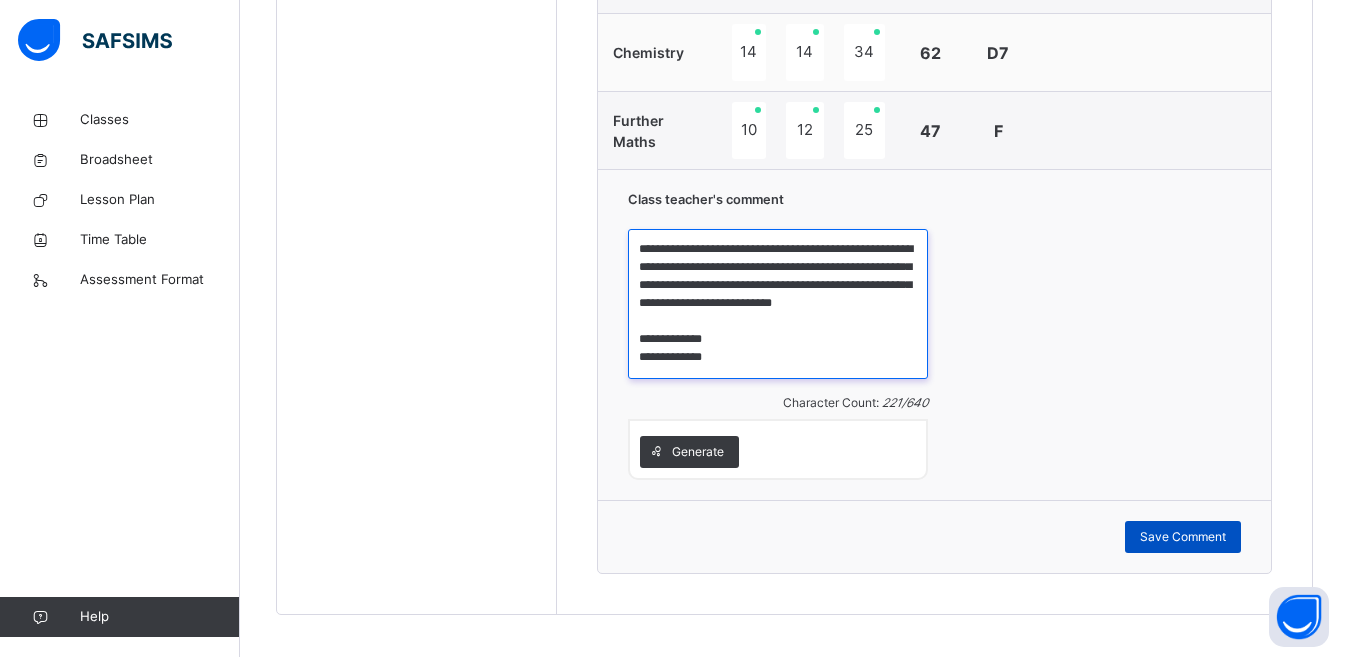 type on "**********" 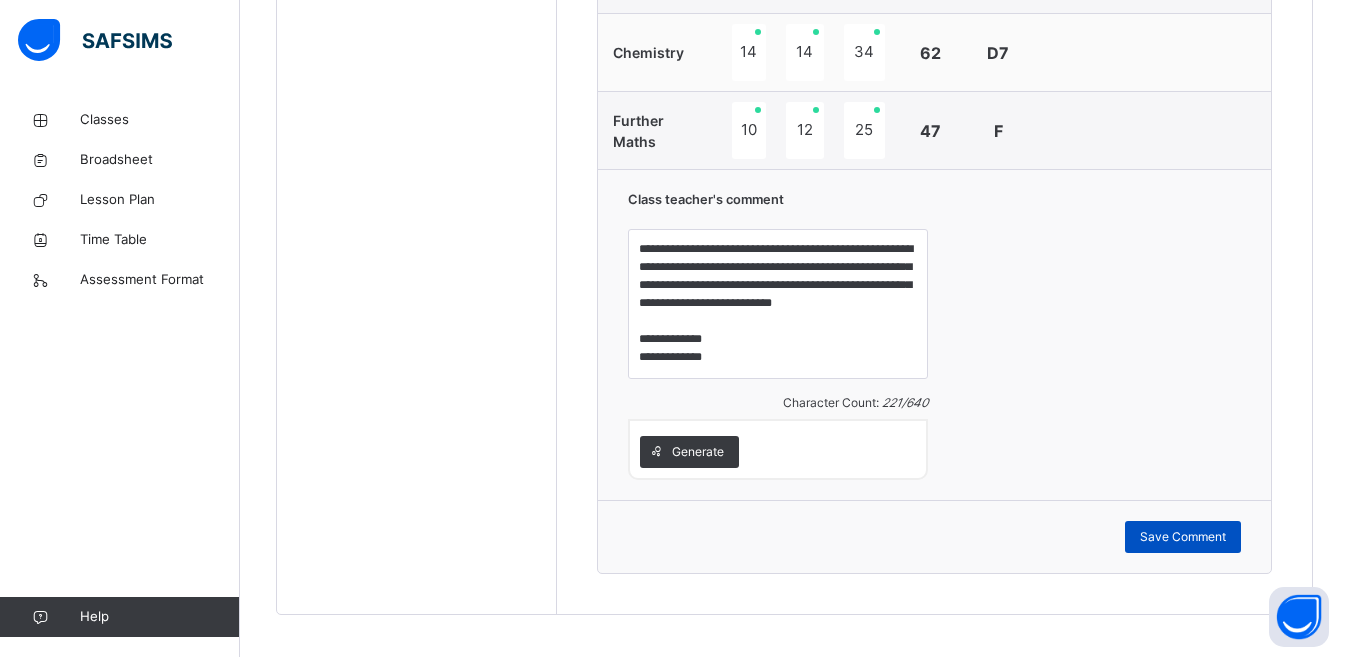 click on "Save Comment" at bounding box center (1183, 537) 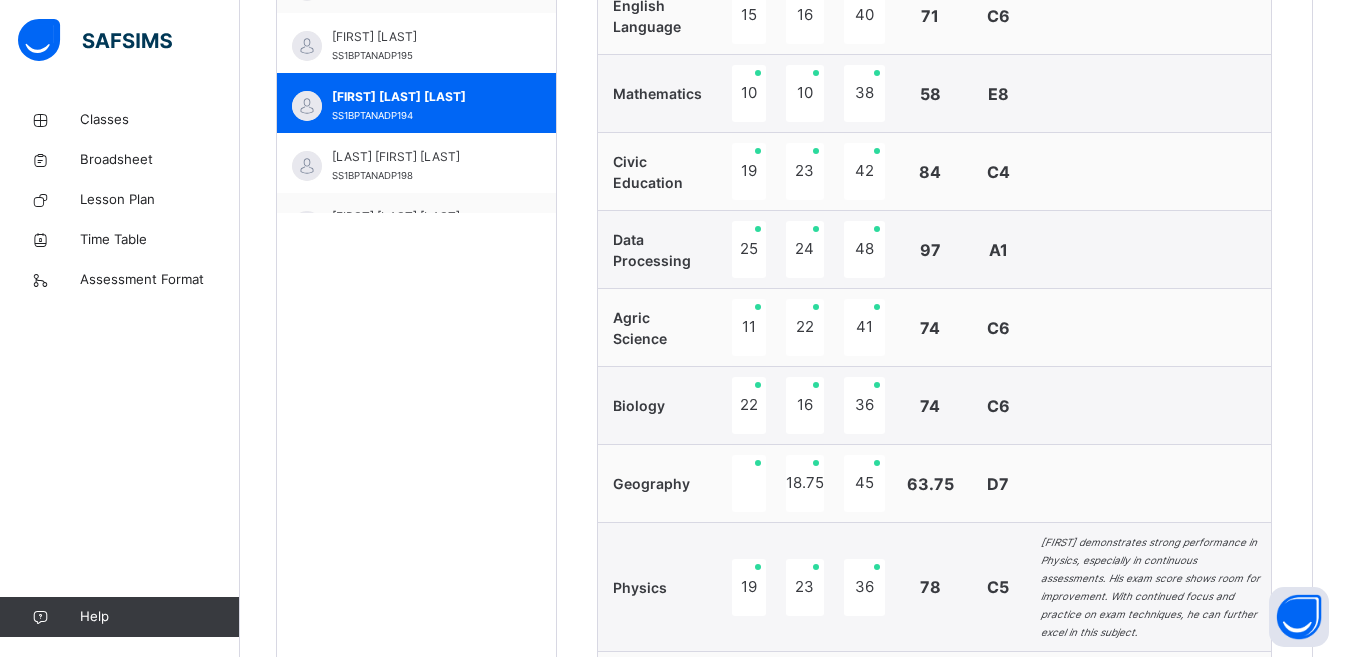 scroll, scrollTop: 806, scrollLeft: 0, axis: vertical 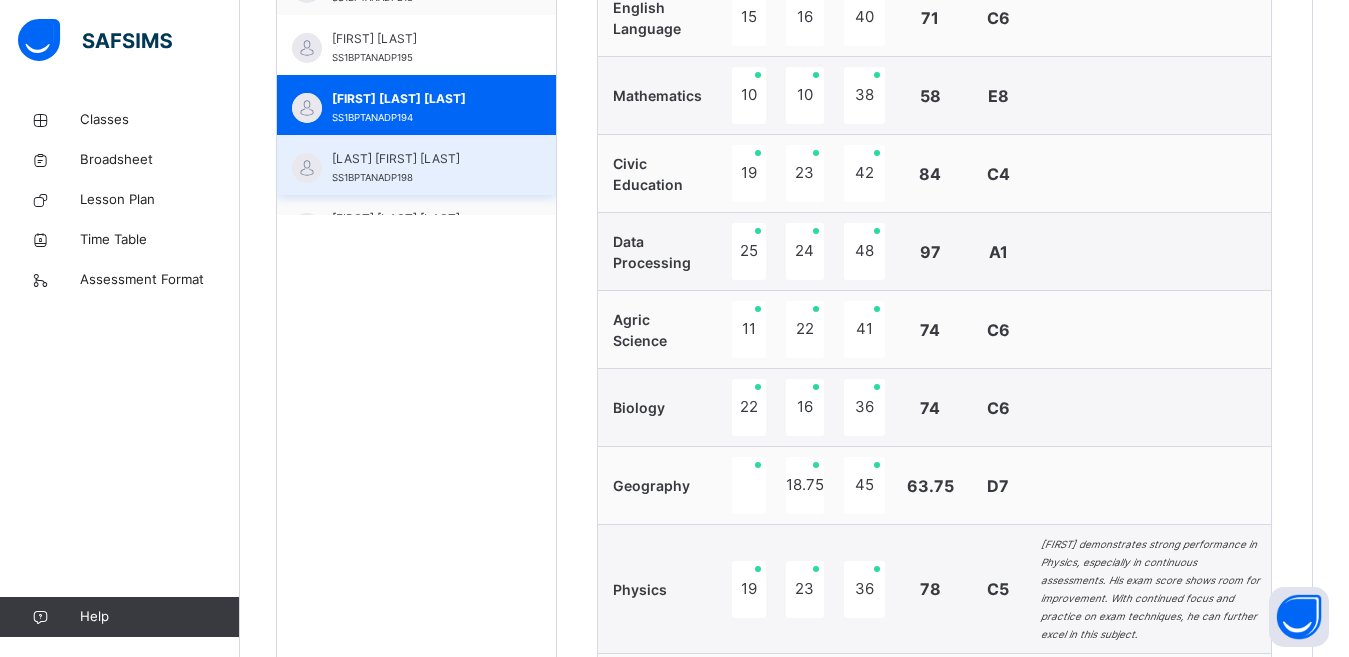 click on "[LAST] [FIRST] [LAST]" at bounding box center [421, 159] 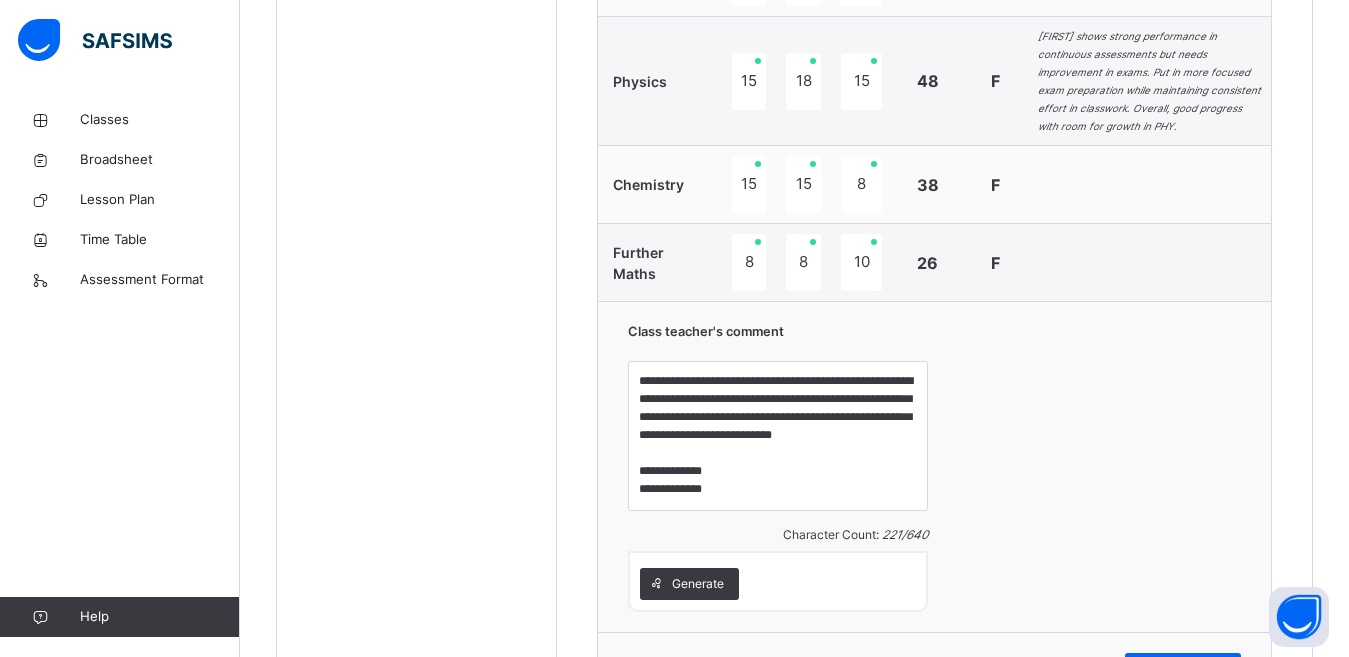 scroll, scrollTop: 1338, scrollLeft: 0, axis: vertical 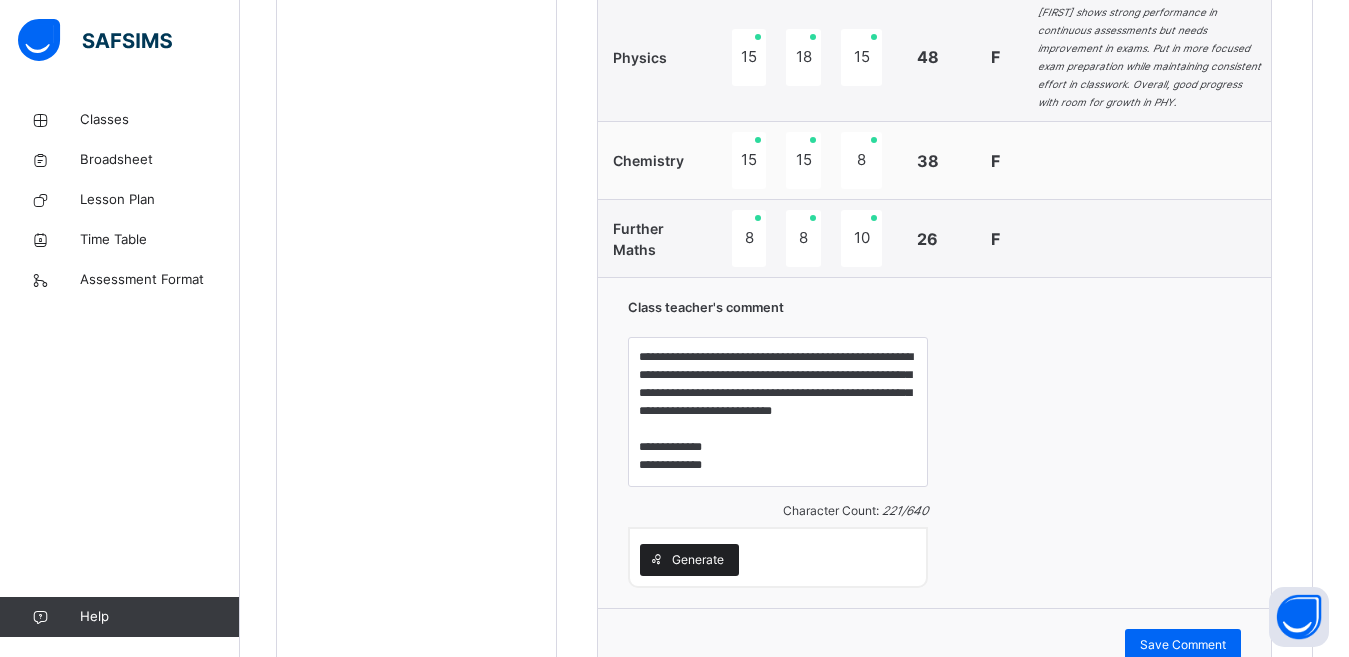 click on "Generate" at bounding box center [698, 560] 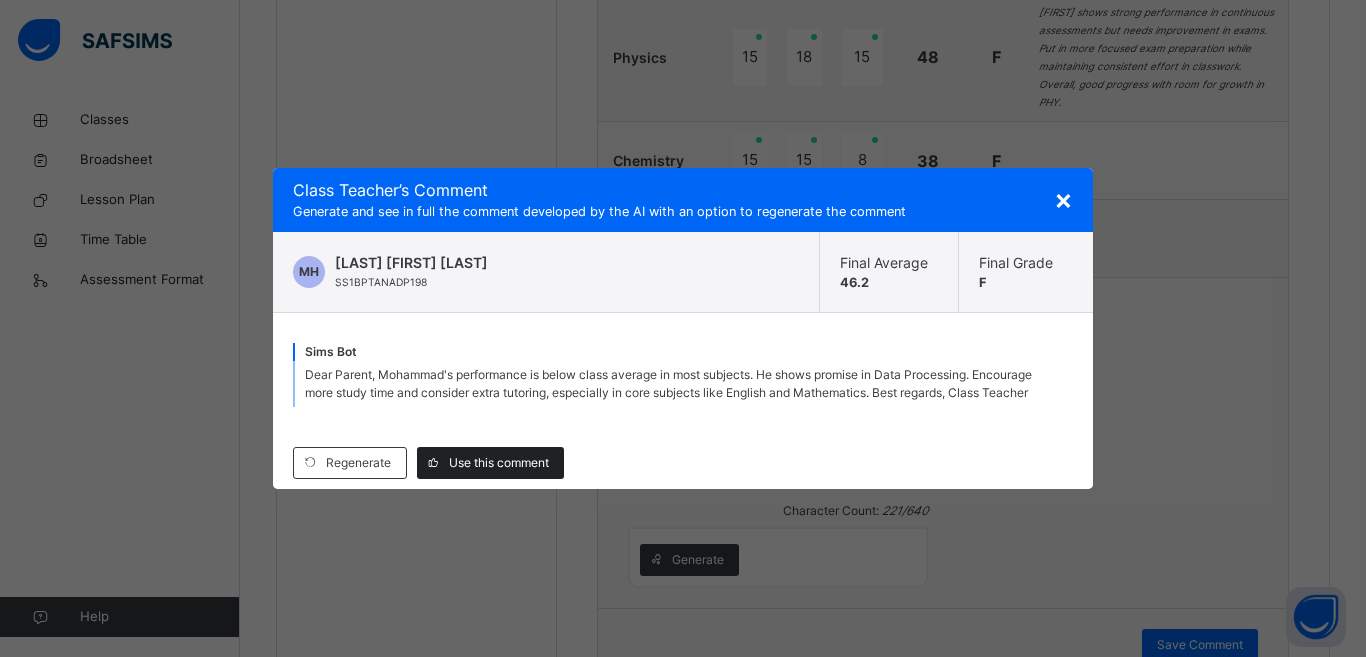 click on "Use this comment" at bounding box center [499, 463] 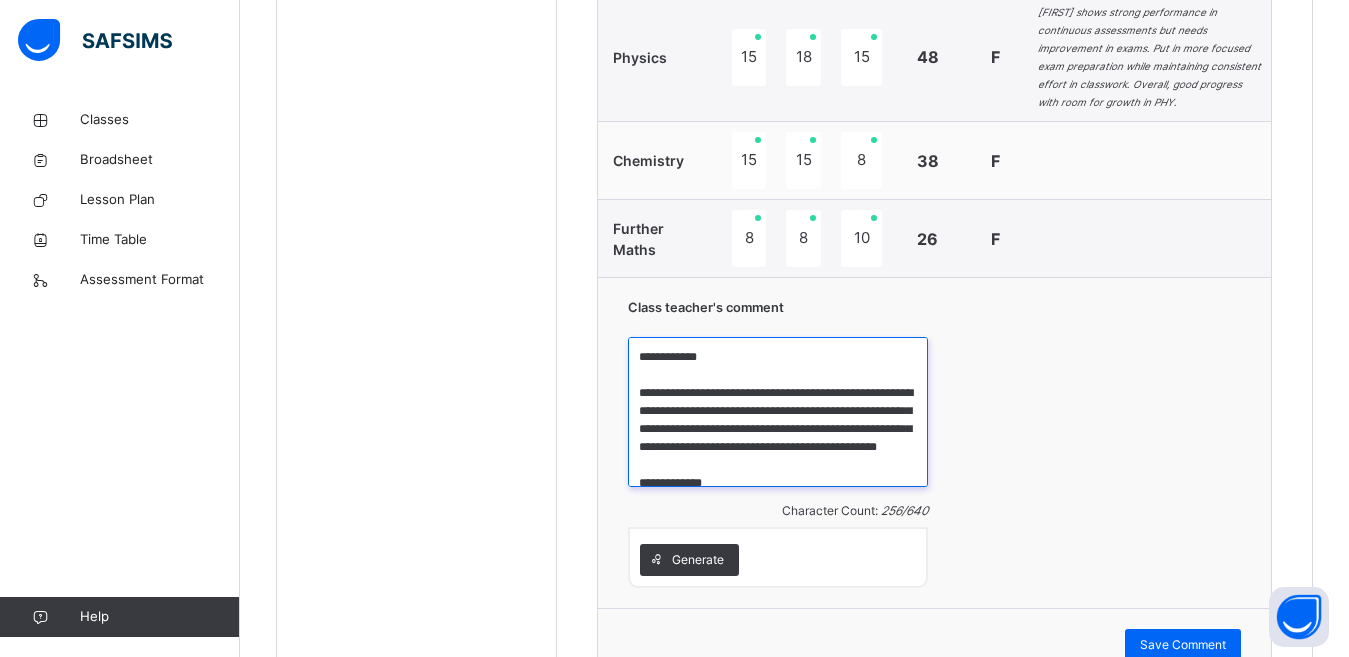 click on "**********" at bounding box center [778, 412] 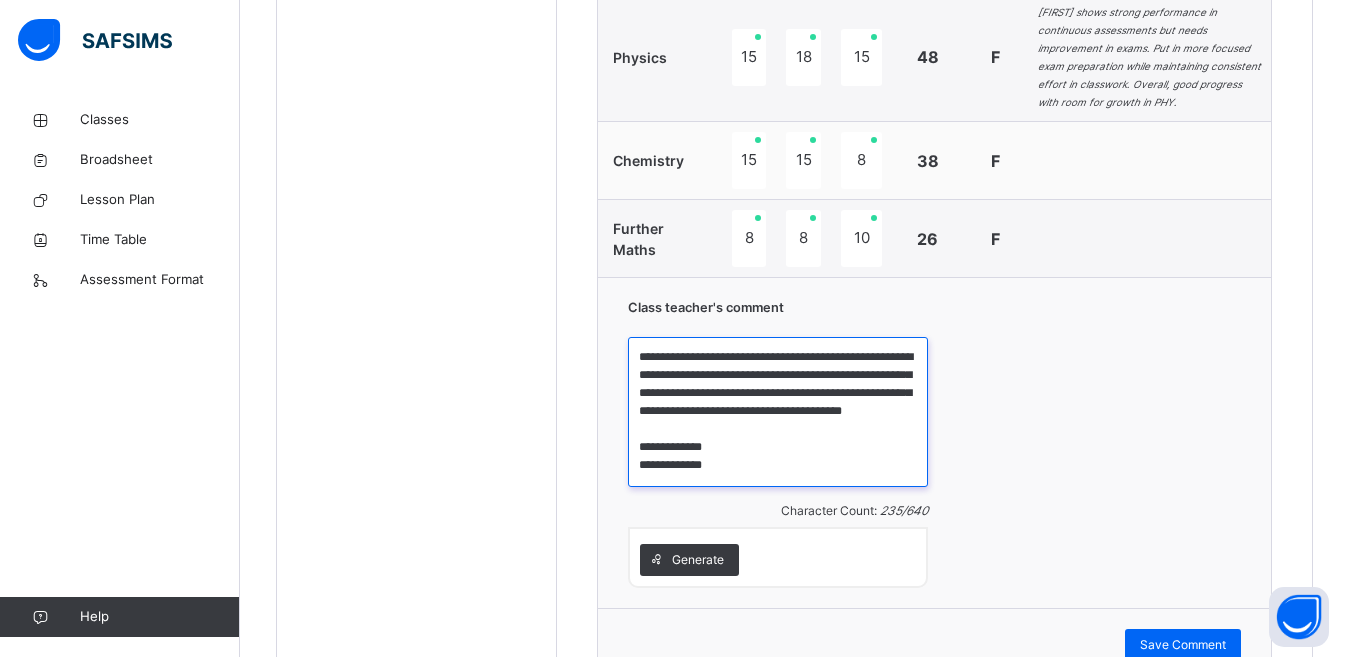click on "**********" at bounding box center (778, 412) 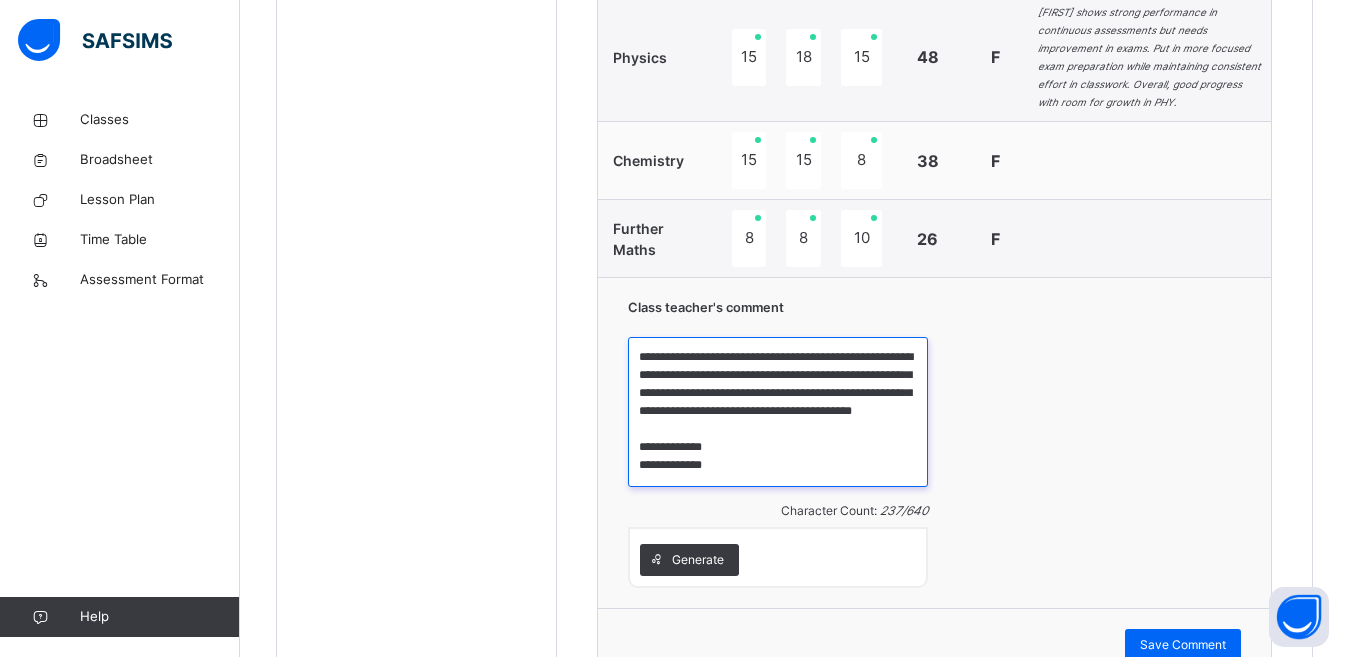 click on "**********" at bounding box center (778, 412) 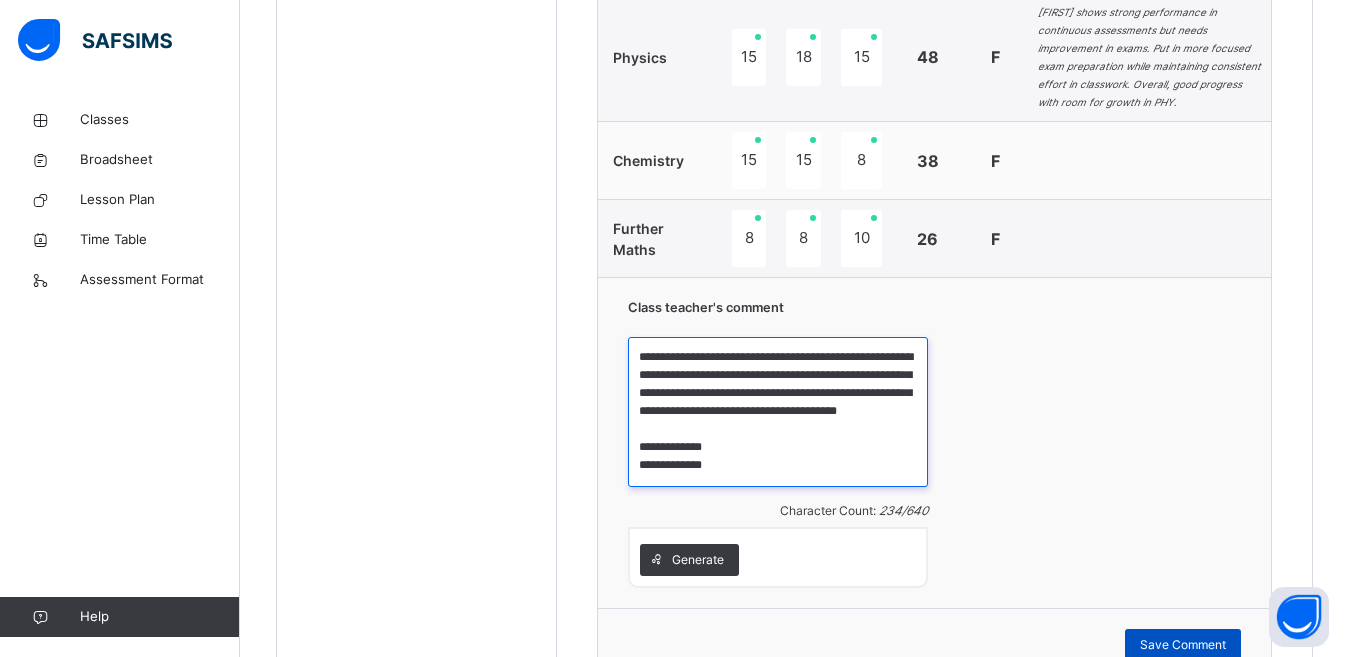 type on "**********" 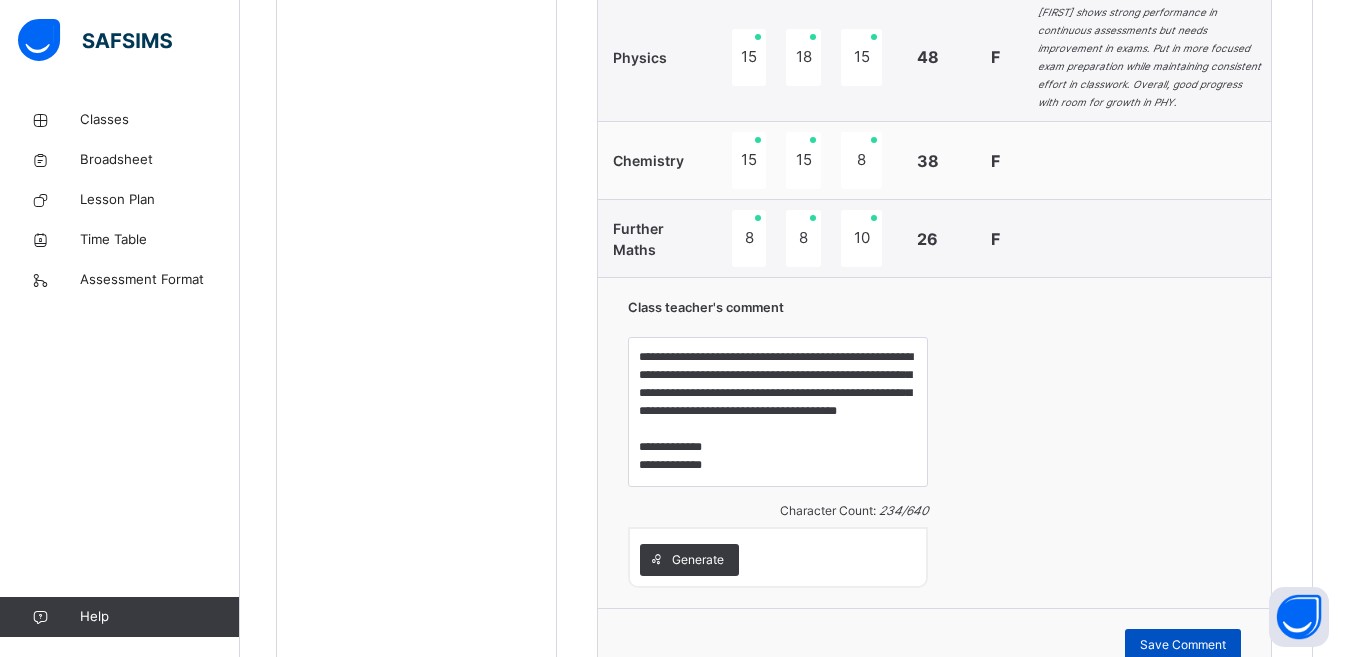 click on "Save Comment" at bounding box center [1183, 645] 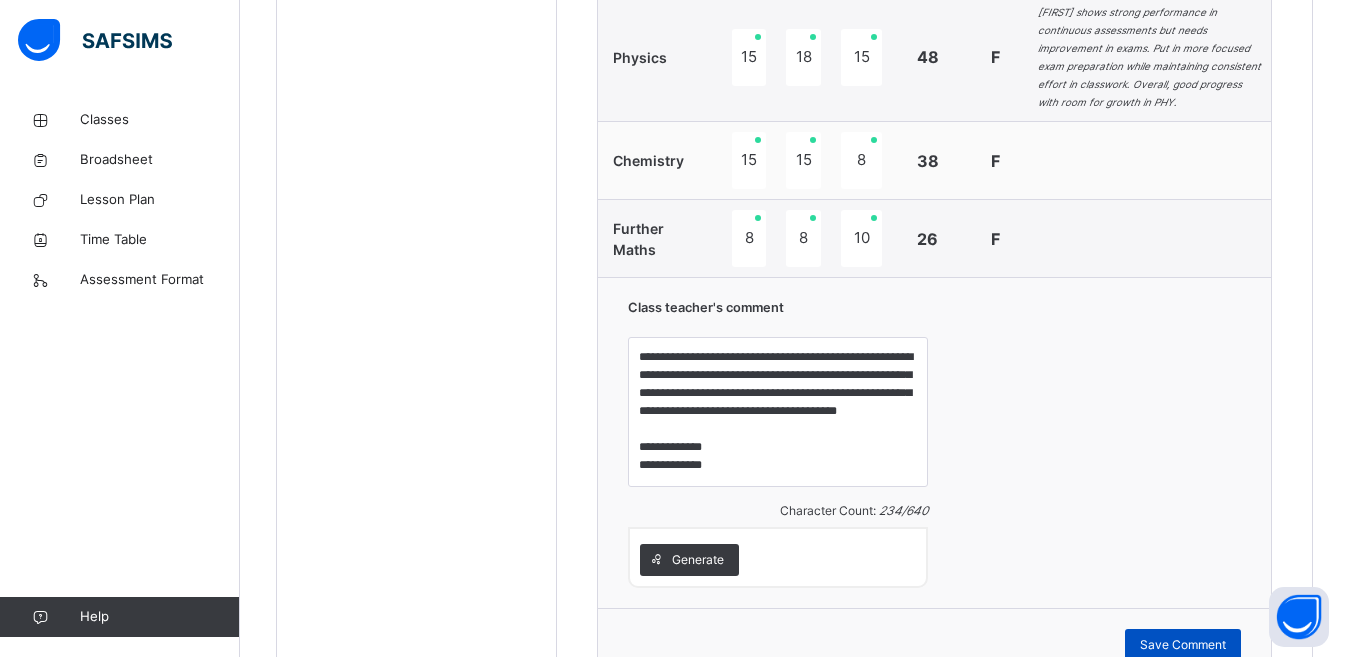 click on "Save Comment" at bounding box center (1183, 645) 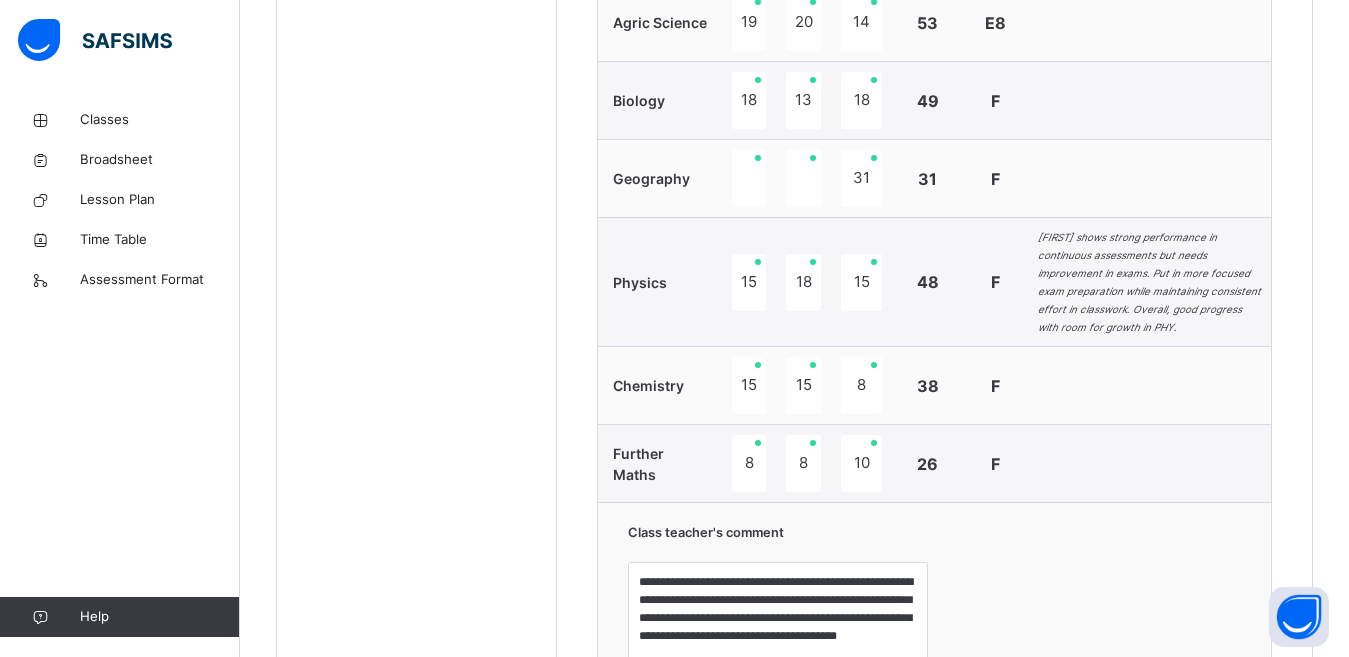 scroll, scrollTop: 844, scrollLeft: 0, axis: vertical 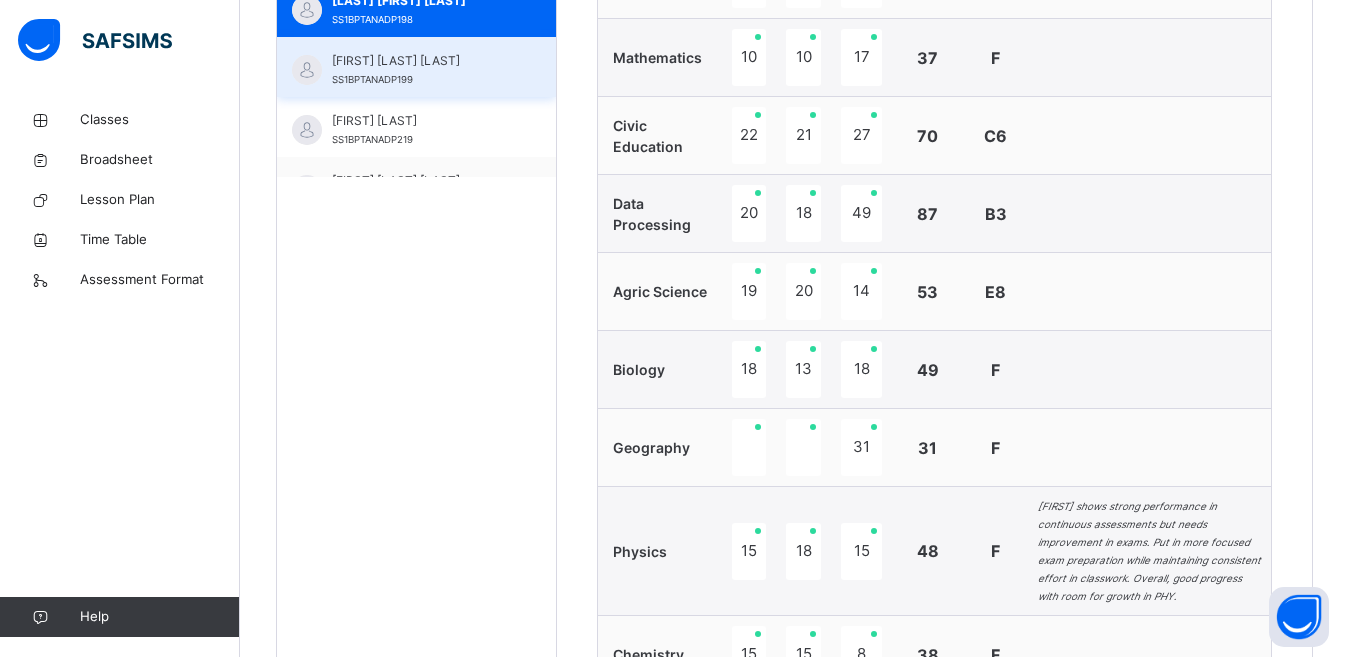 click on "[FIRST] [LAST] [LAST] SS1BPTANADP199" at bounding box center [421, 70] 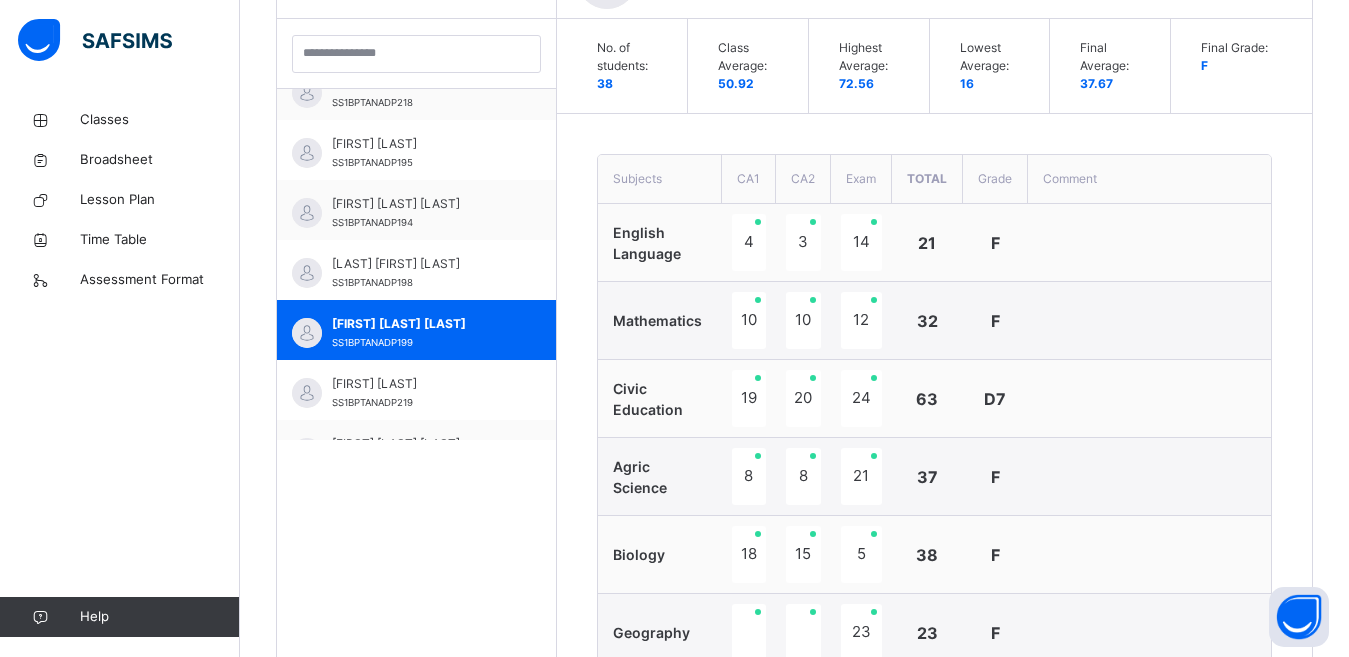 scroll, scrollTop: 844, scrollLeft: 0, axis: vertical 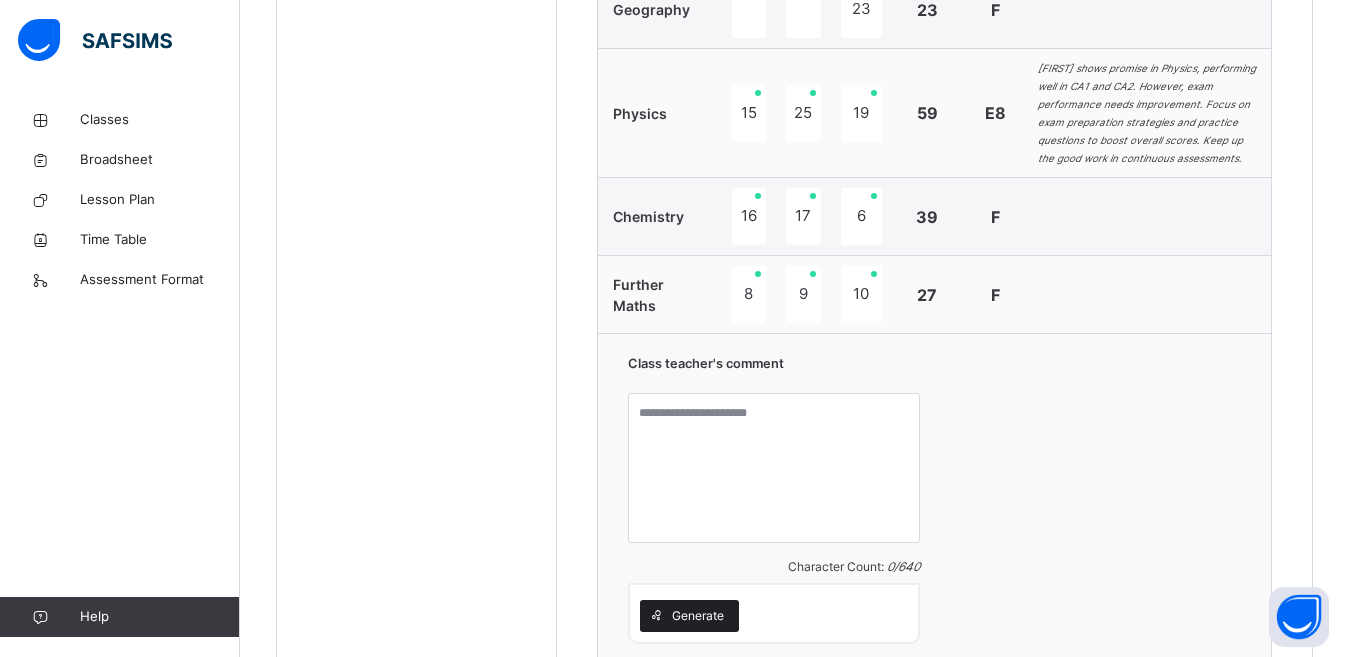click on "Generate" at bounding box center (698, 616) 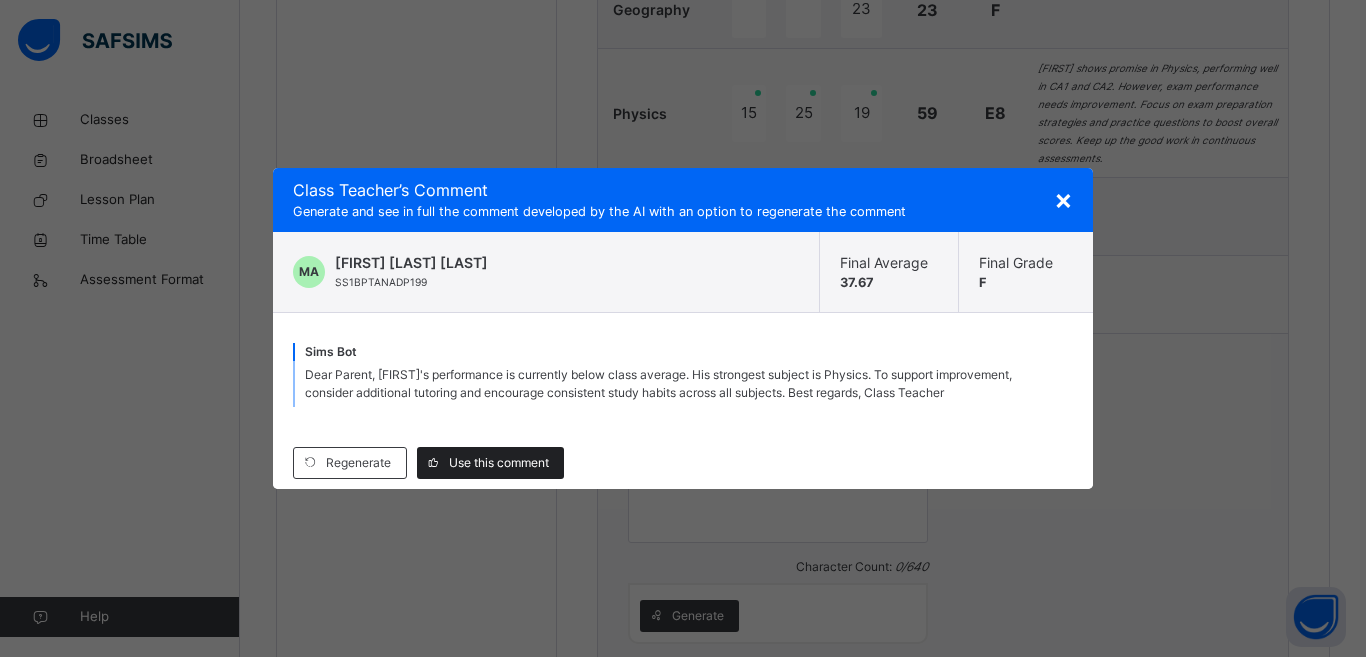 click on "Use this comment" at bounding box center [499, 463] 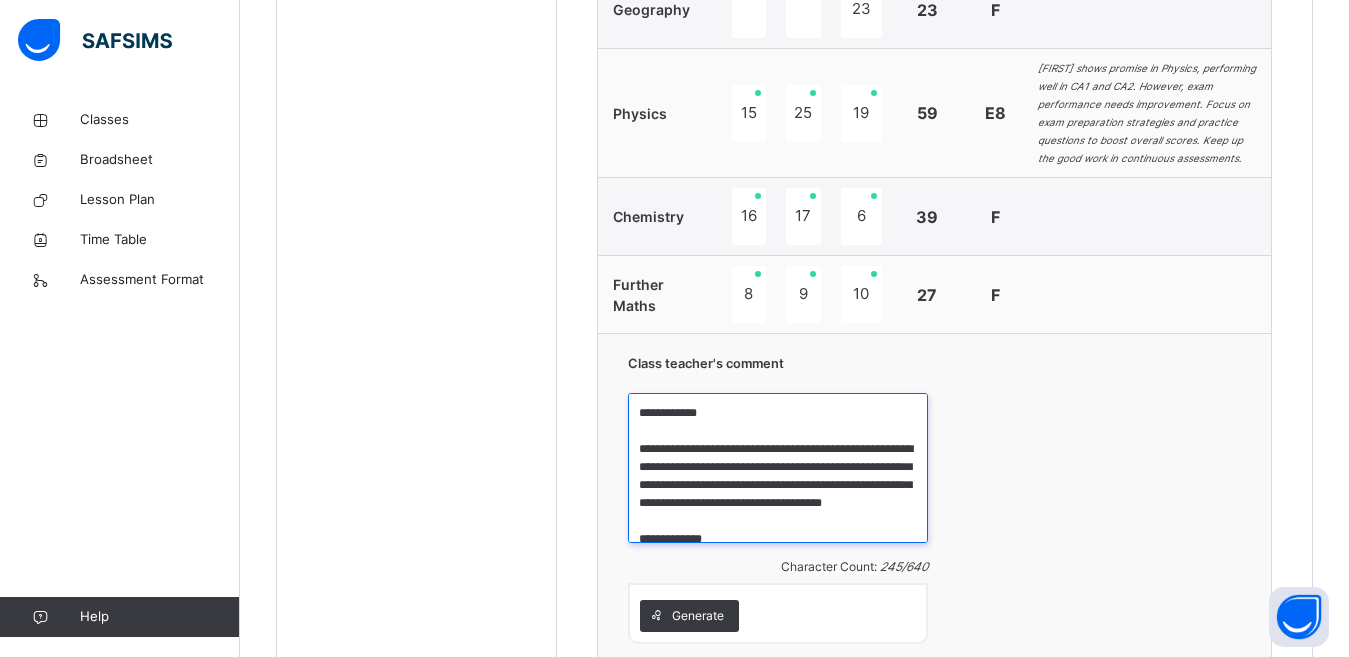 click on "**********" at bounding box center [778, 468] 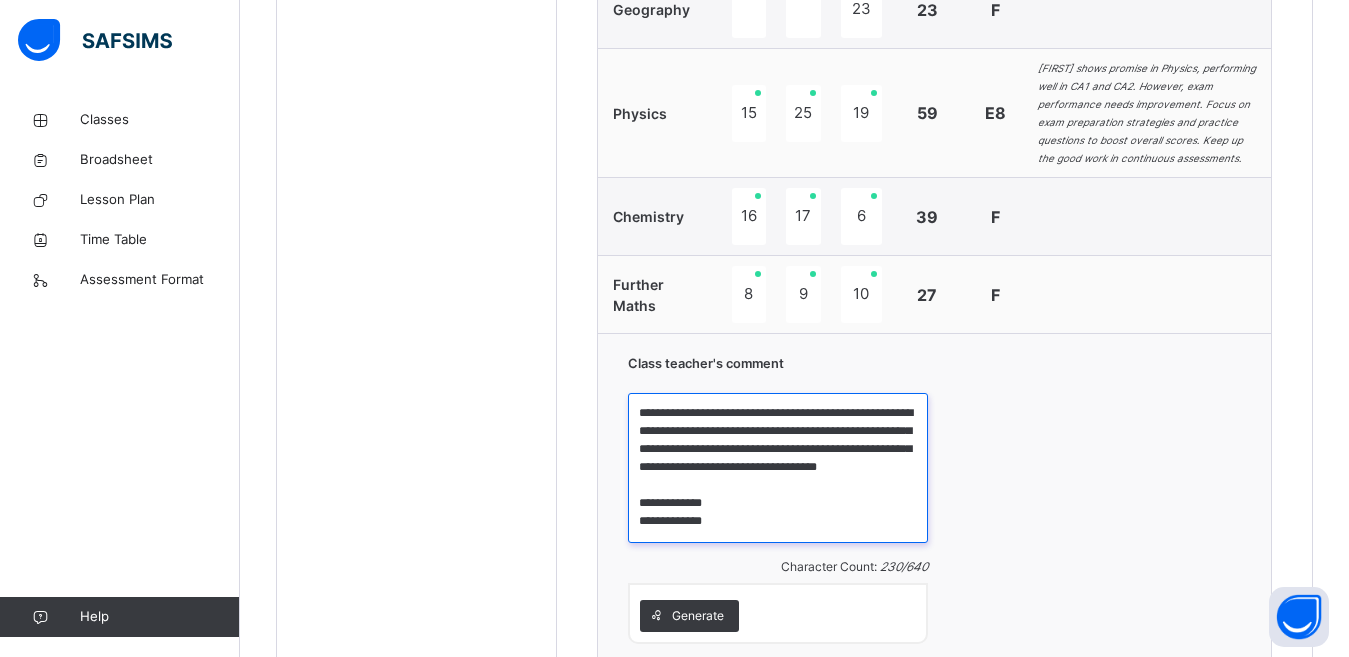 click on "**********" at bounding box center [778, 468] 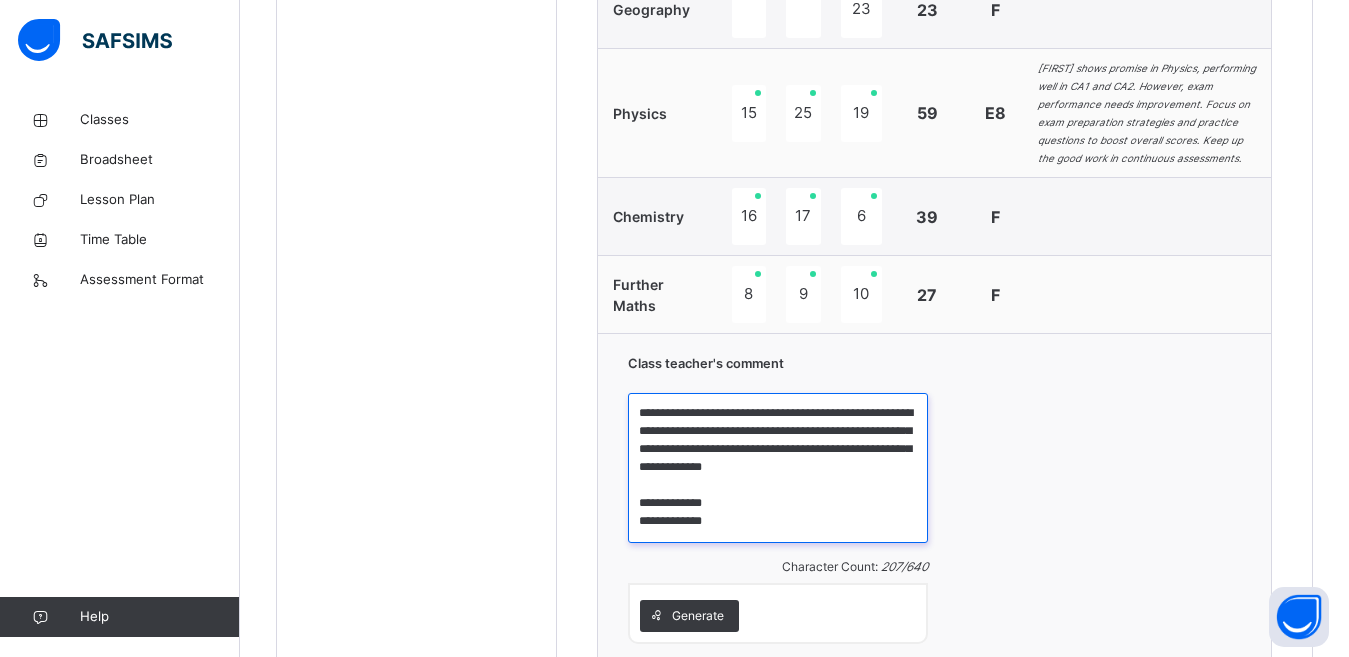 click on "**********" at bounding box center (778, 468) 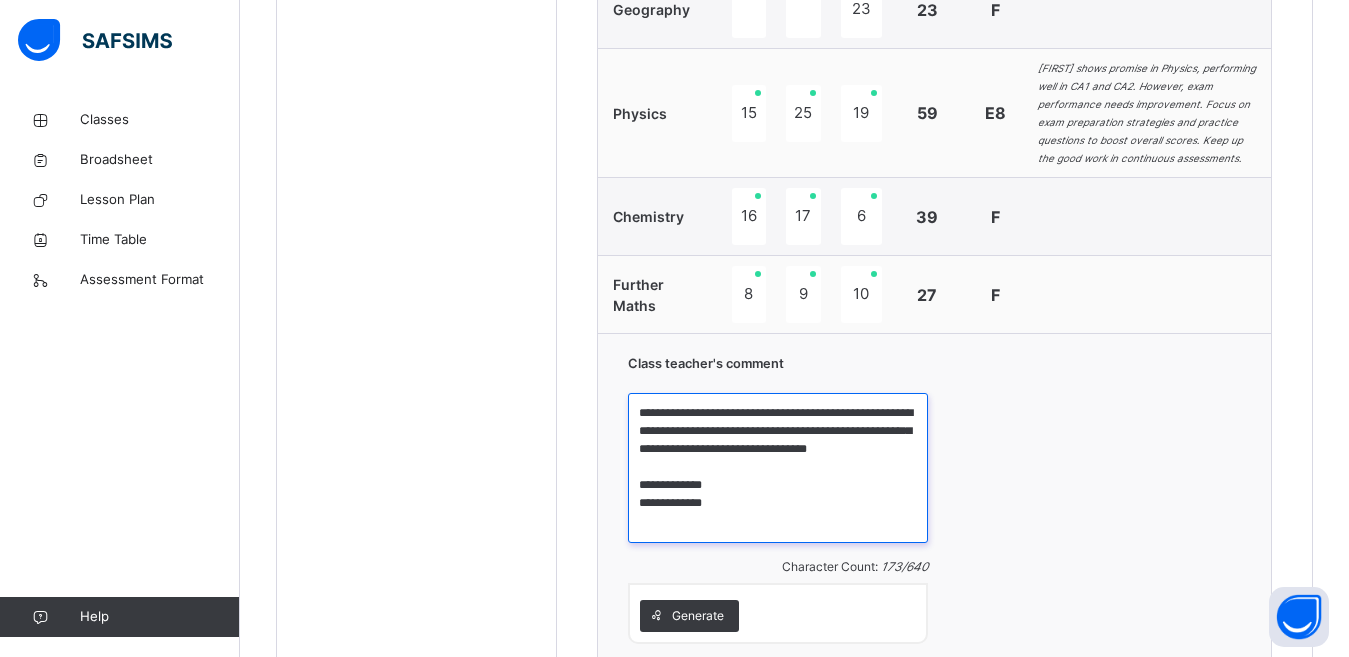 click on "**********" at bounding box center [778, 468] 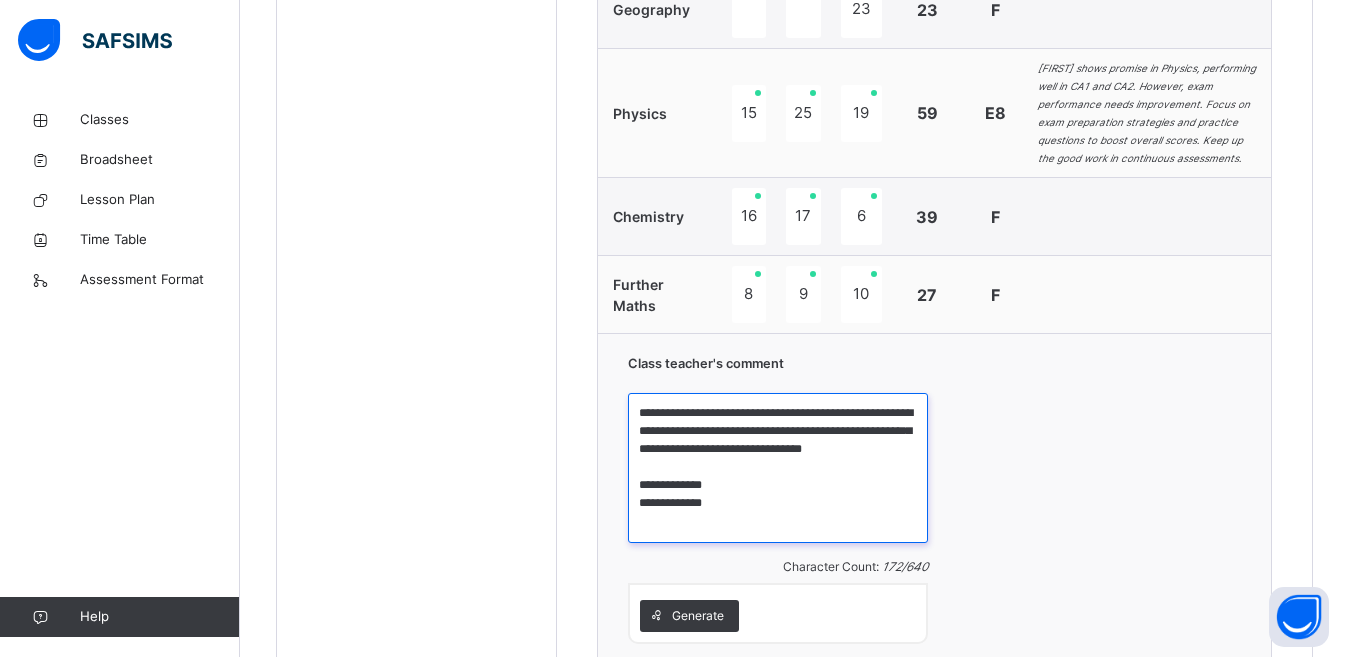click on "**********" at bounding box center [778, 468] 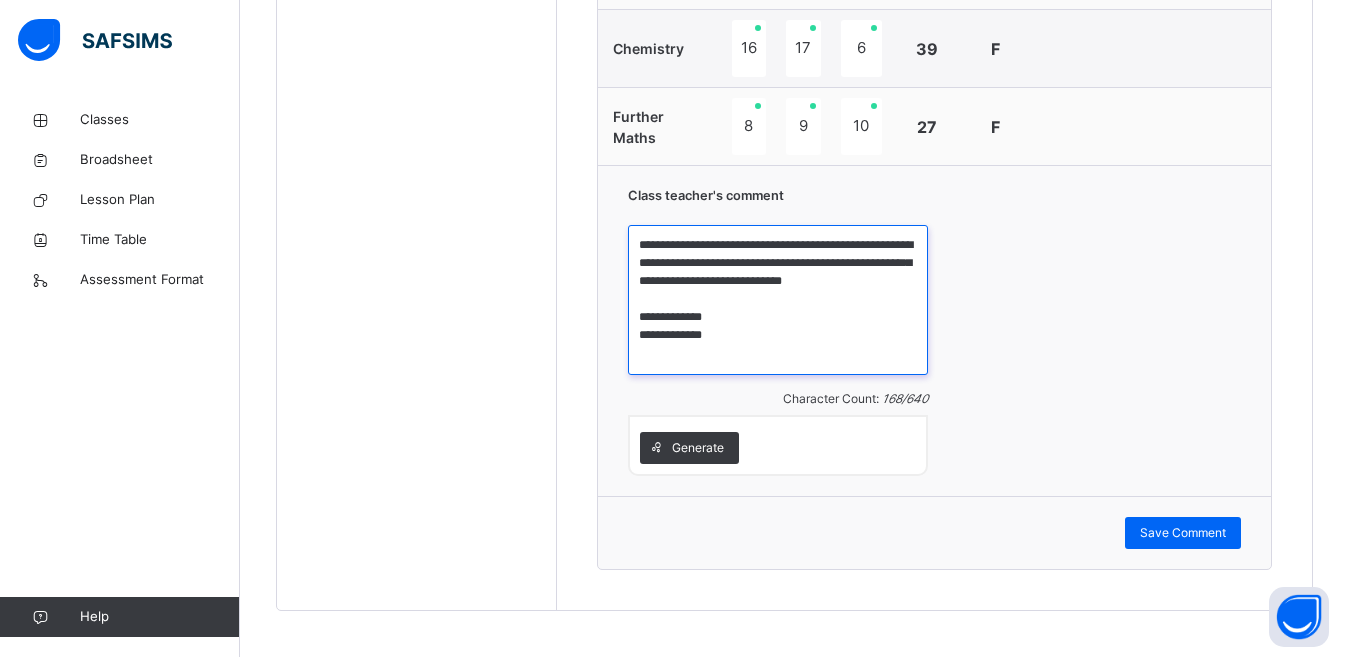 scroll, scrollTop: 1378, scrollLeft: 0, axis: vertical 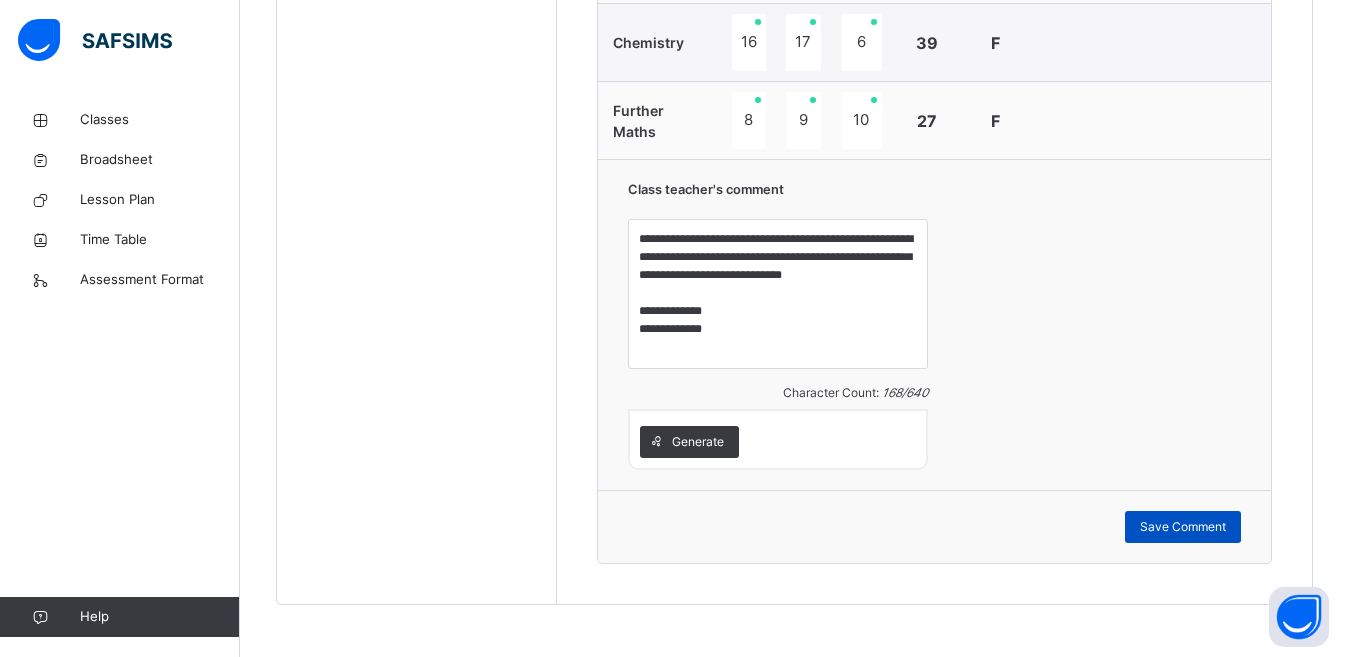 click on "Save Comment" at bounding box center (1183, 527) 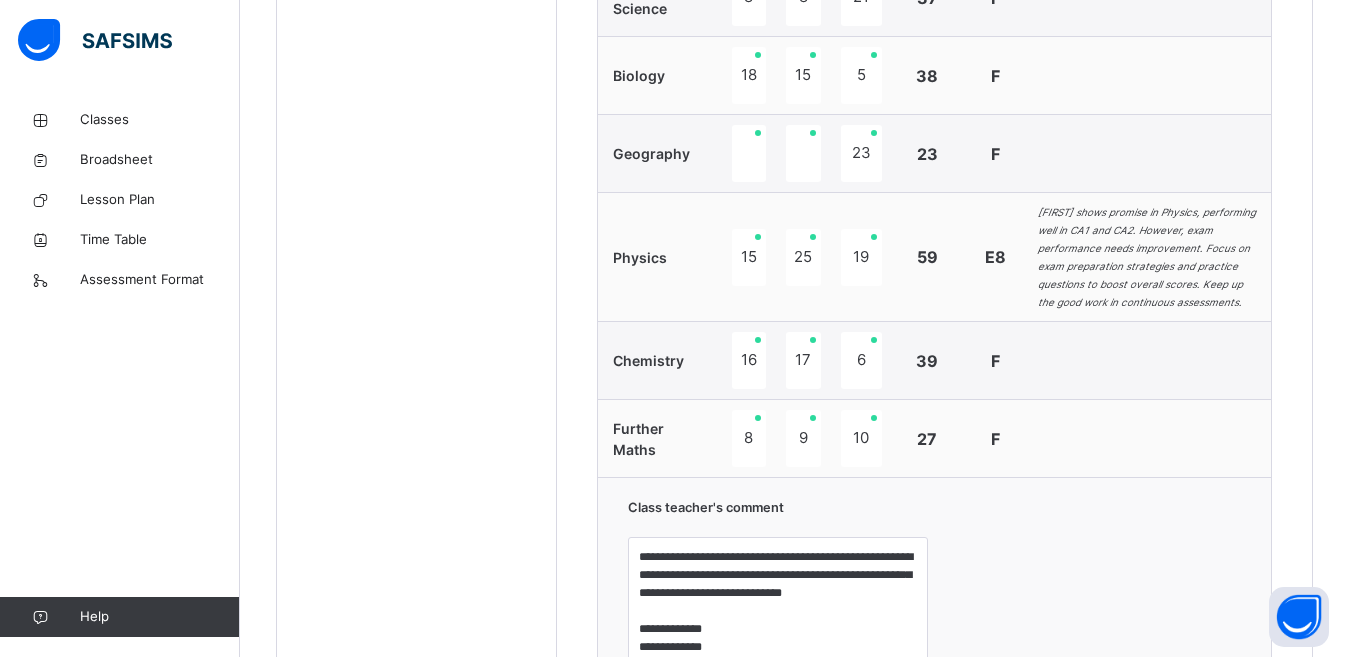 scroll, scrollTop: 1021, scrollLeft: 0, axis: vertical 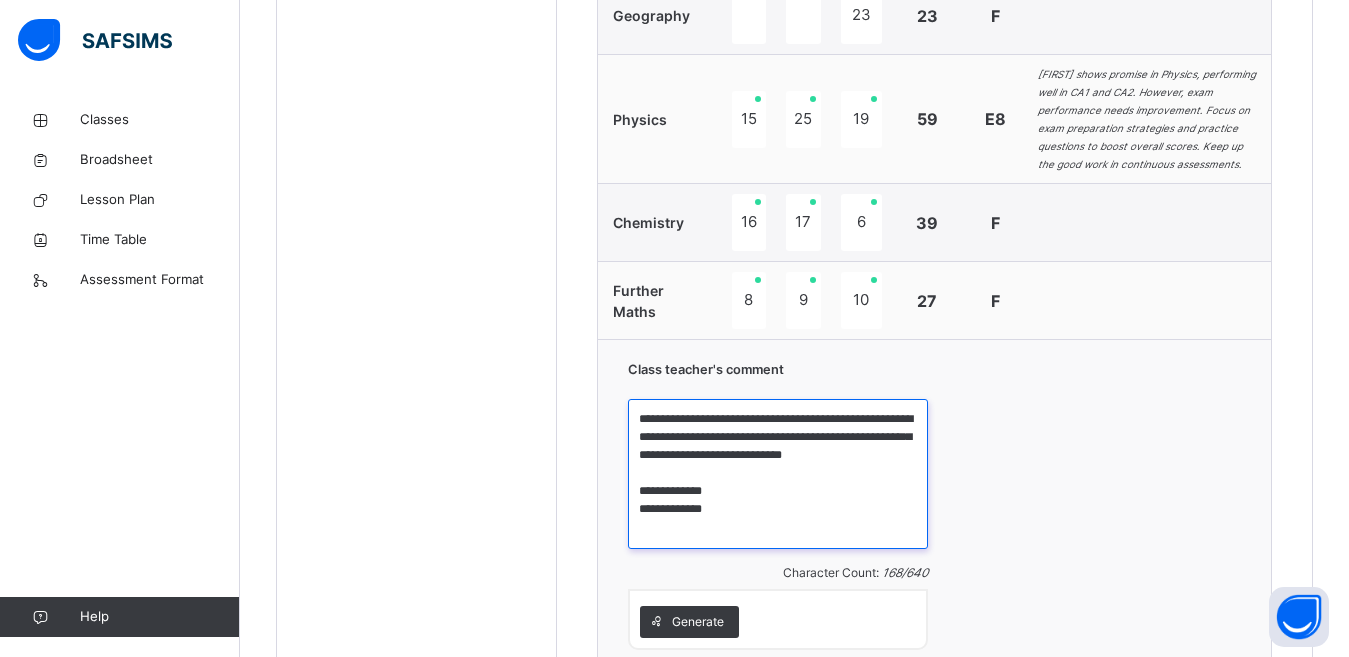 click on "**********" at bounding box center [778, 474] 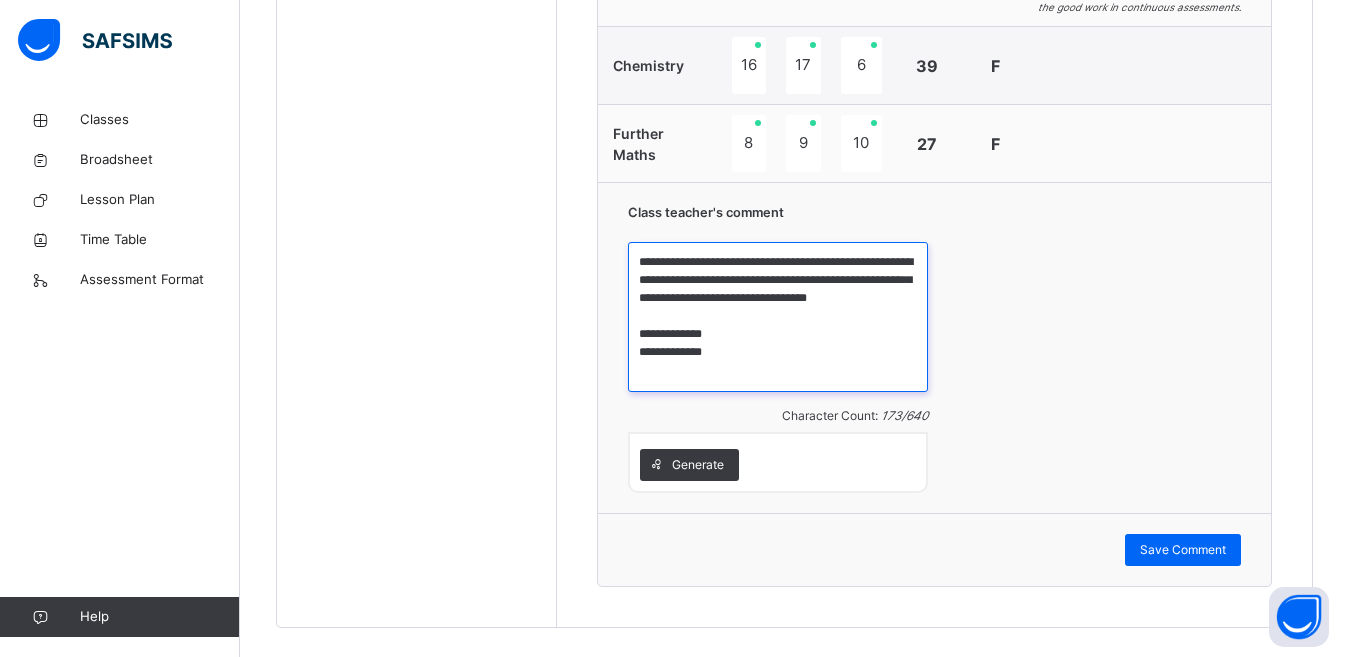 scroll, scrollTop: 1362, scrollLeft: 0, axis: vertical 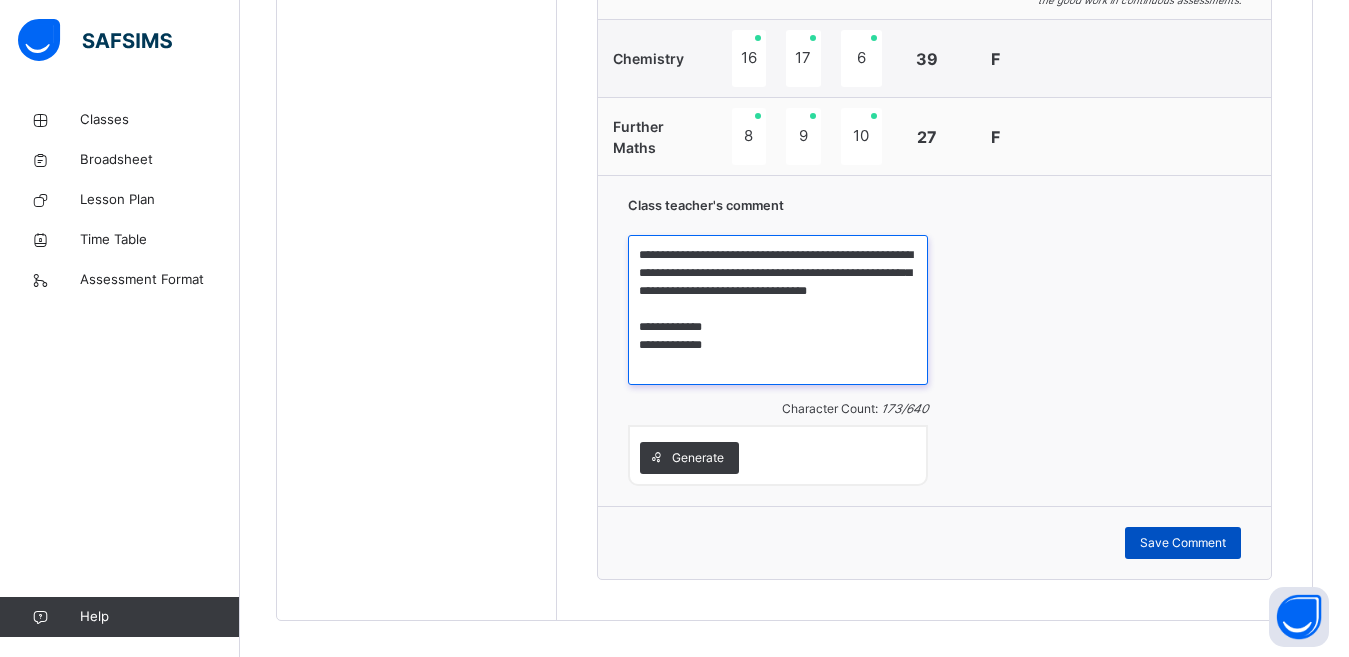 type on "**********" 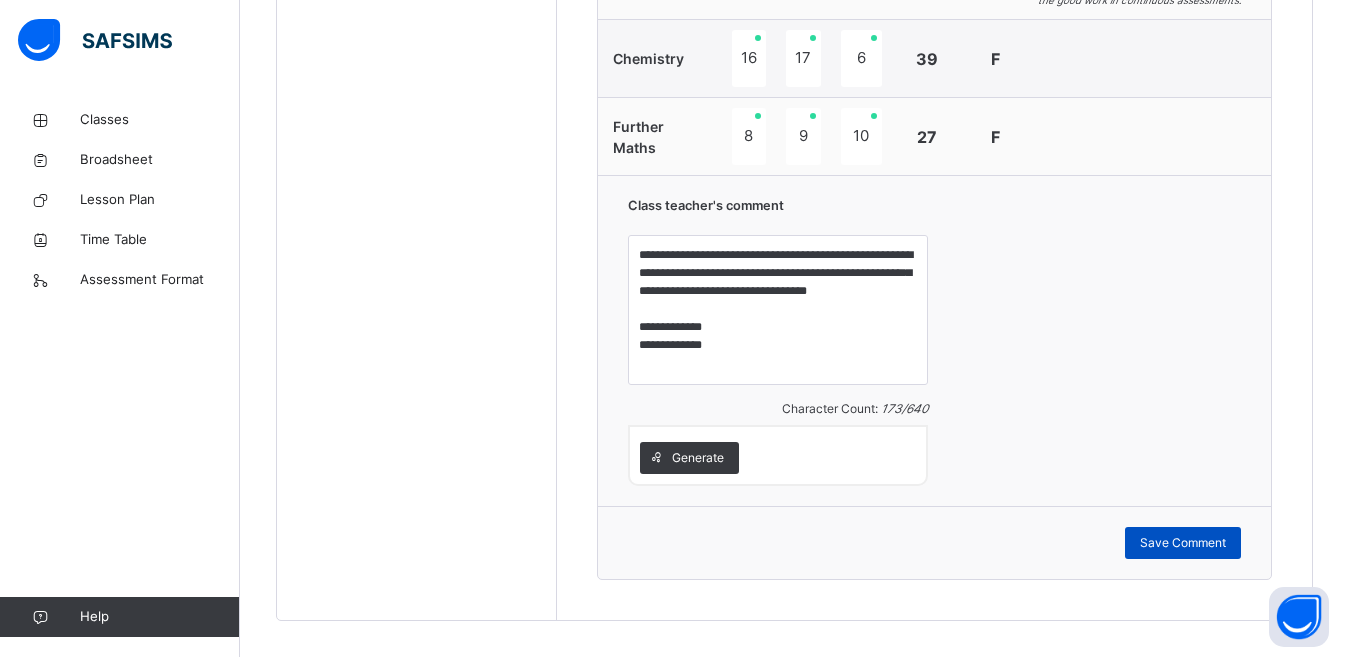 click on "Save Comment" at bounding box center (1183, 543) 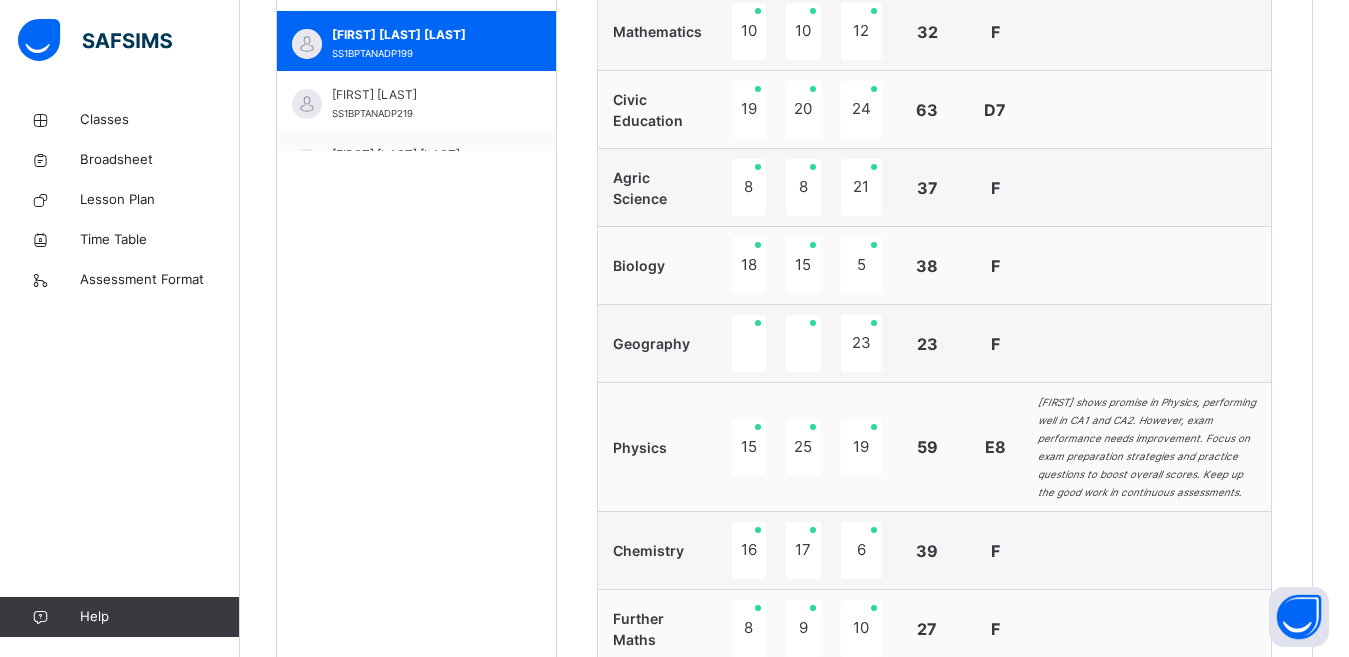 scroll, scrollTop: 834, scrollLeft: 0, axis: vertical 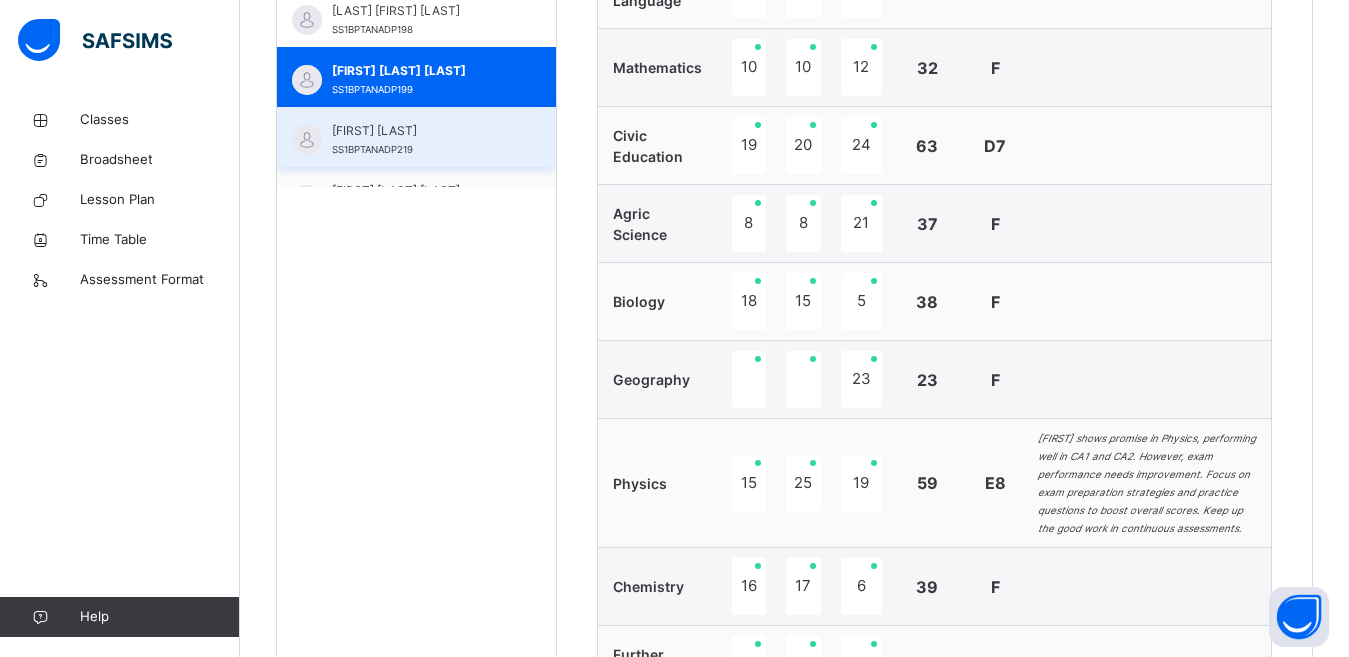 click on "[FIRST] [LAST]" at bounding box center (421, 131) 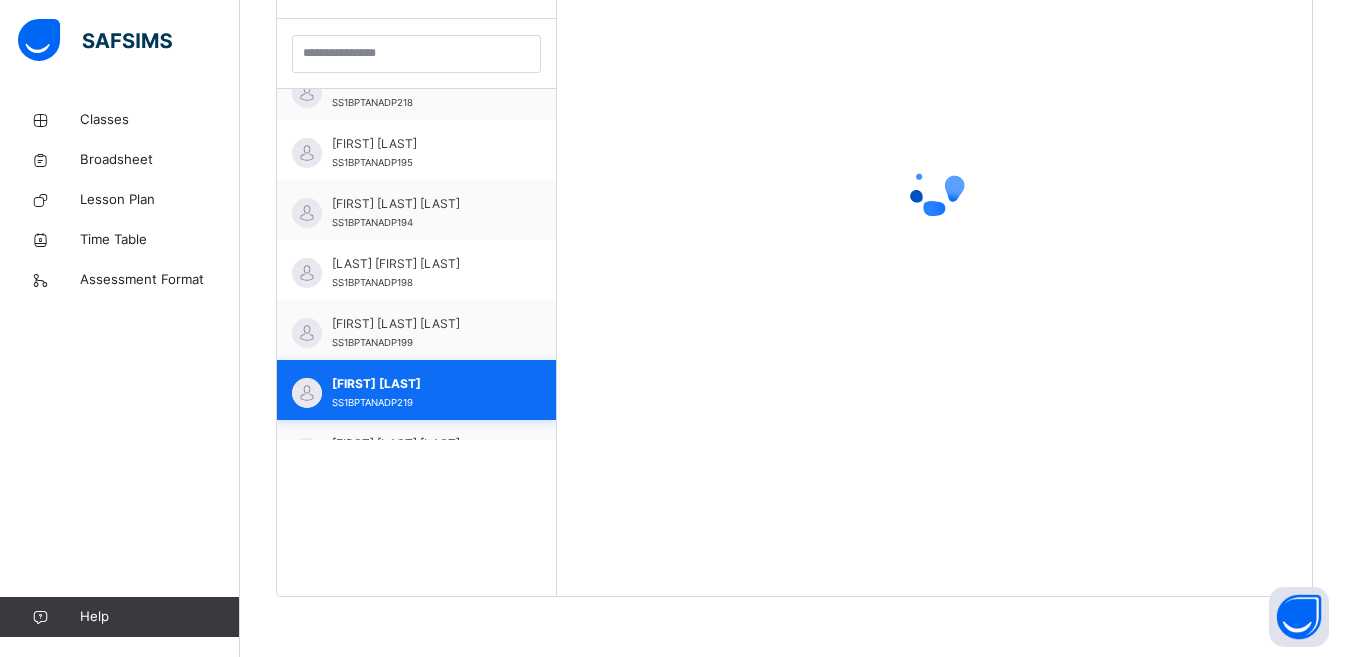 scroll, scrollTop: 581, scrollLeft: 0, axis: vertical 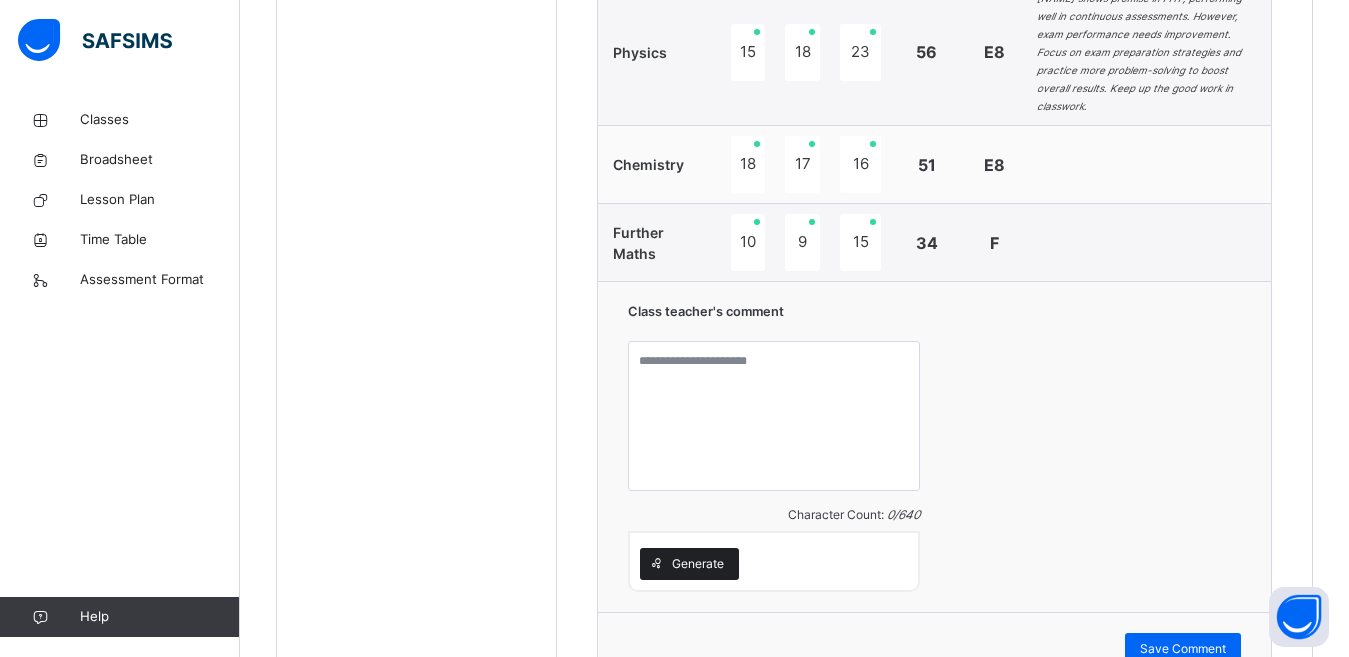 click on "Generate" at bounding box center [698, 564] 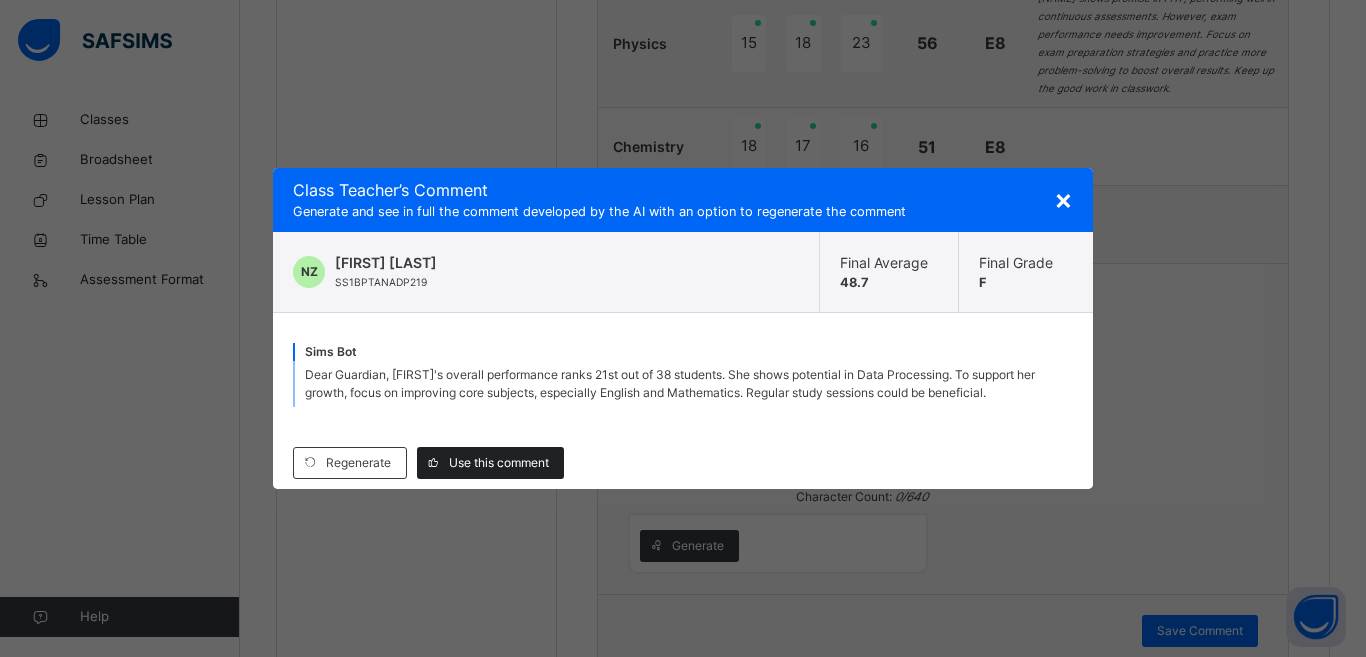 click on "Use this comment" at bounding box center (499, 463) 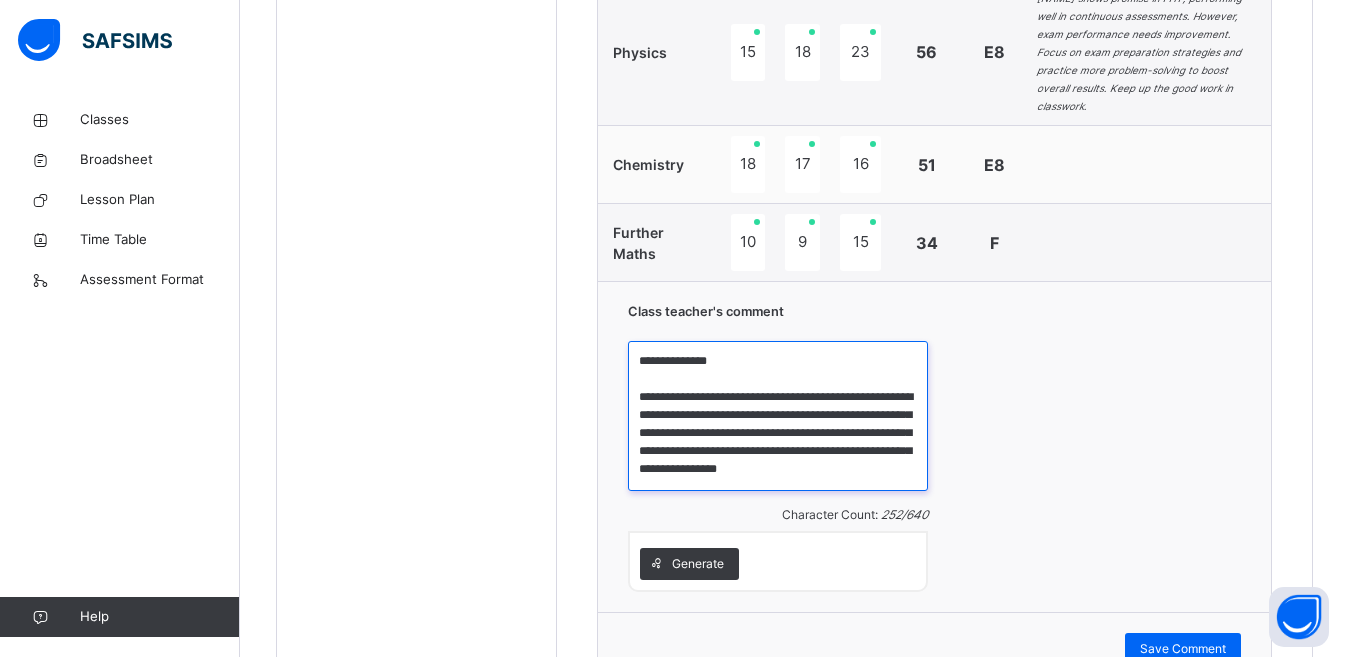 click on "**********" at bounding box center (778, 416) 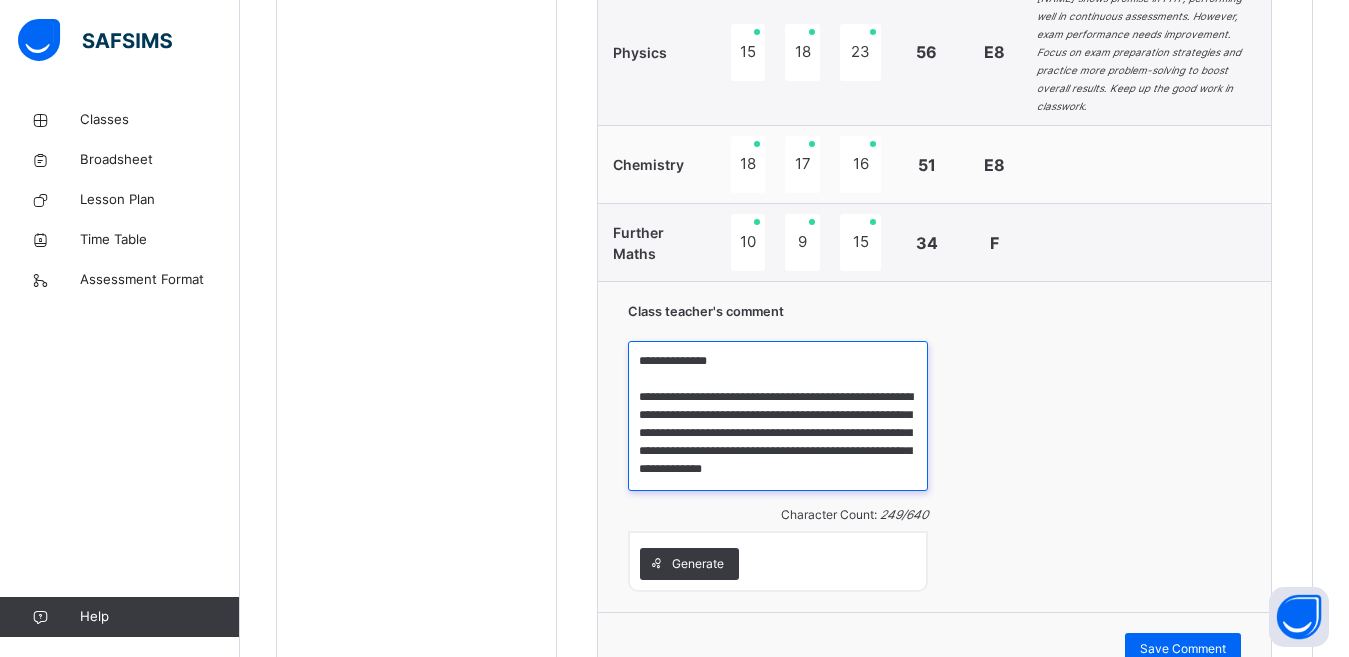 click on "**********" at bounding box center [778, 416] 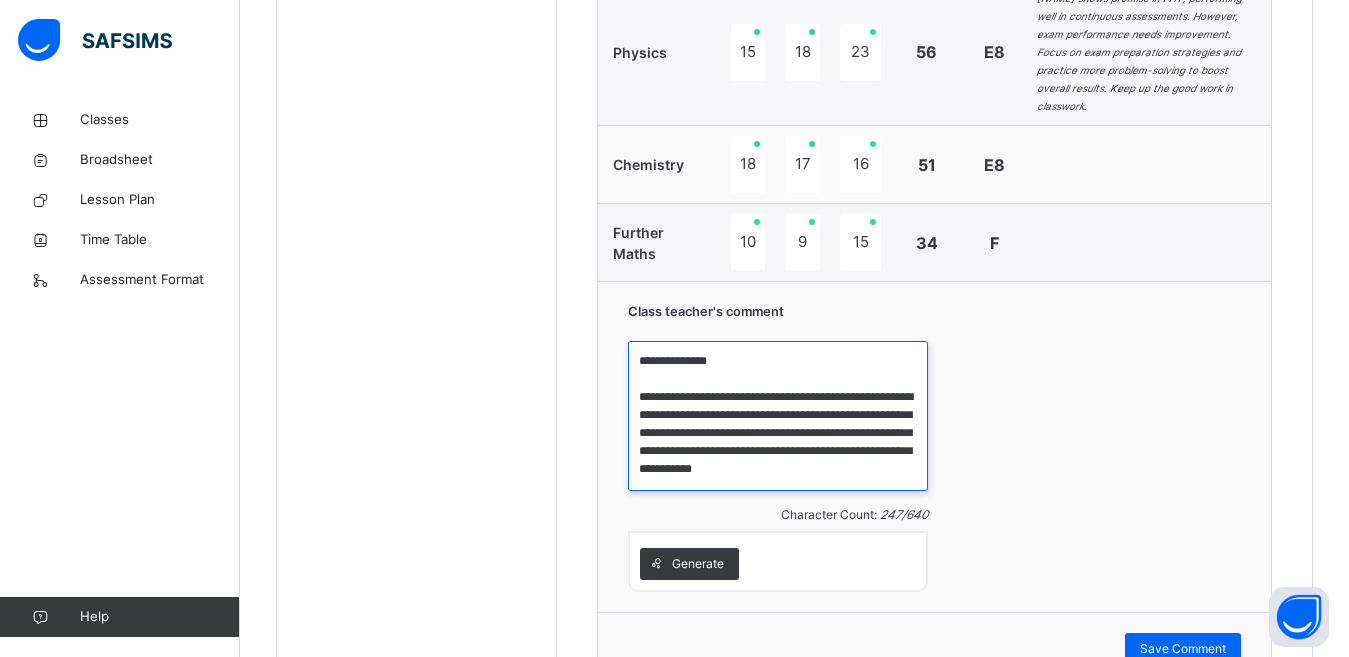 click on "**********" at bounding box center [778, 416] 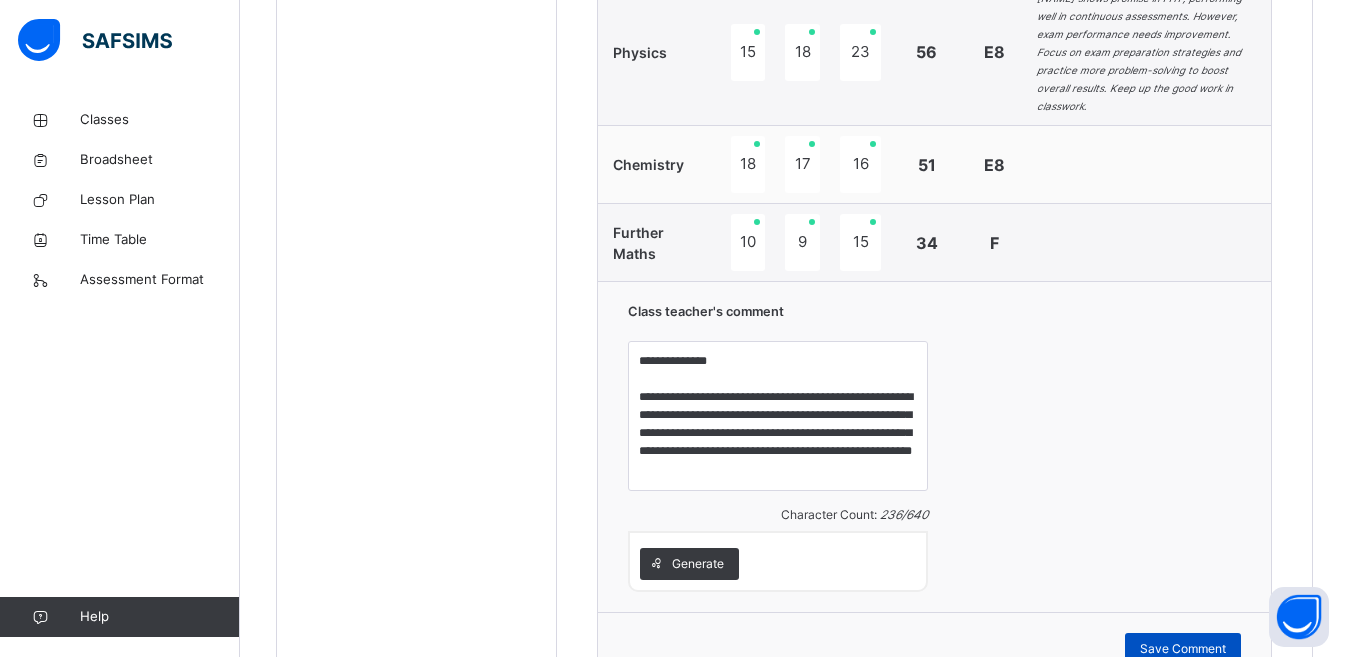 click on "Save Comment" at bounding box center (1183, 649) 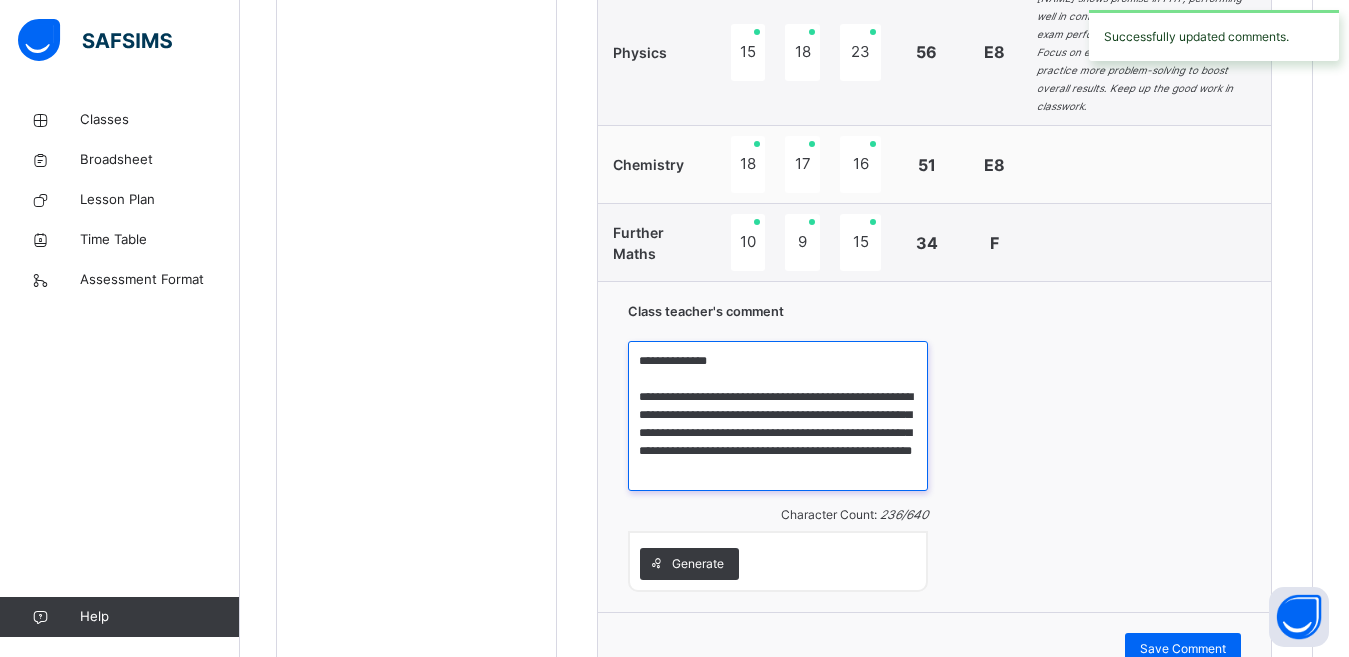 click on "**********" at bounding box center (778, 416) 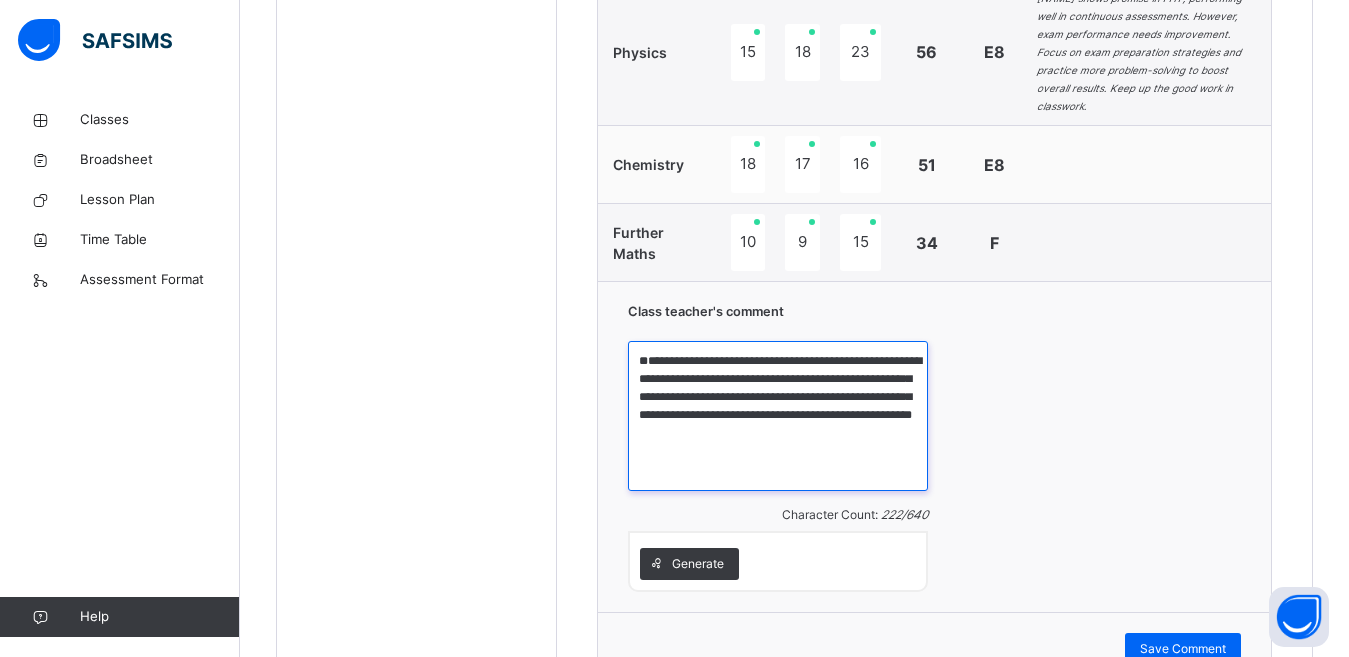 click on "**********" at bounding box center (778, 416) 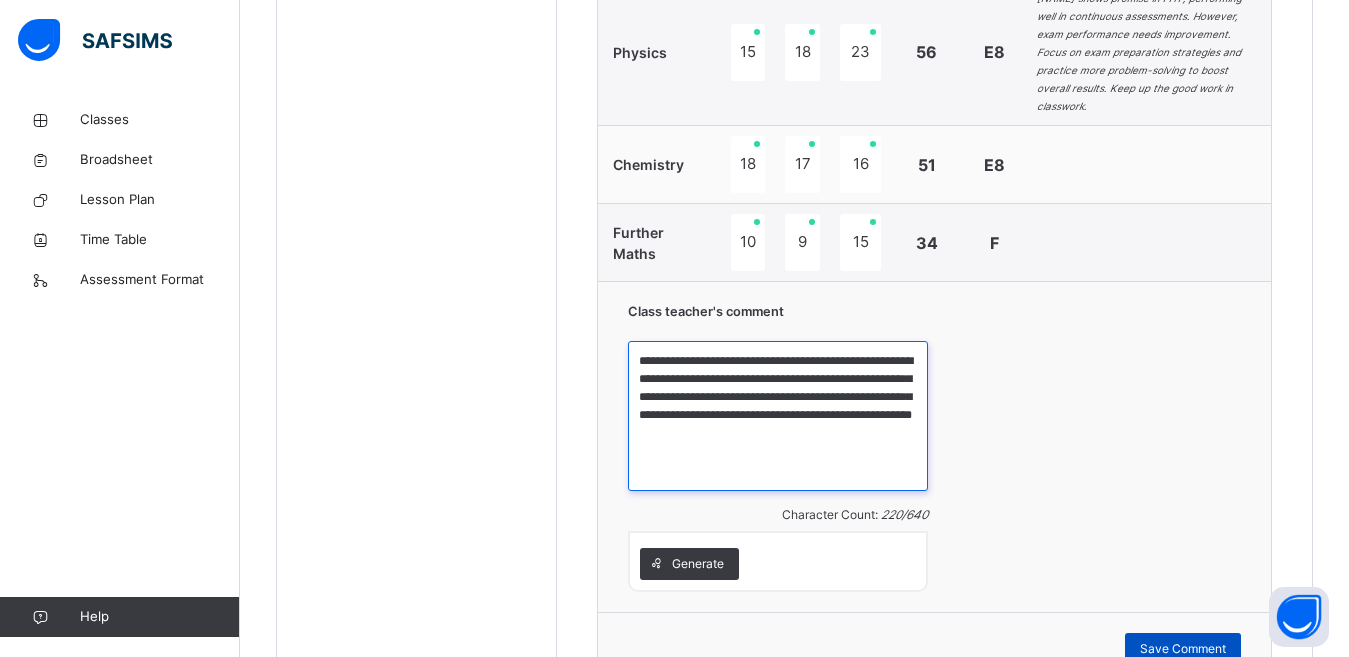 type on "**********" 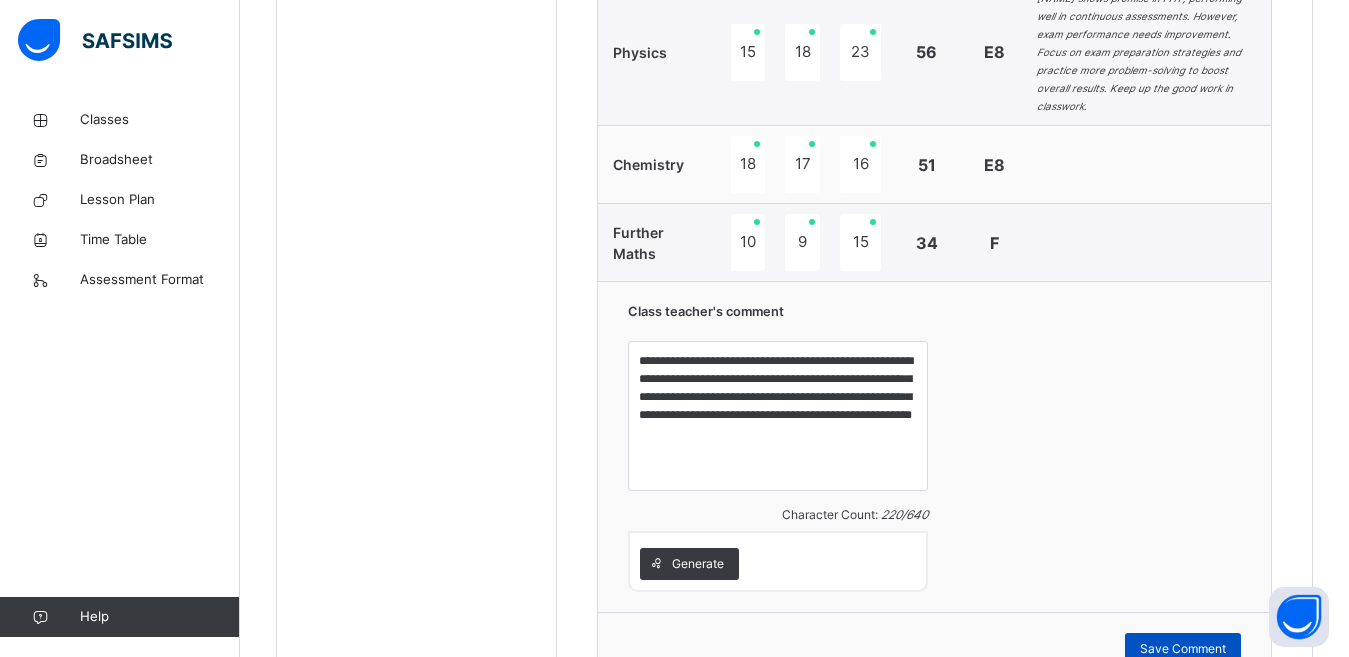 click on "Save Comment" at bounding box center (1183, 649) 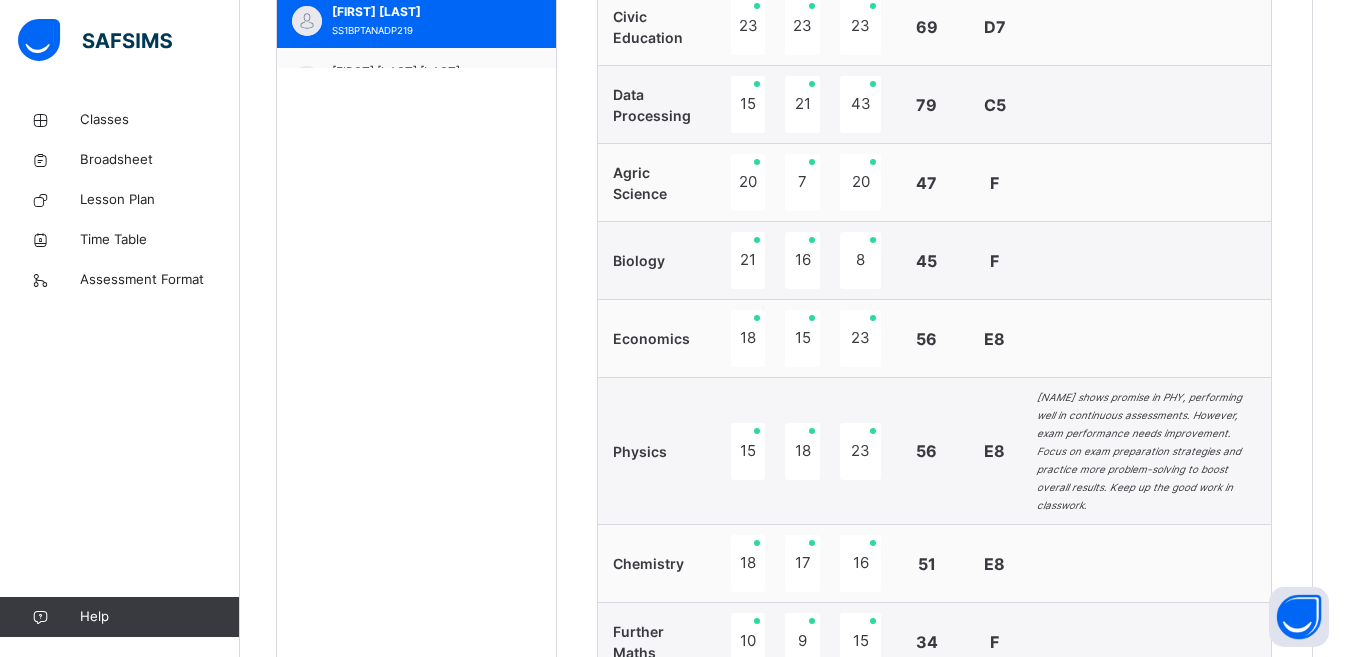 scroll, scrollTop: 892, scrollLeft: 0, axis: vertical 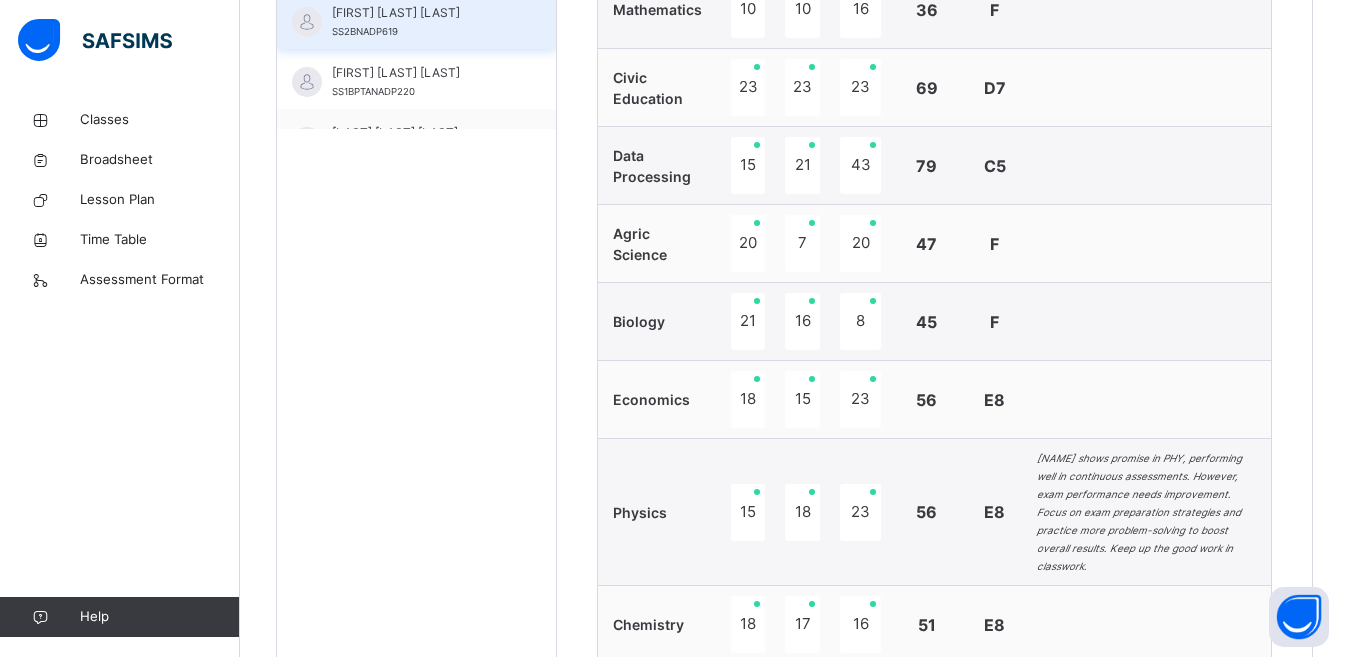 click on "[FIRST] [LAST] [LAST]" at bounding box center (421, 13) 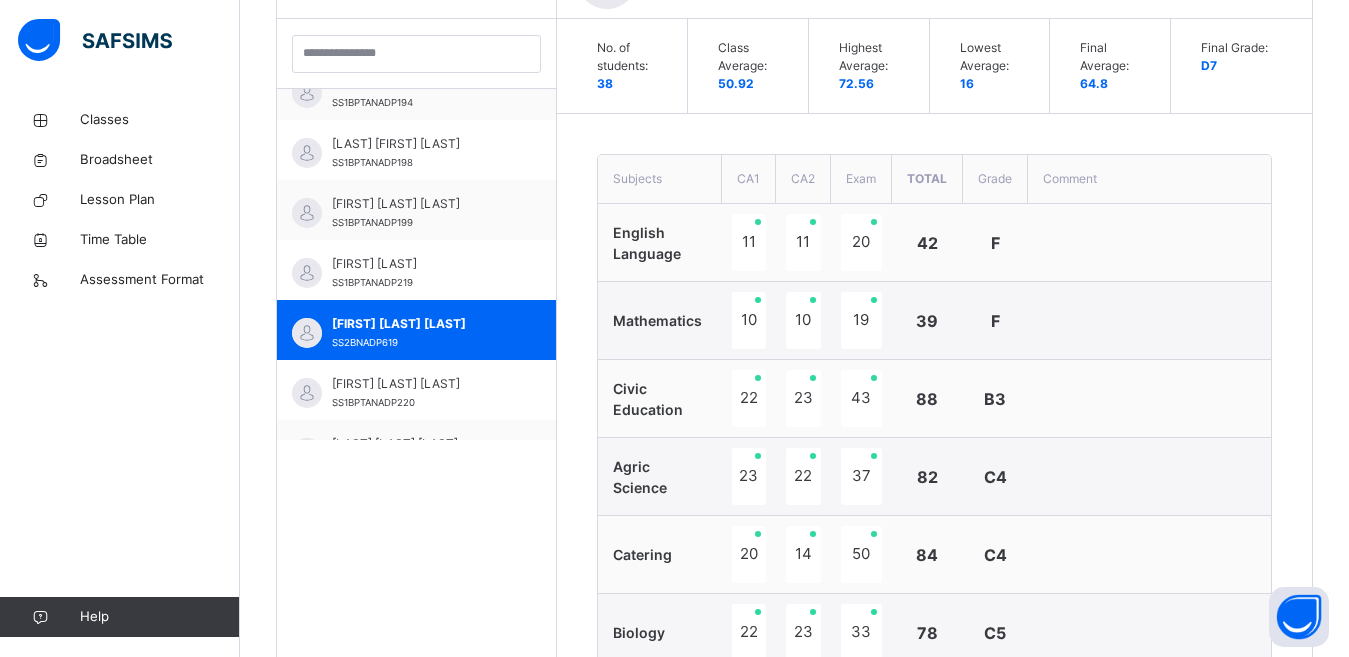 scroll, scrollTop: 892, scrollLeft: 0, axis: vertical 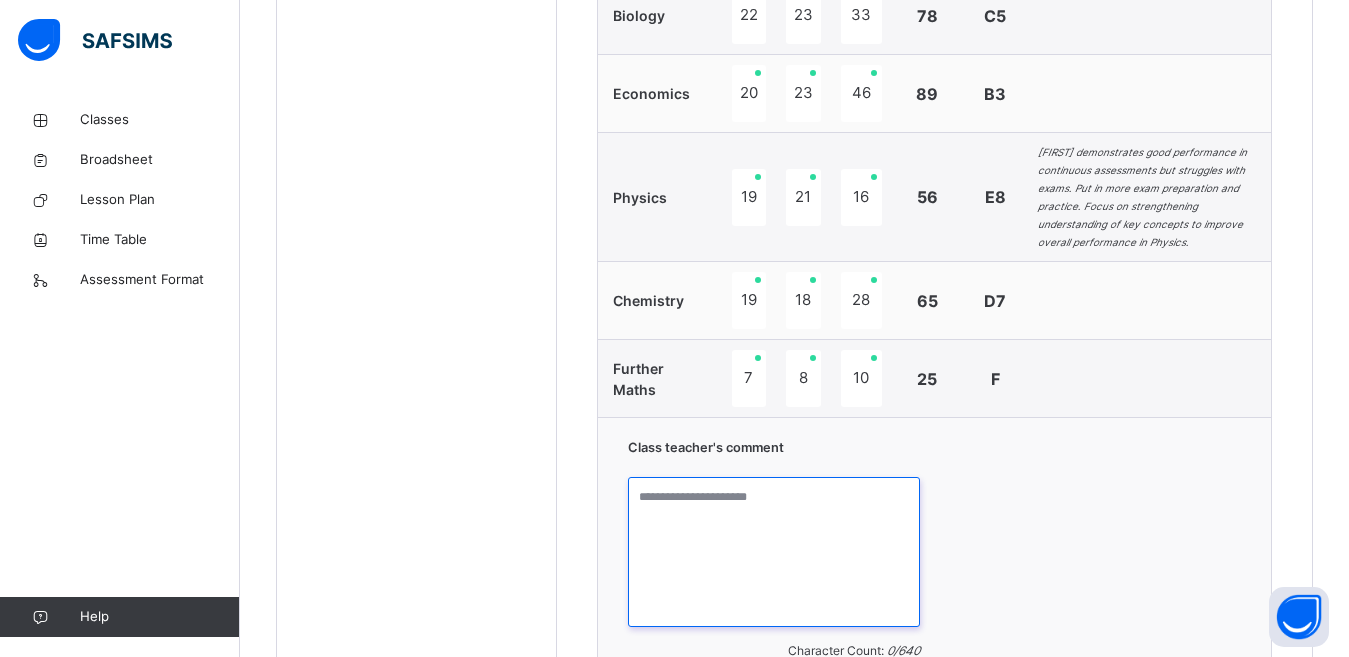 click at bounding box center (774, 552) 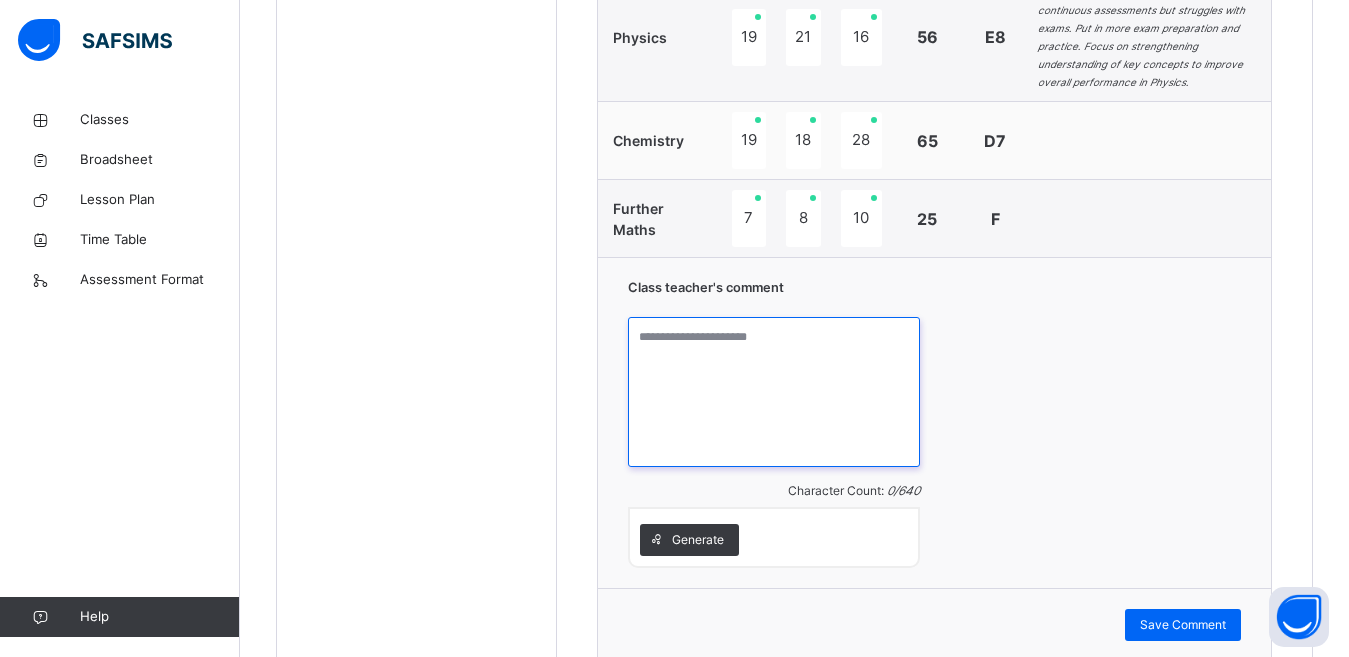 scroll, scrollTop: 1382, scrollLeft: 0, axis: vertical 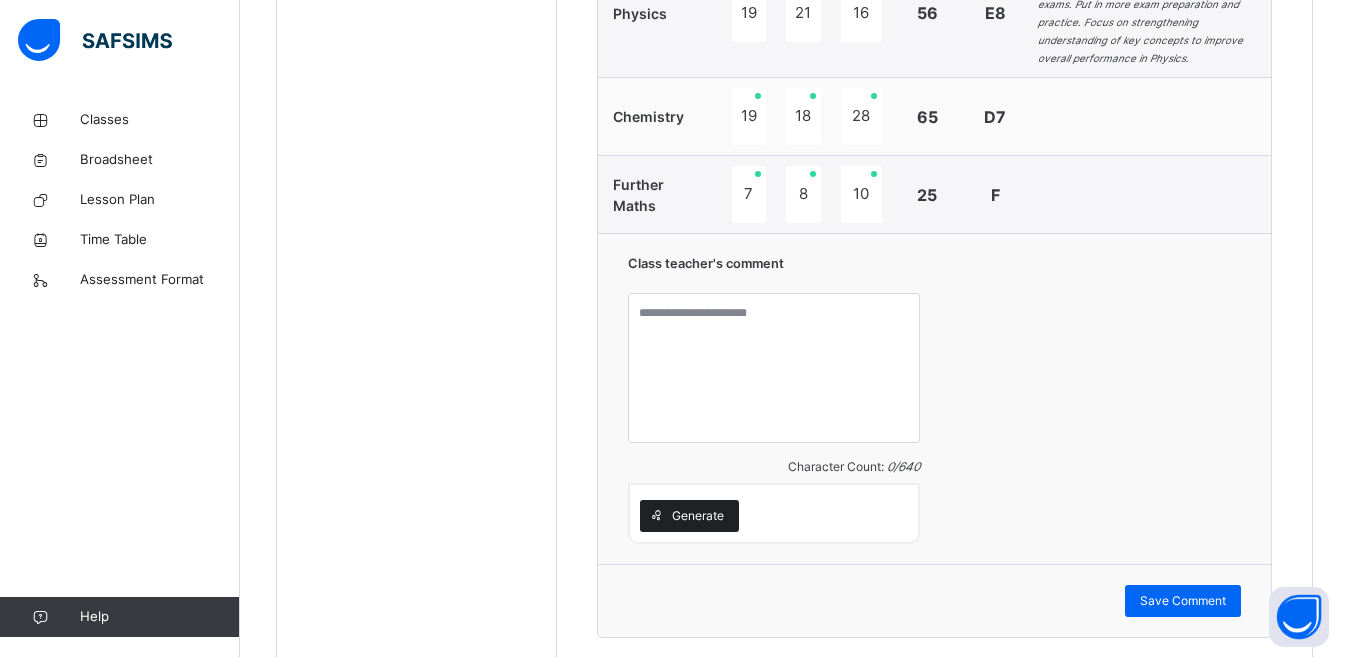 click on "Generate" at bounding box center [698, 516] 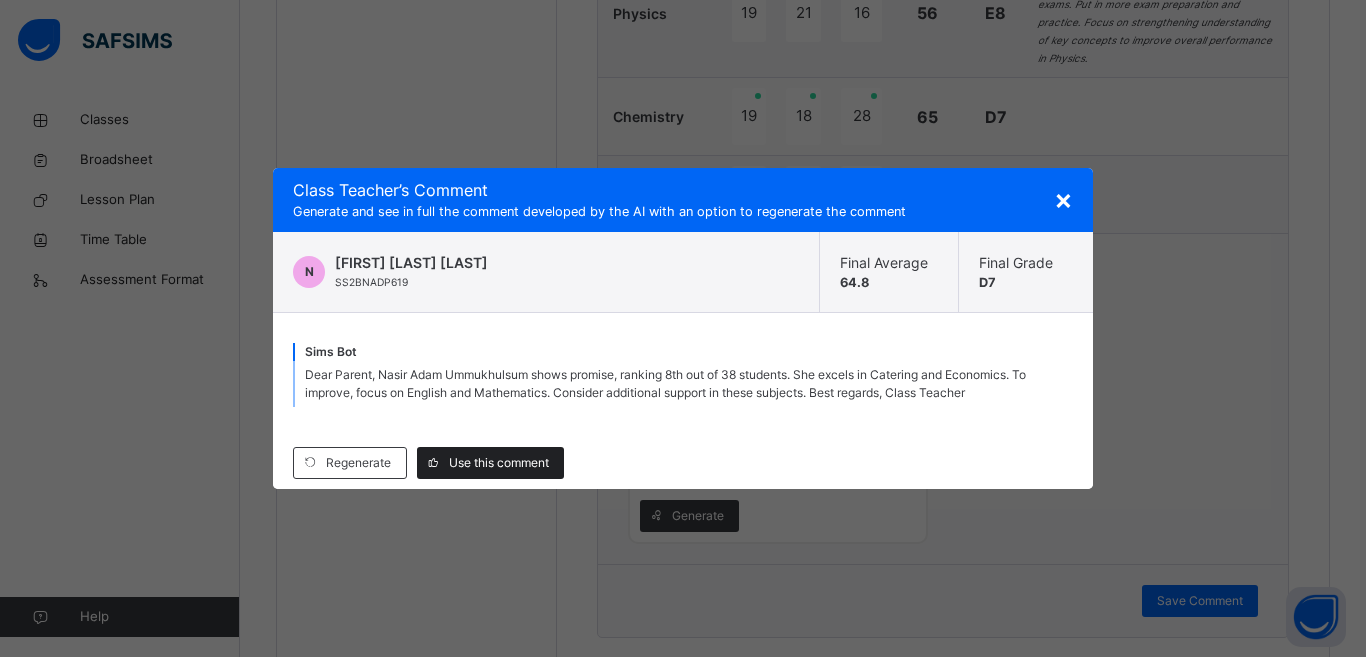 click on "Use this comment" at bounding box center (499, 463) 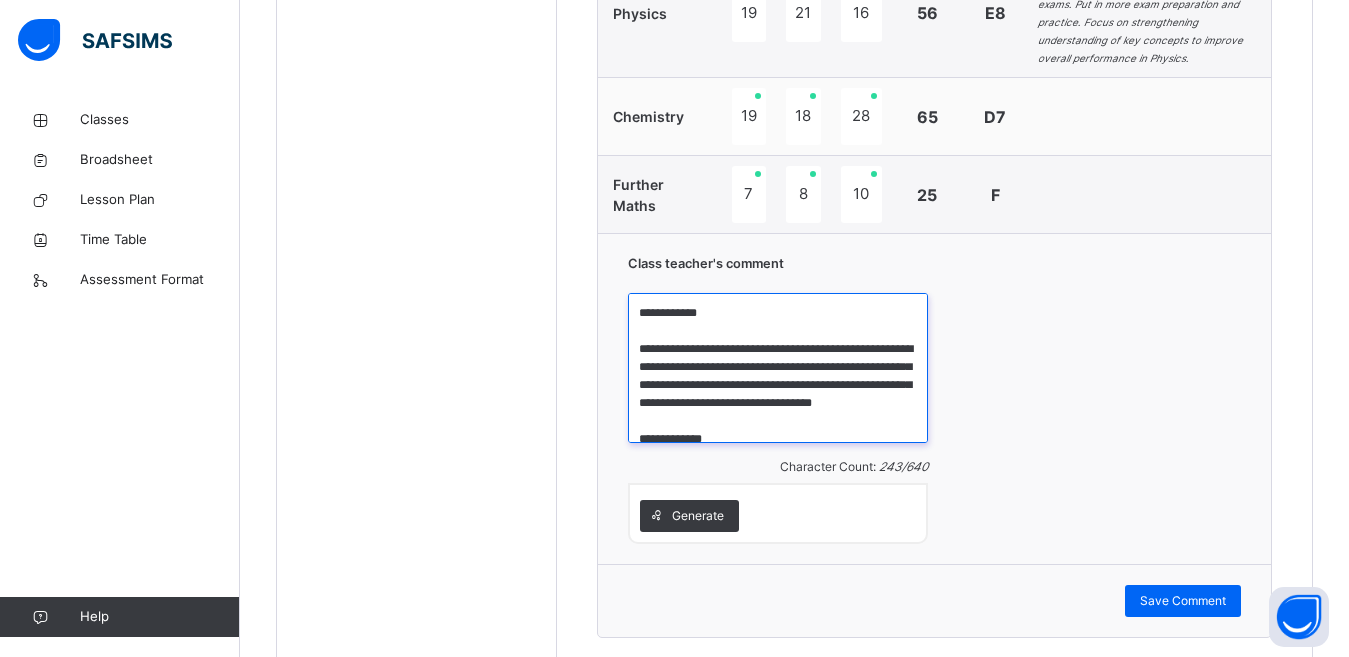 click on "**********" at bounding box center [778, 368] 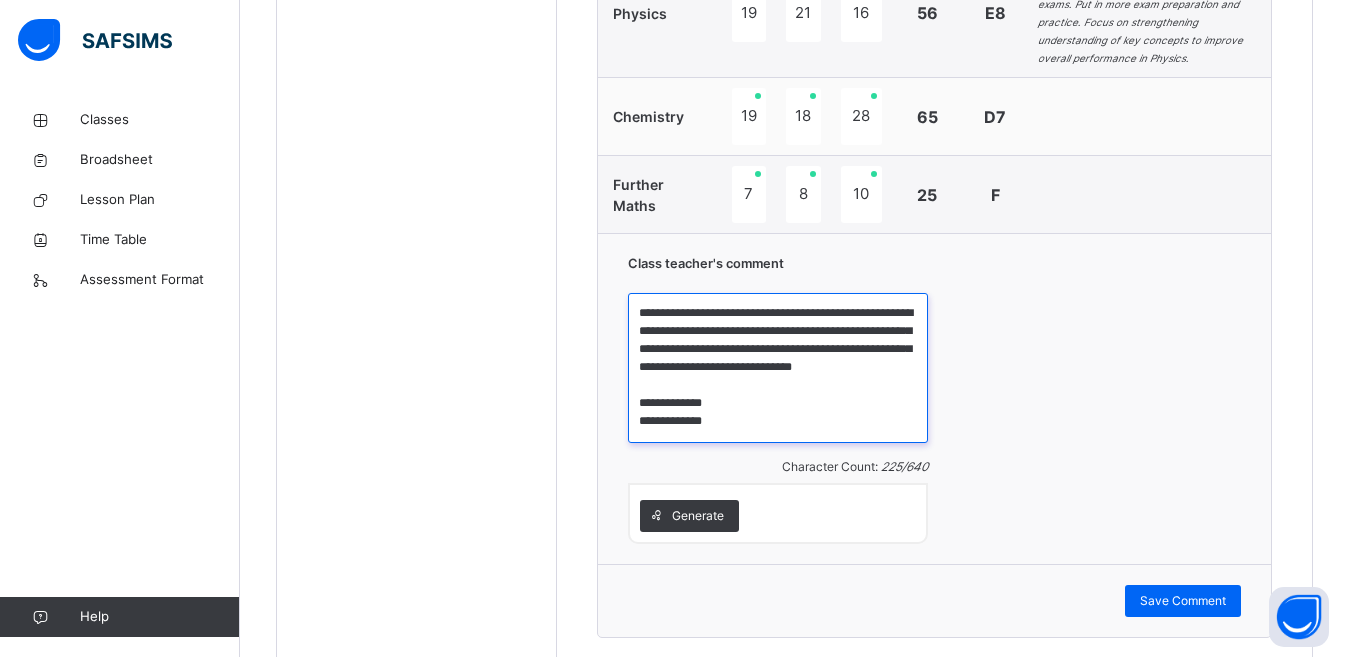 click on "**********" at bounding box center (778, 368) 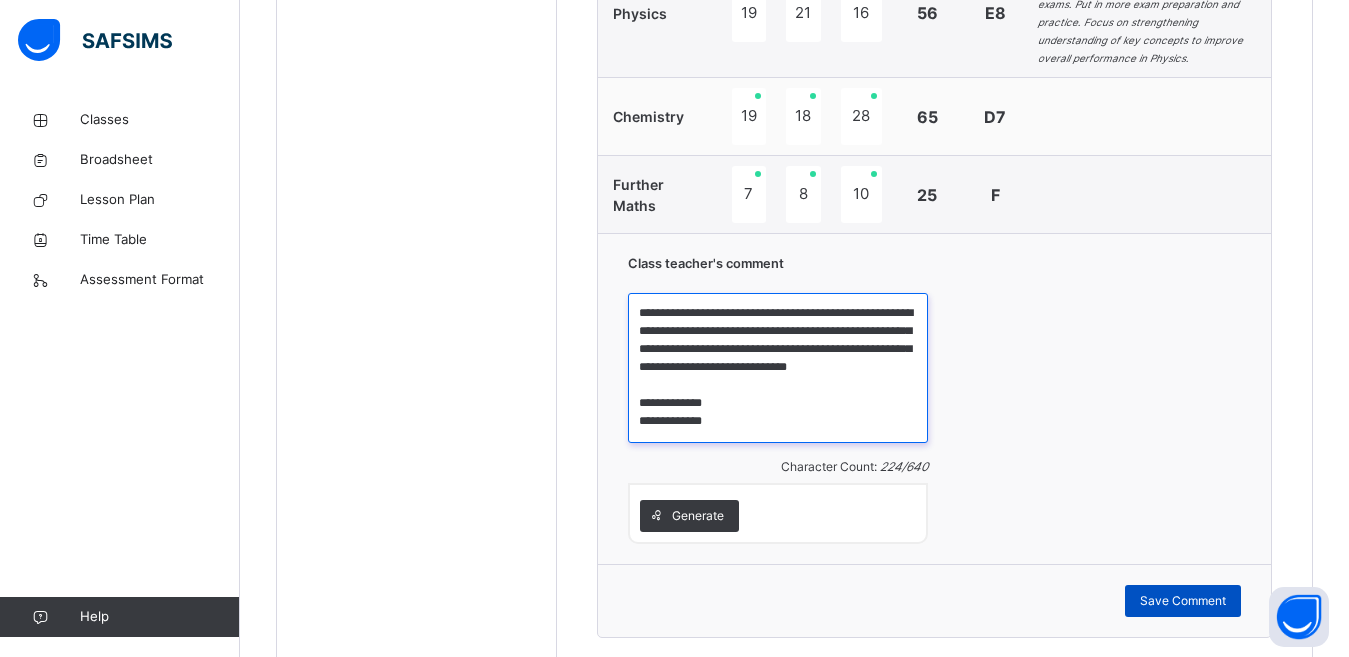 type on "**********" 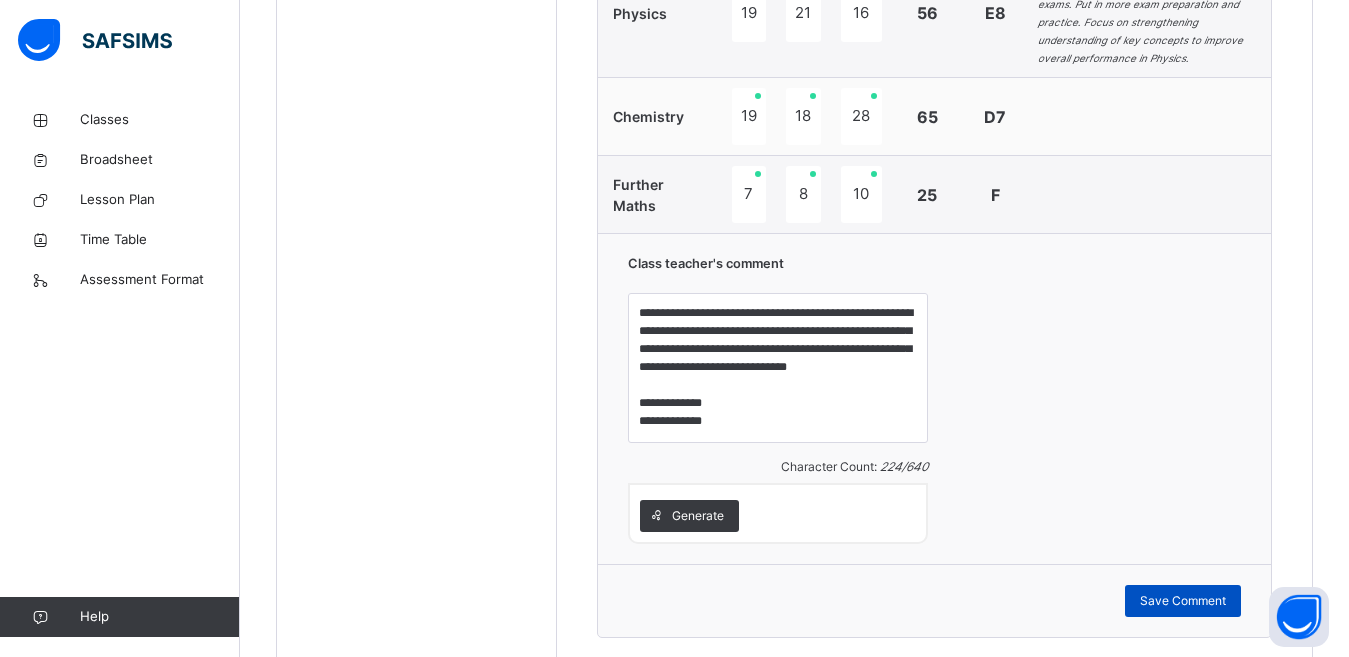 click on "Save Comment" at bounding box center (1183, 601) 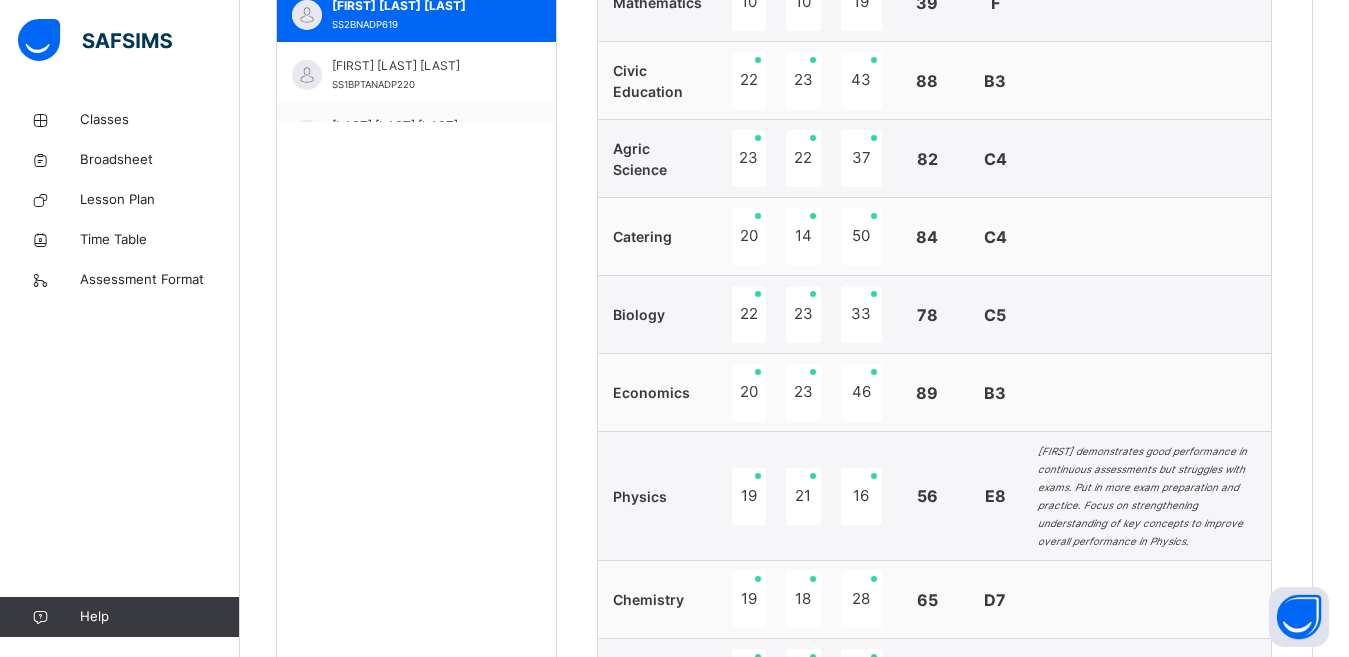 scroll, scrollTop: 892, scrollLeft: 0, axis: vertical 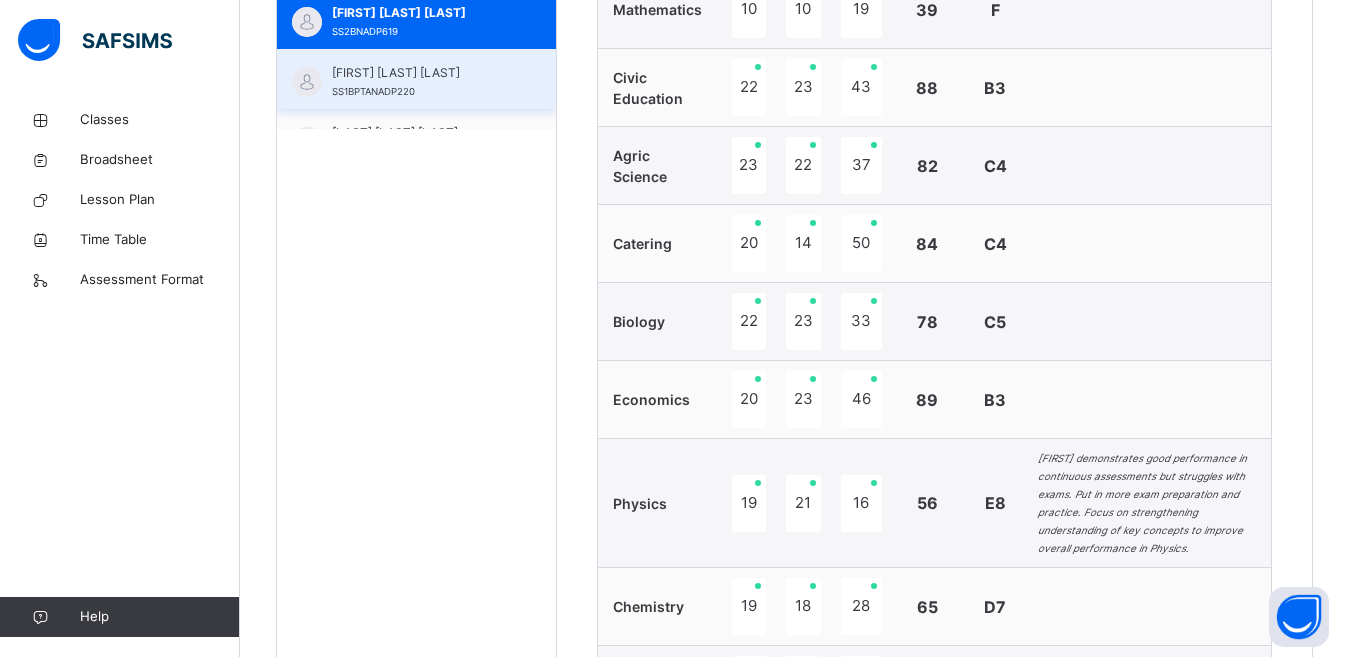 click on "[FIRST] [LAST] [LAST]" at bounding box center [421, 73] 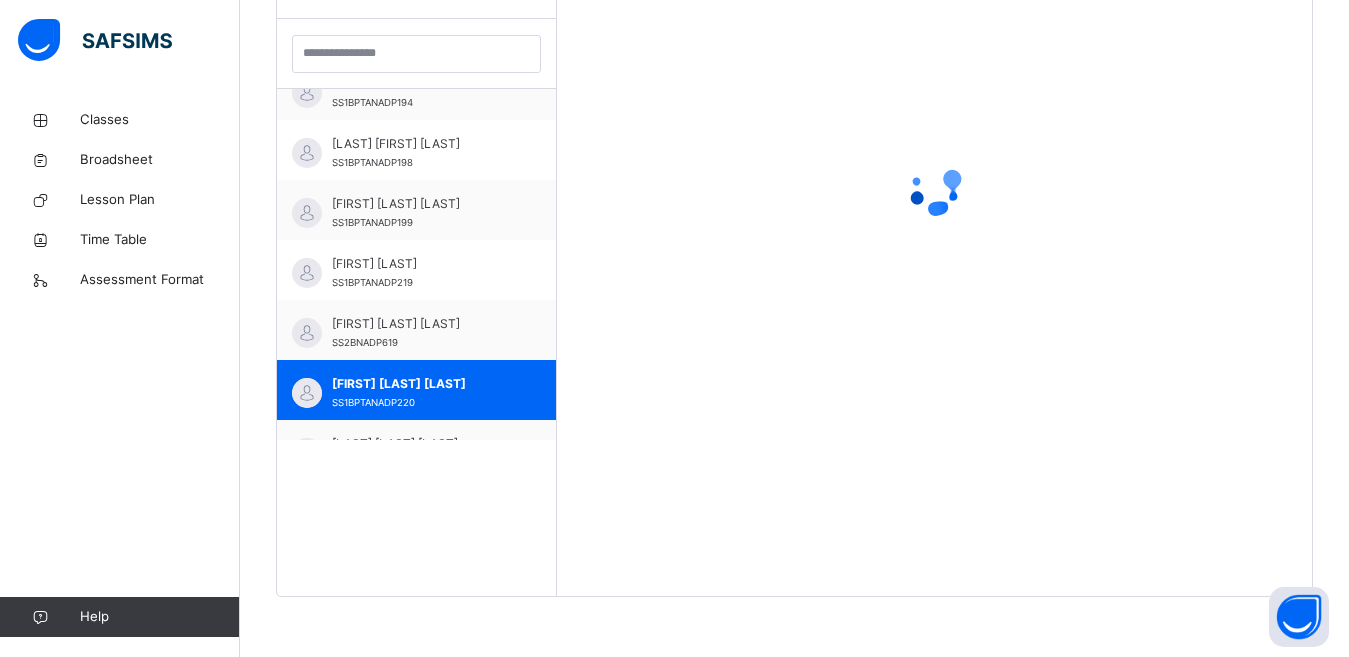 scroll, scrollTop: 581, scrollLeft: 0, axis: vertical 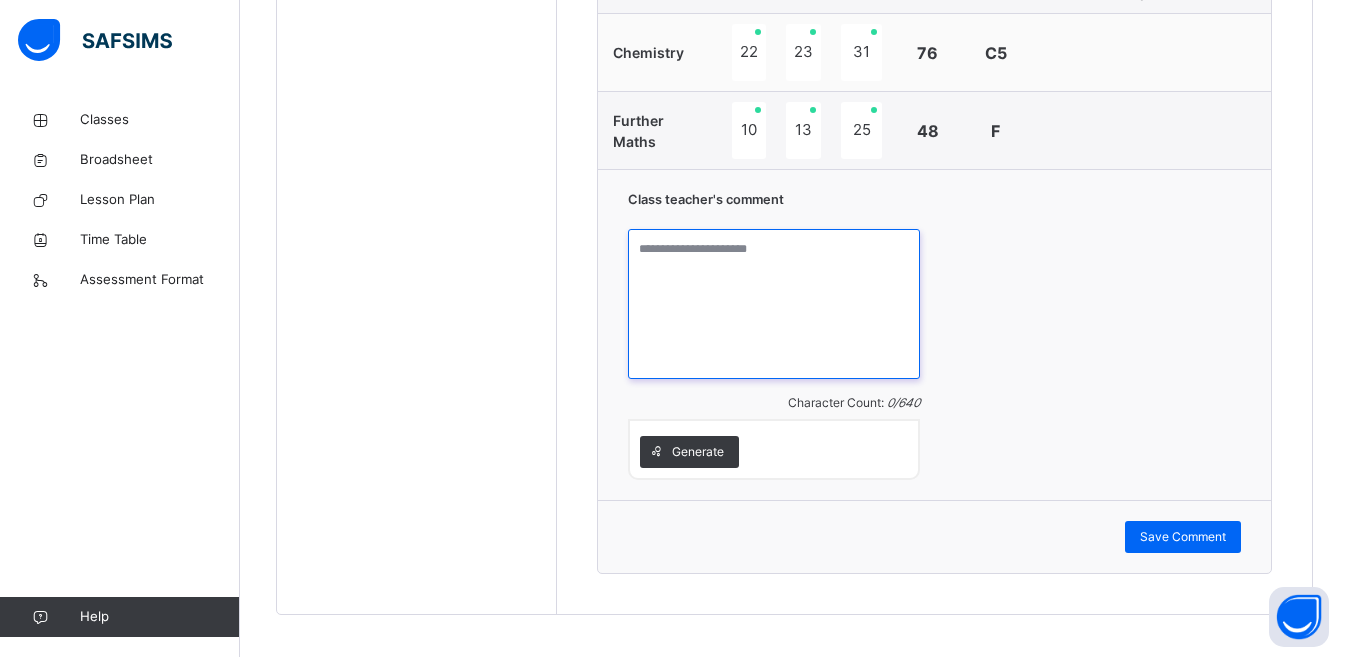click at bounding box center [774, 304] 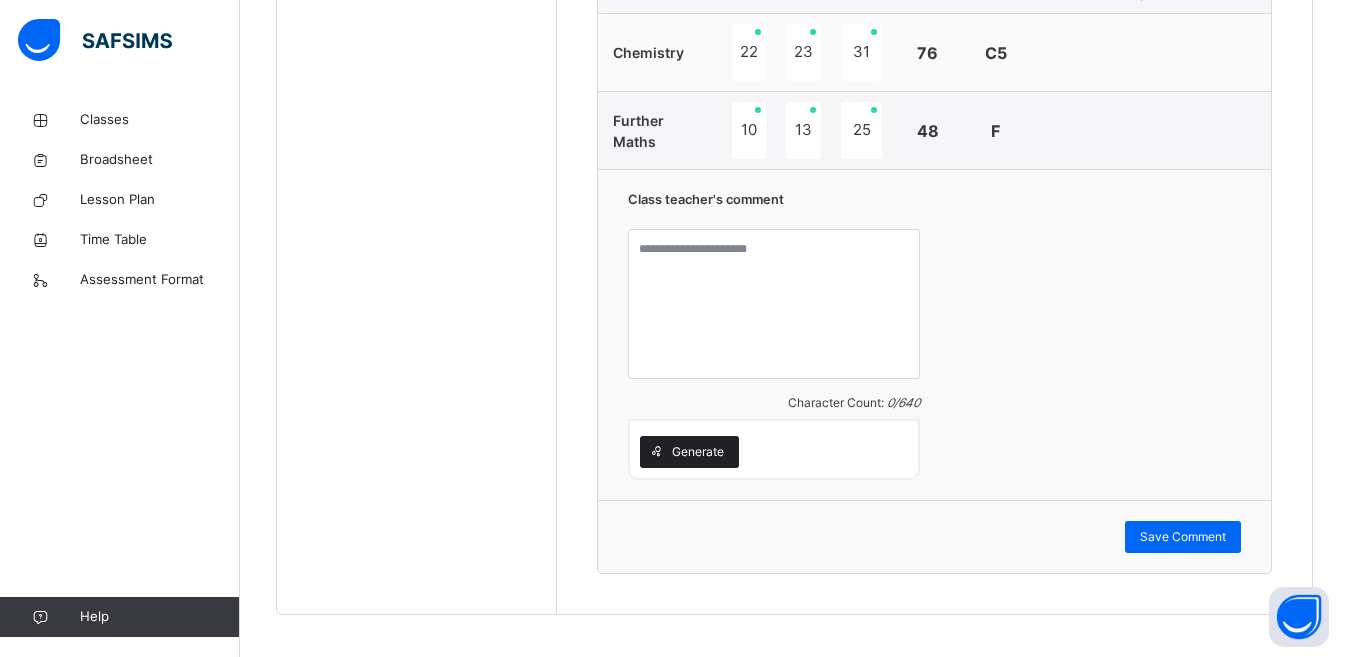 click on "Generate" at bounding box center [689, 452] 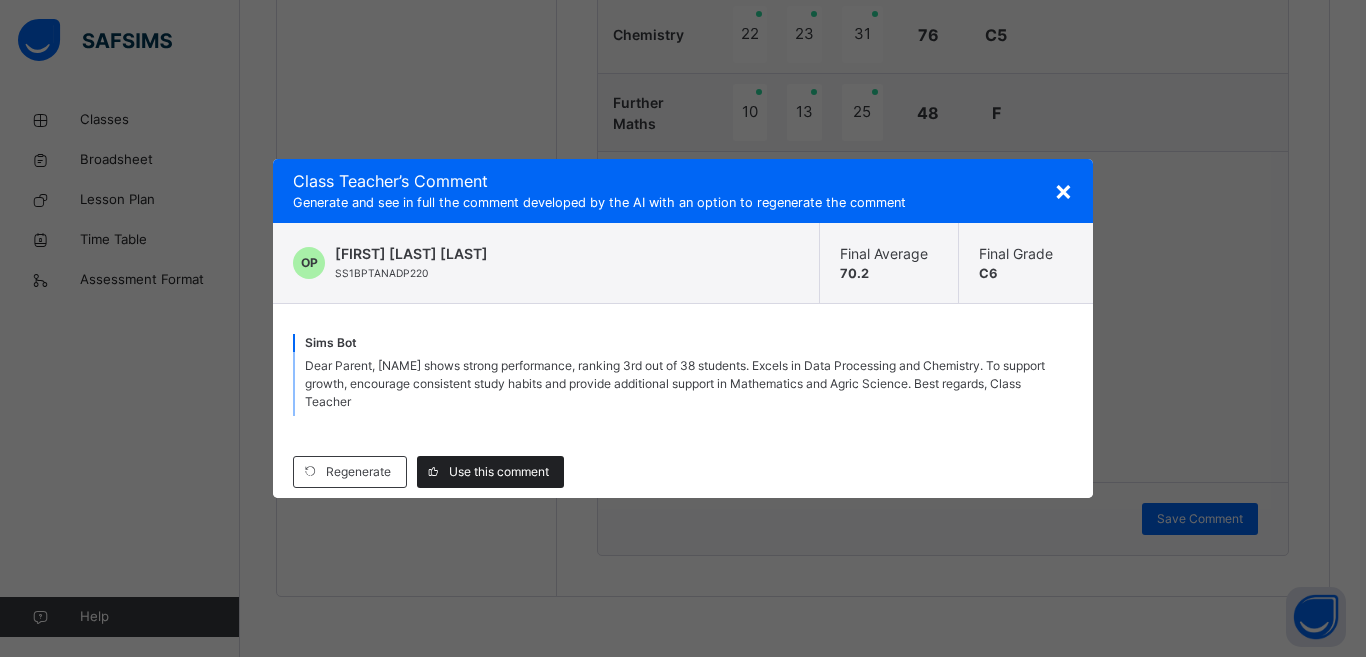 click on "Use this comment" at bounding box center (490, 472) 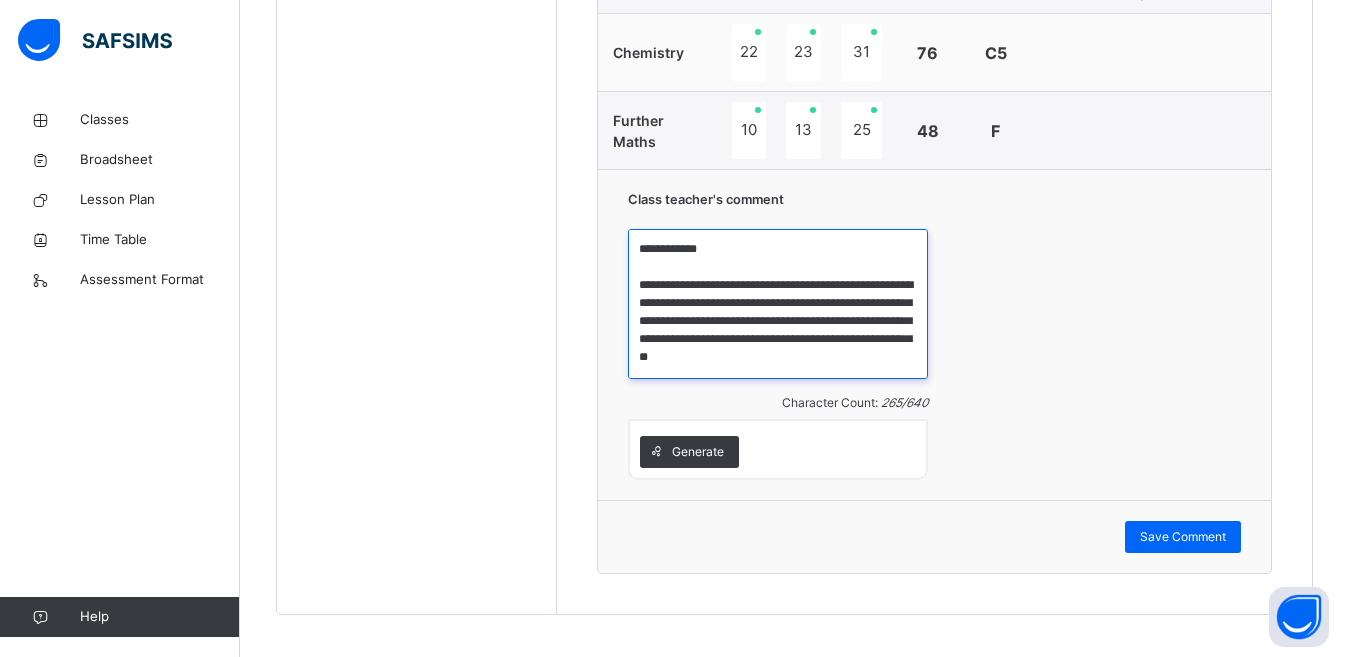 click on "**********" at bounding box center (778, 304) 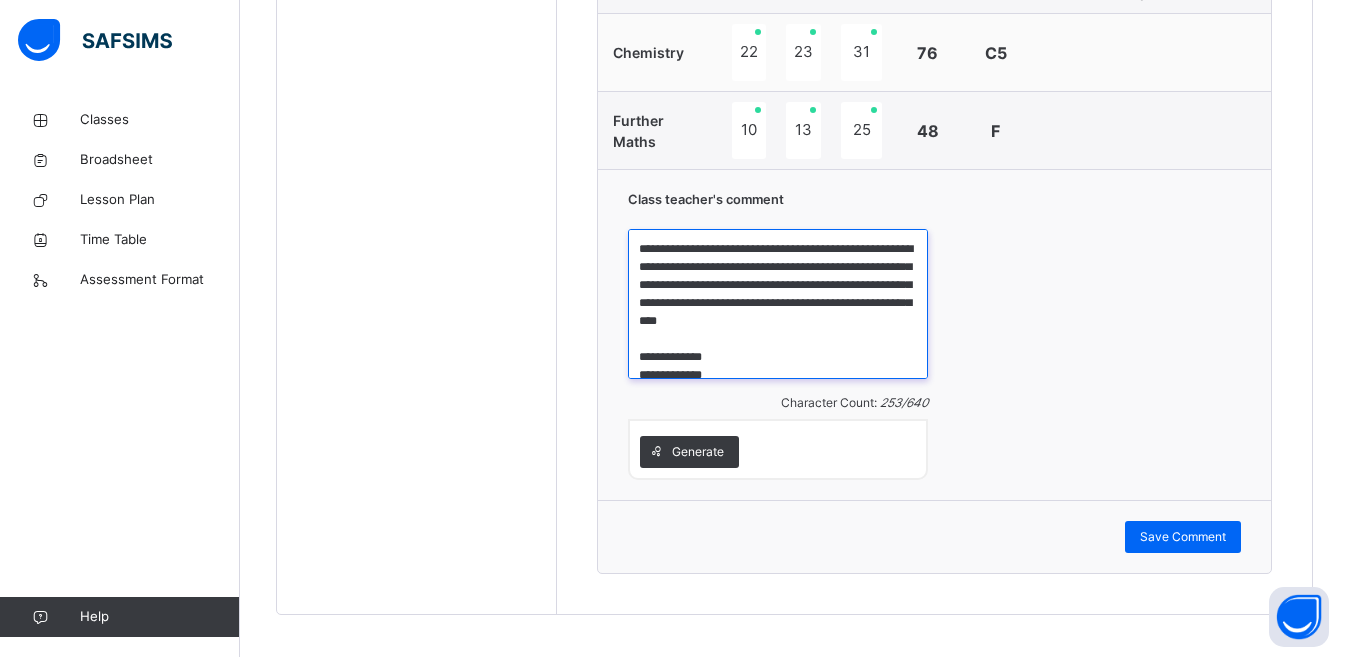 click on "**********" at bounding box center [778, 304] 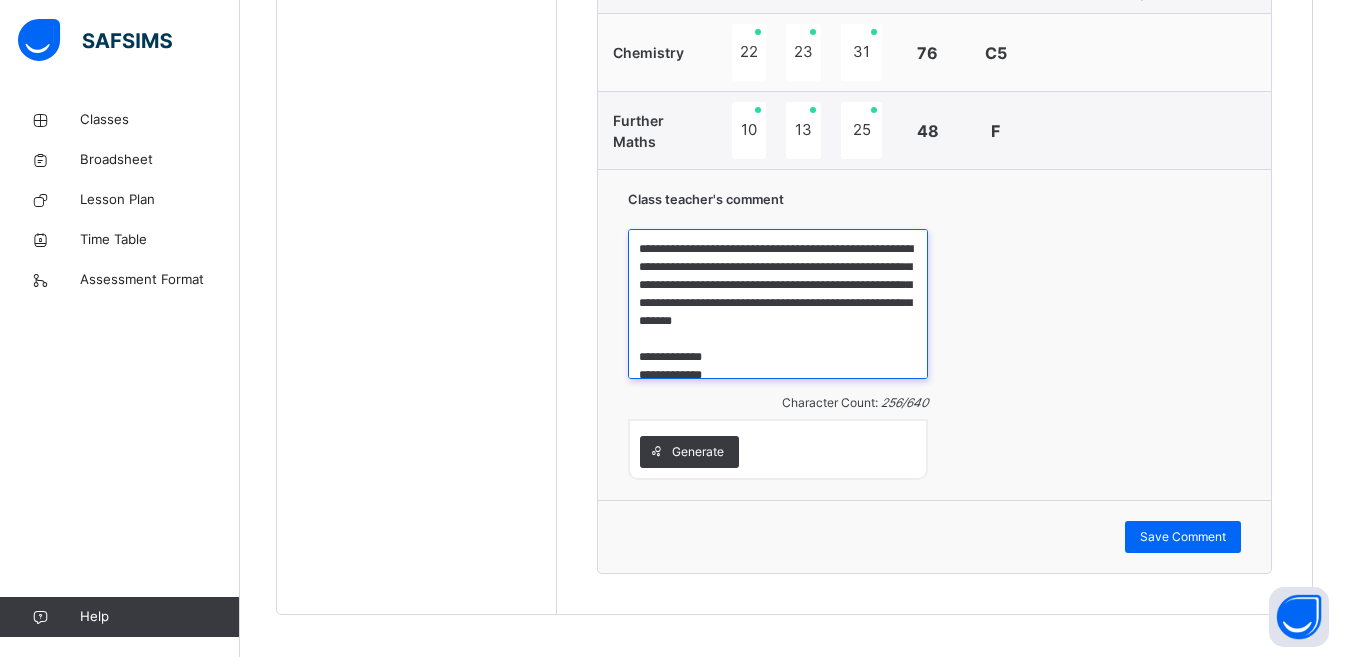 click on "**********" at bounding box center [778, 304] 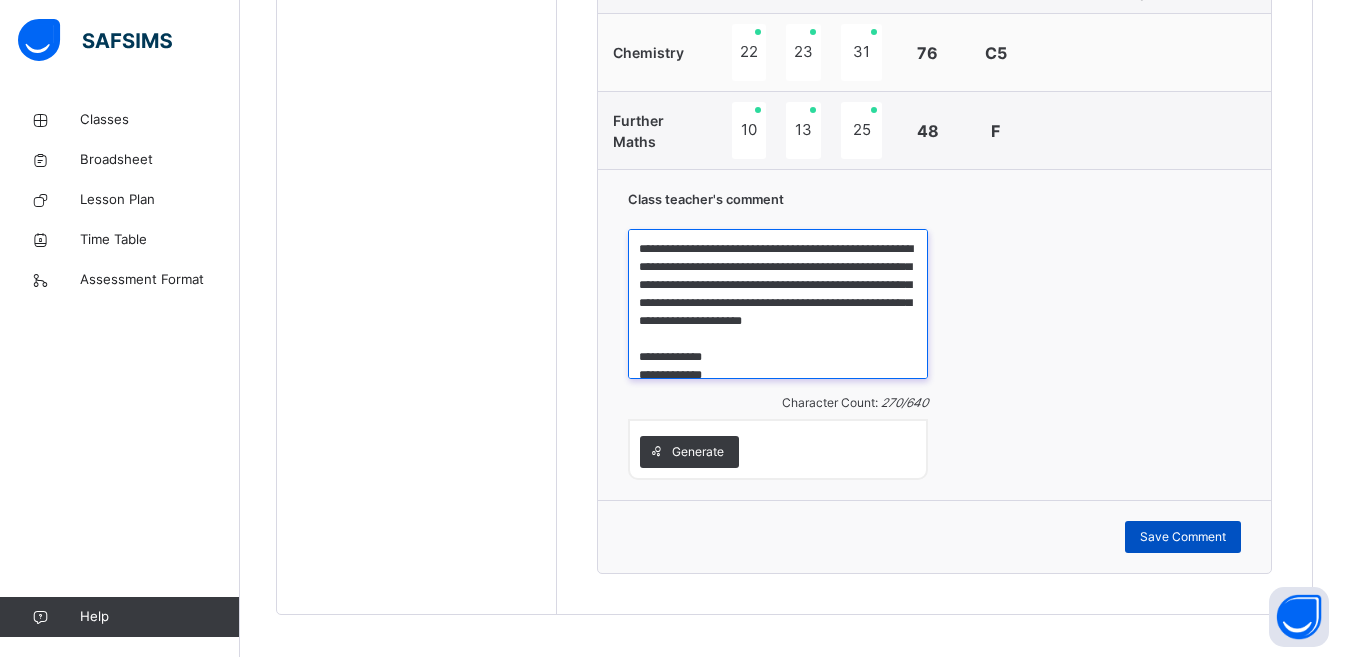 type on "**********" 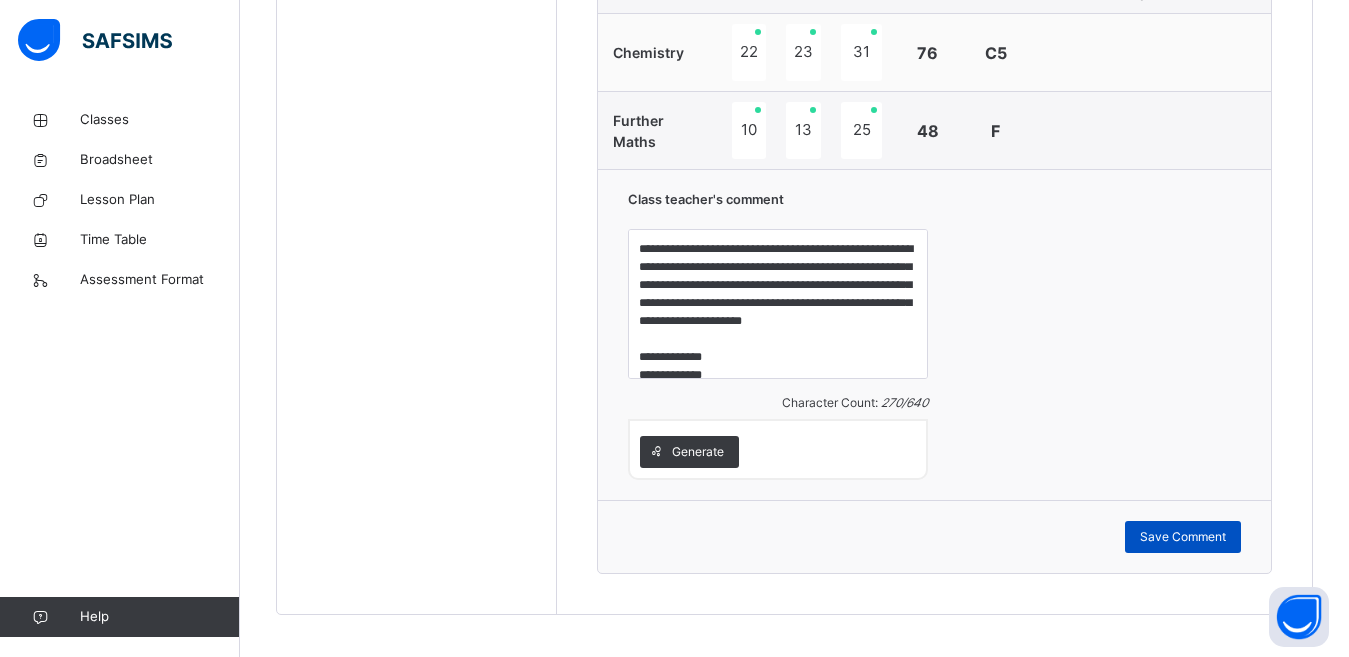 click on "Save Comment" at bounding box center [1183, 537] 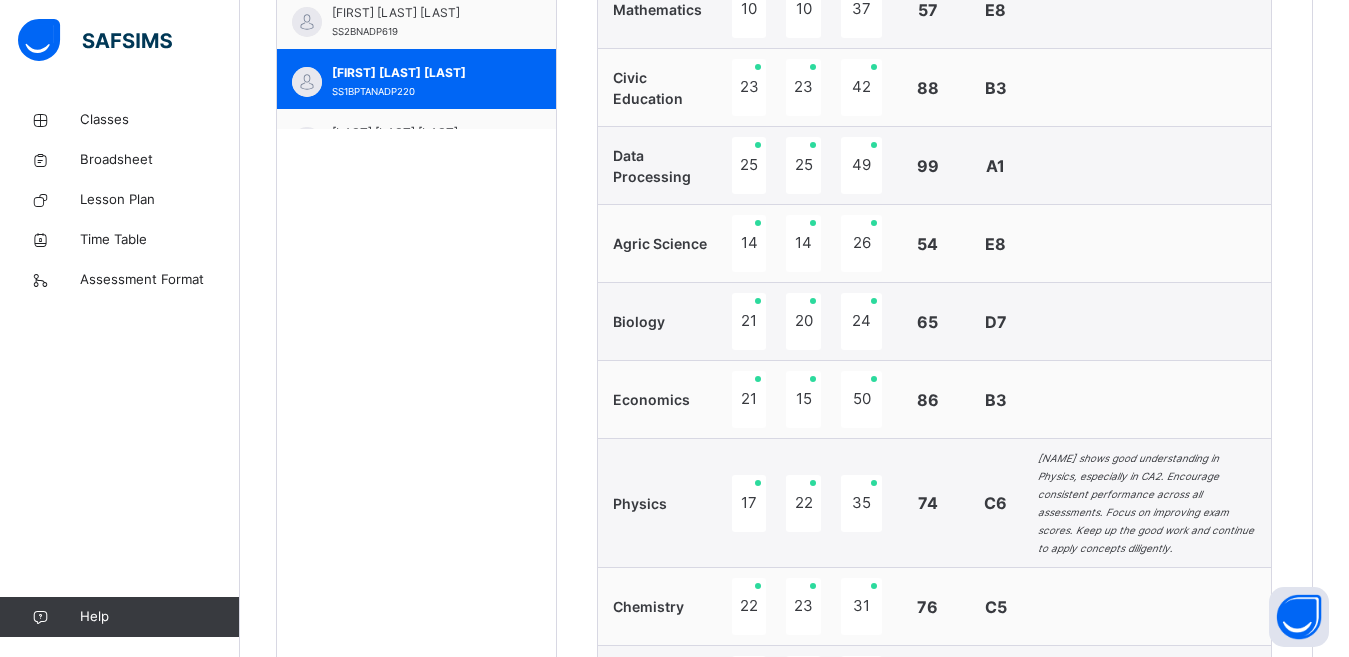 scroll, scrollTop: 841, scrollLeft: 0, axis: vertical 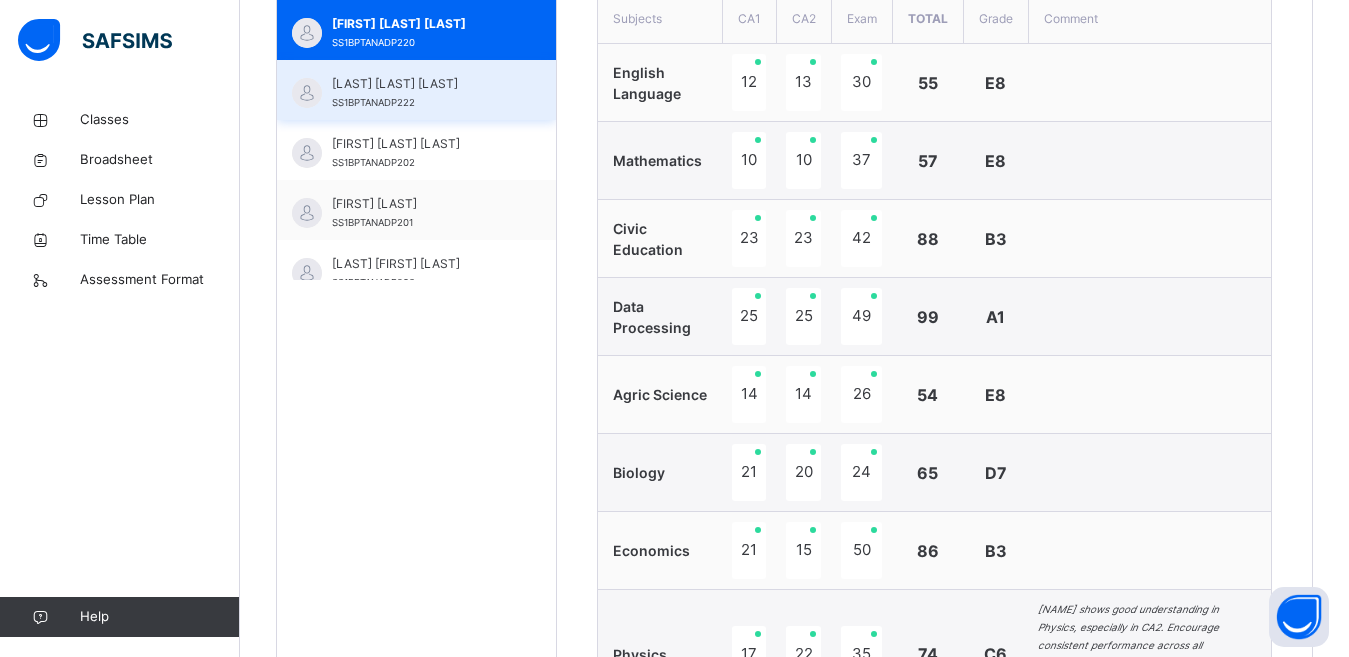 click on "[LAST] [LAST] [LAST]" at bounding box center [421, 84] 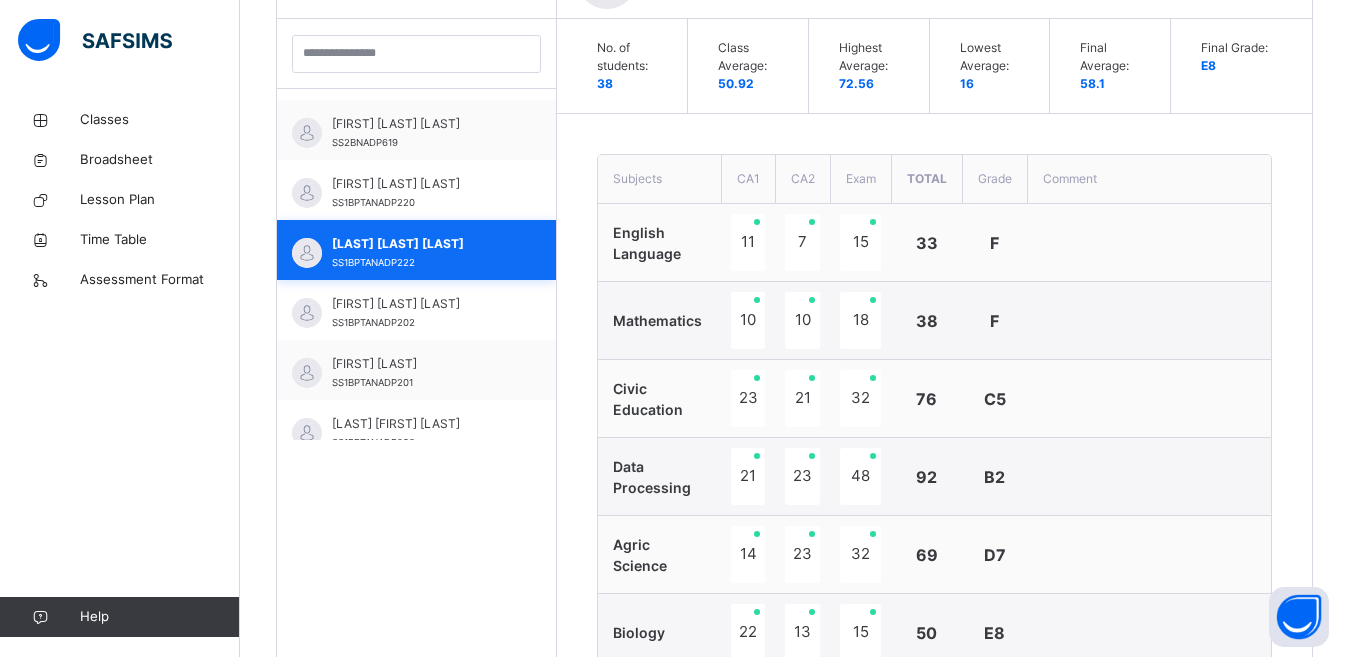 scroll, scrollTop: 741, scrollLeft: 0, axis: vertical 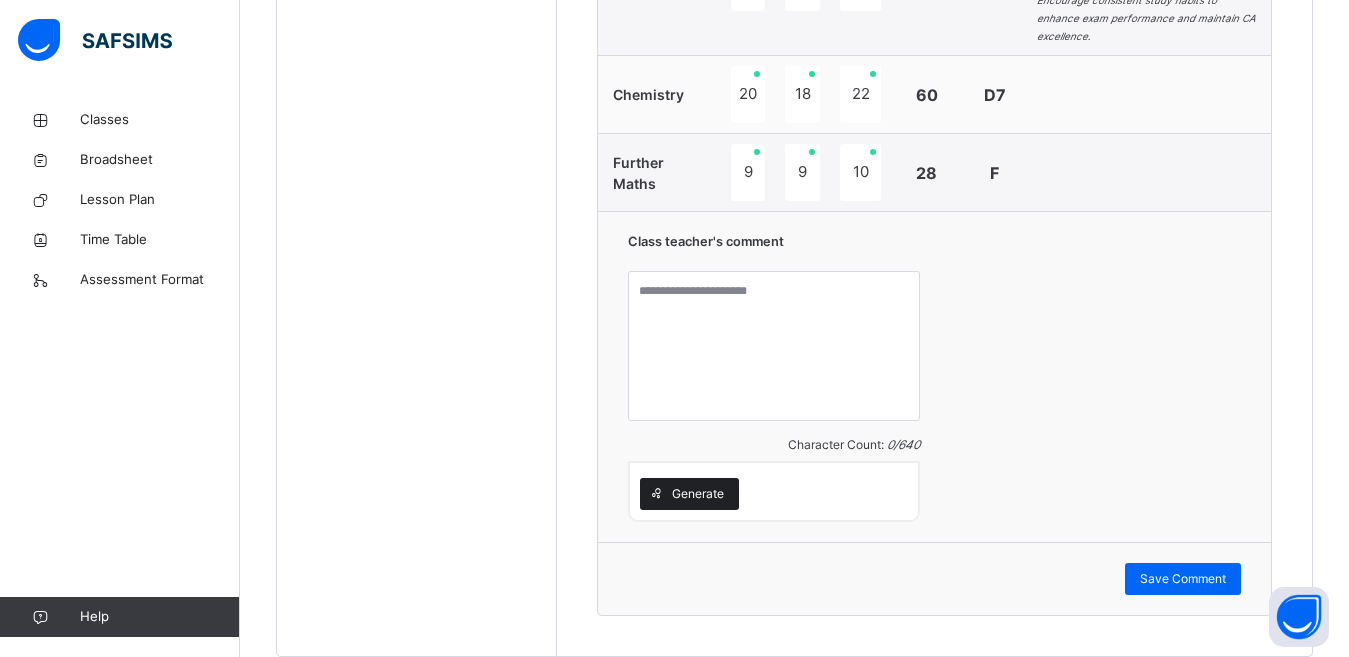 click on "Generate" at bounding box center (698, 494) 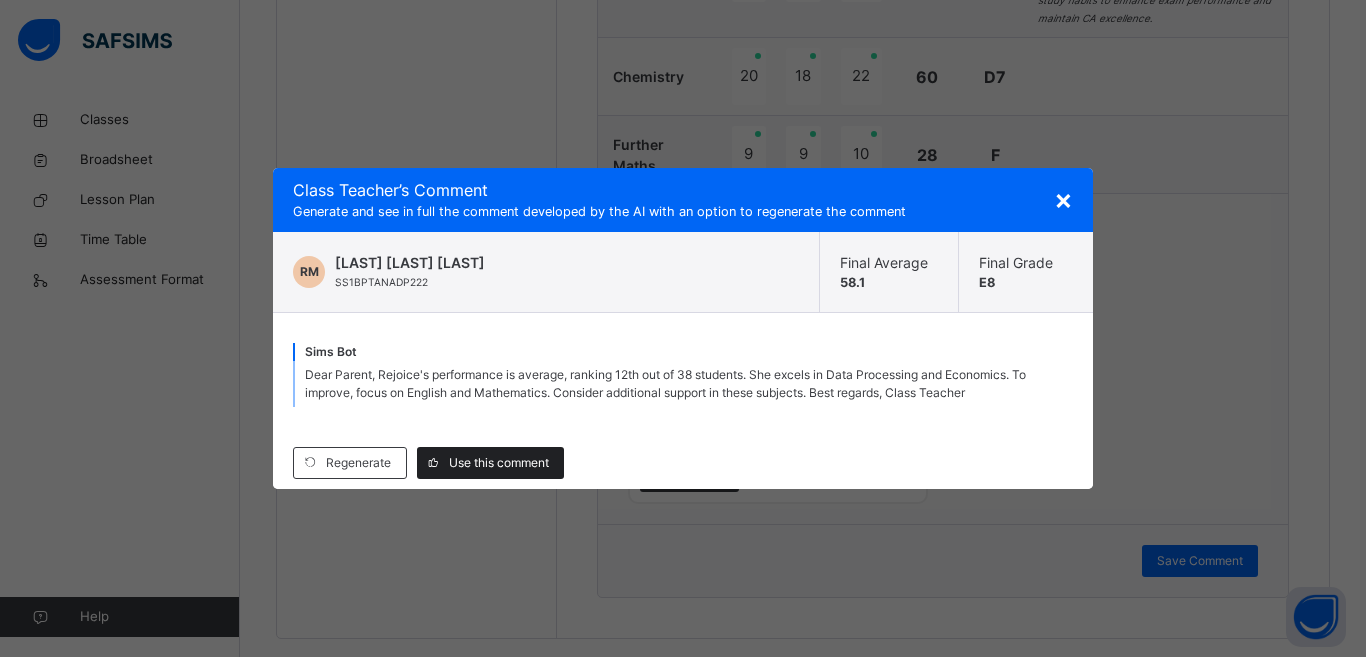 click on "Use this comment" at bounding box center (499, 463) 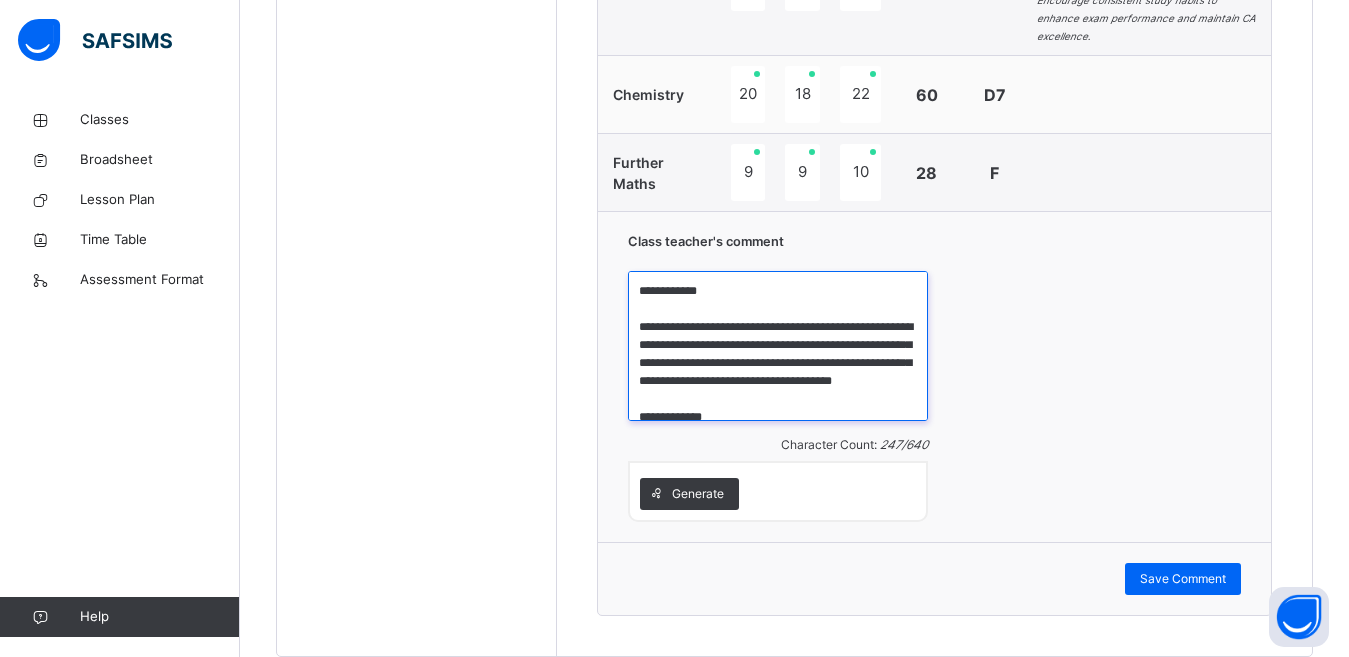 click on "**********" at bounding box center [778, 346] 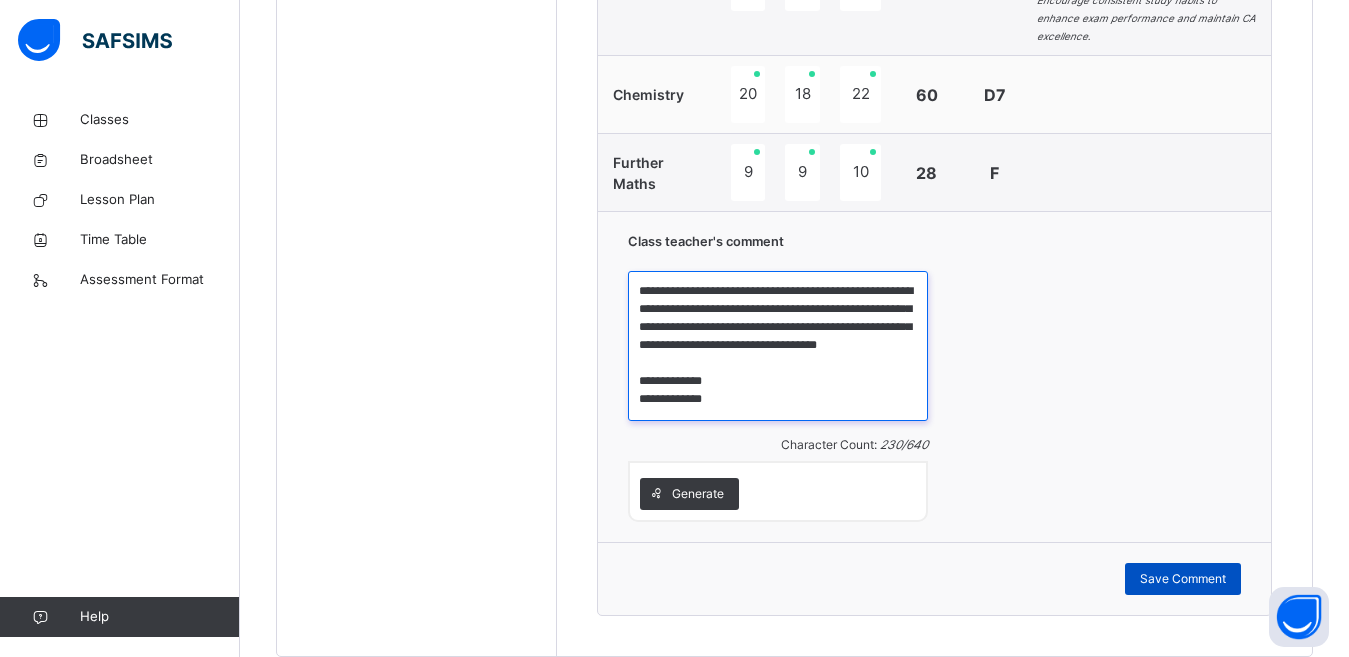 type on "**********" 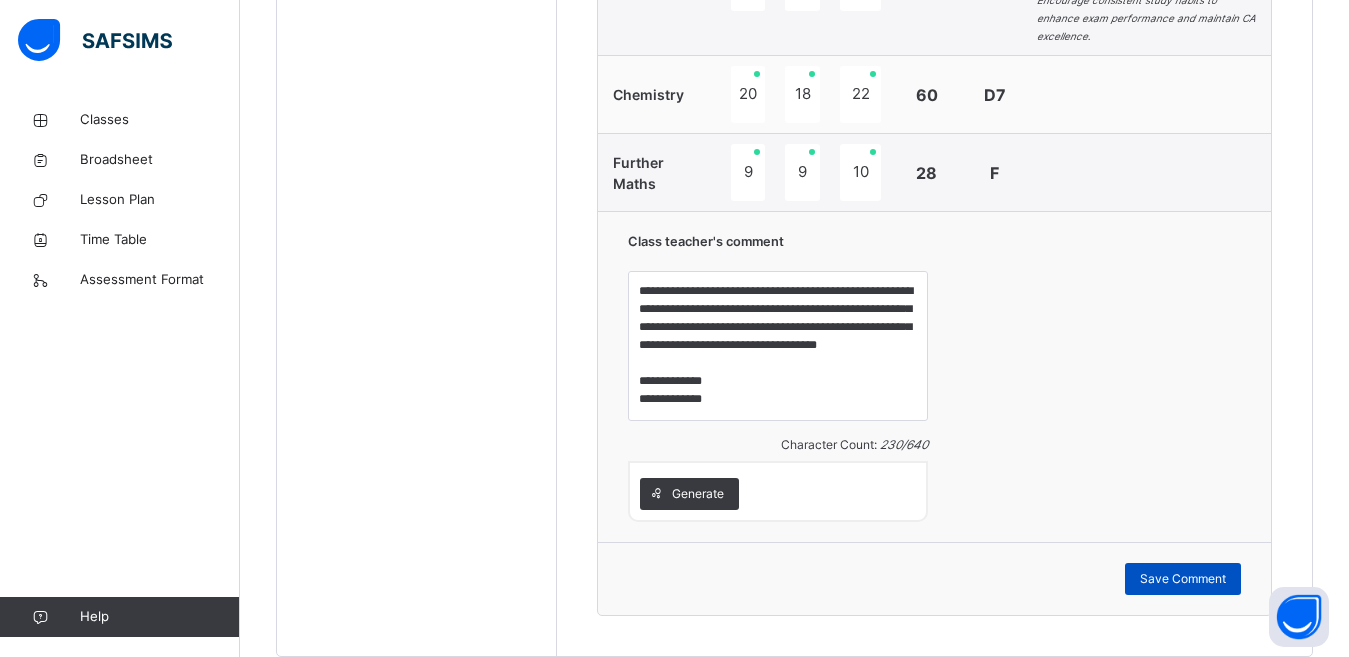 click on "Save Comment" at bounding box center (1183, 579) 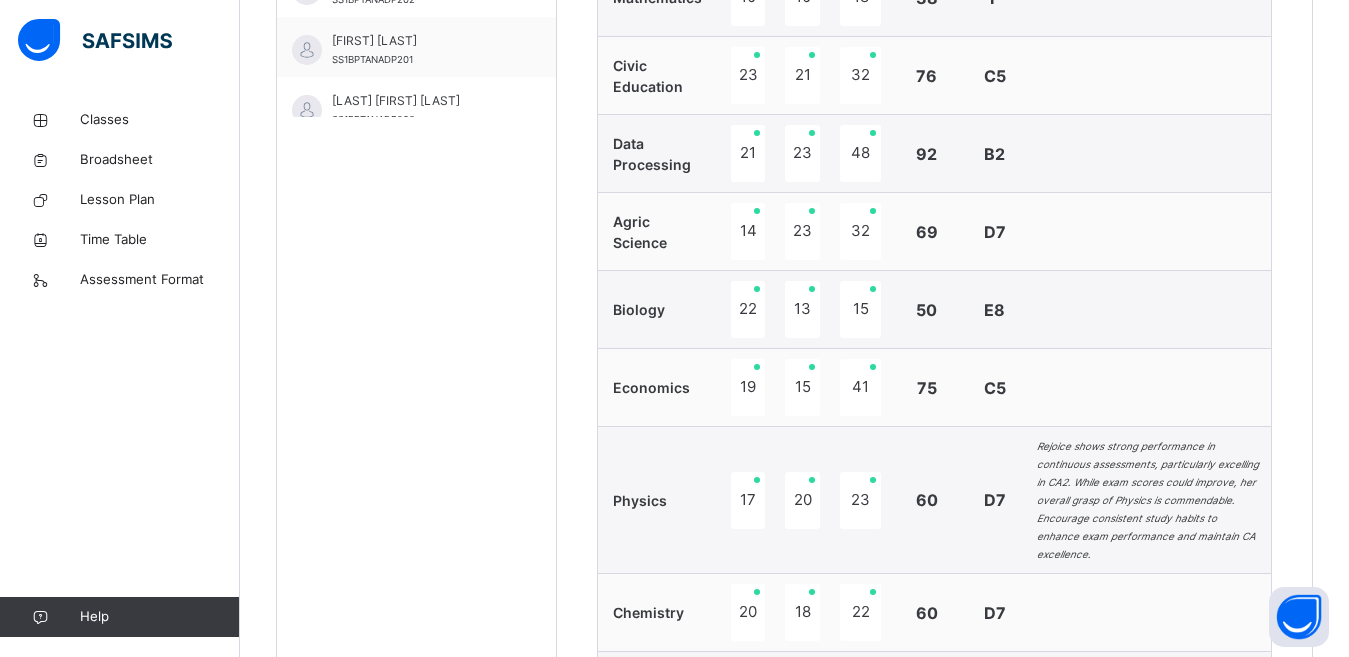 scroll, scrollTop: 857, scrollLeft: 0, axis: vertical 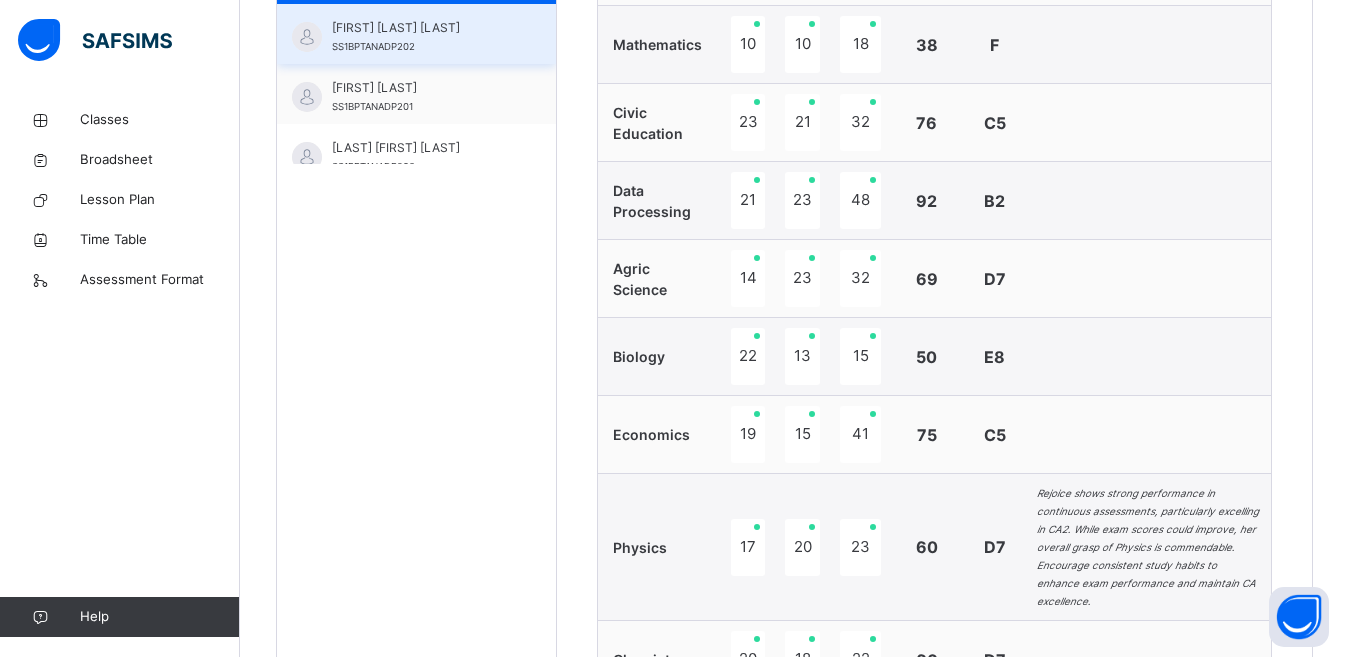 click on "[FIRST] [LAST] [LAST]" at bounding box center (421, 28) 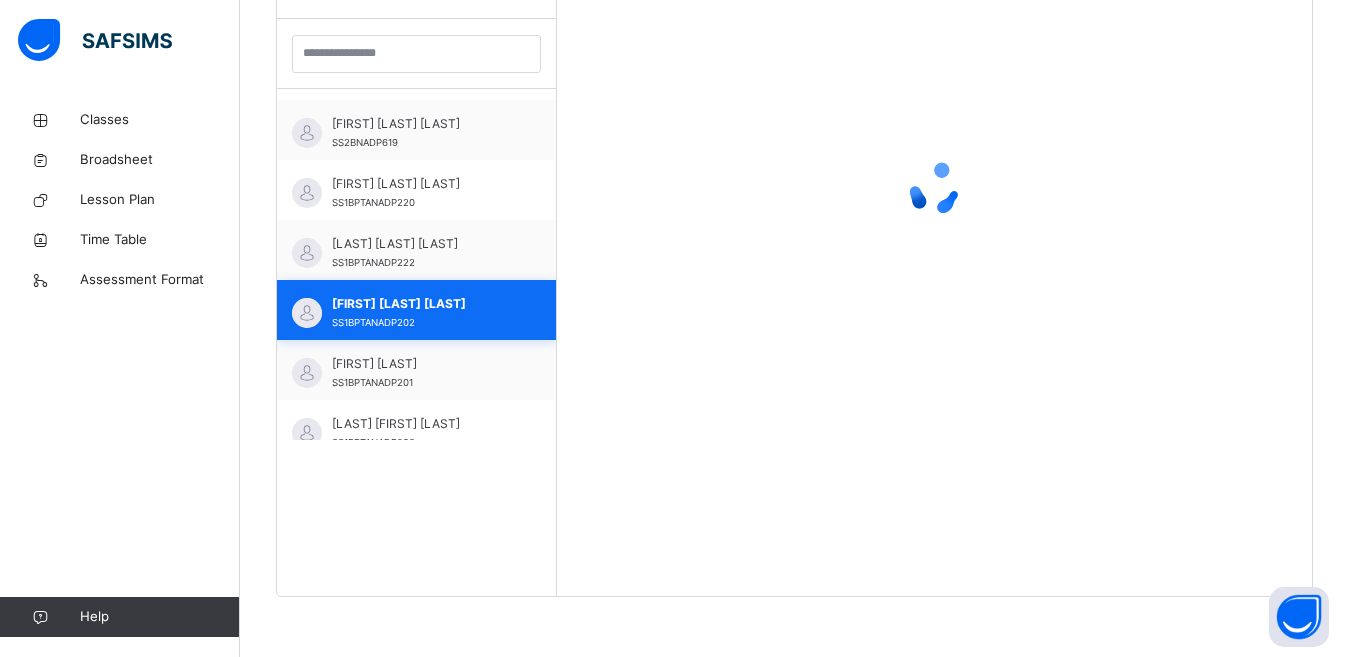 scroll, scrollTop: 581, scrollLeft: 0, axis: vertical 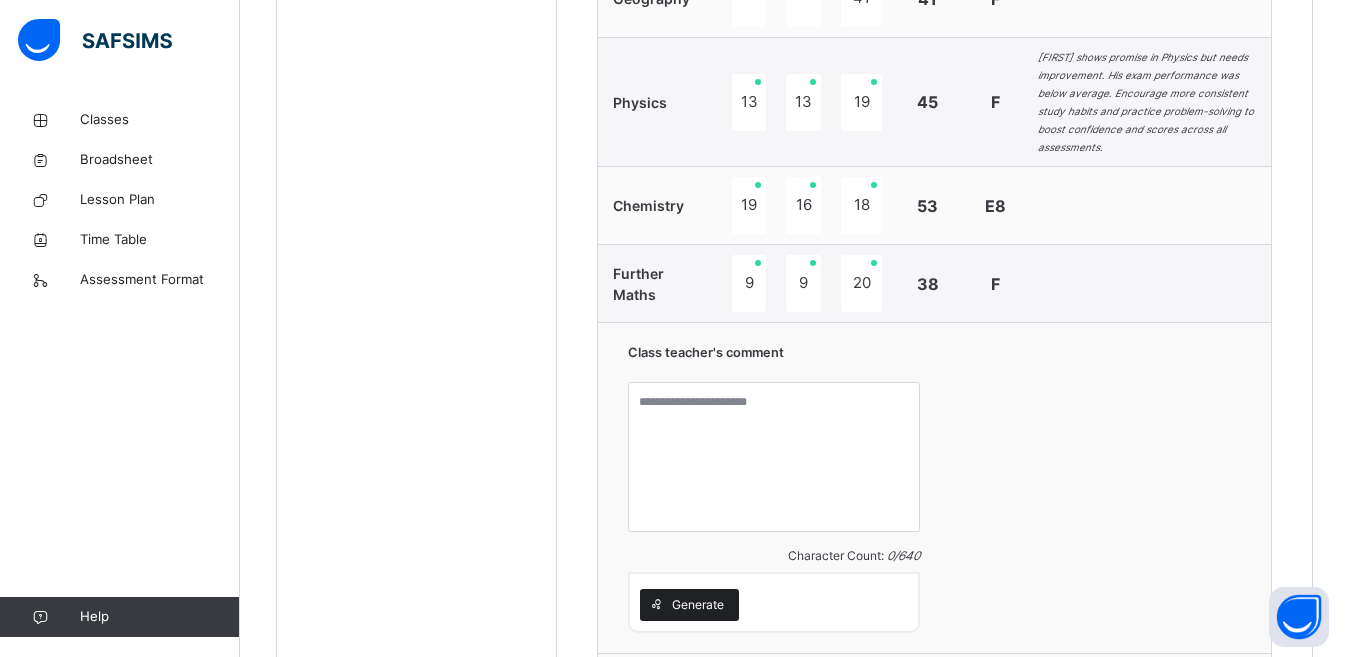 click on "Generate" at bounding box center (698, 605) 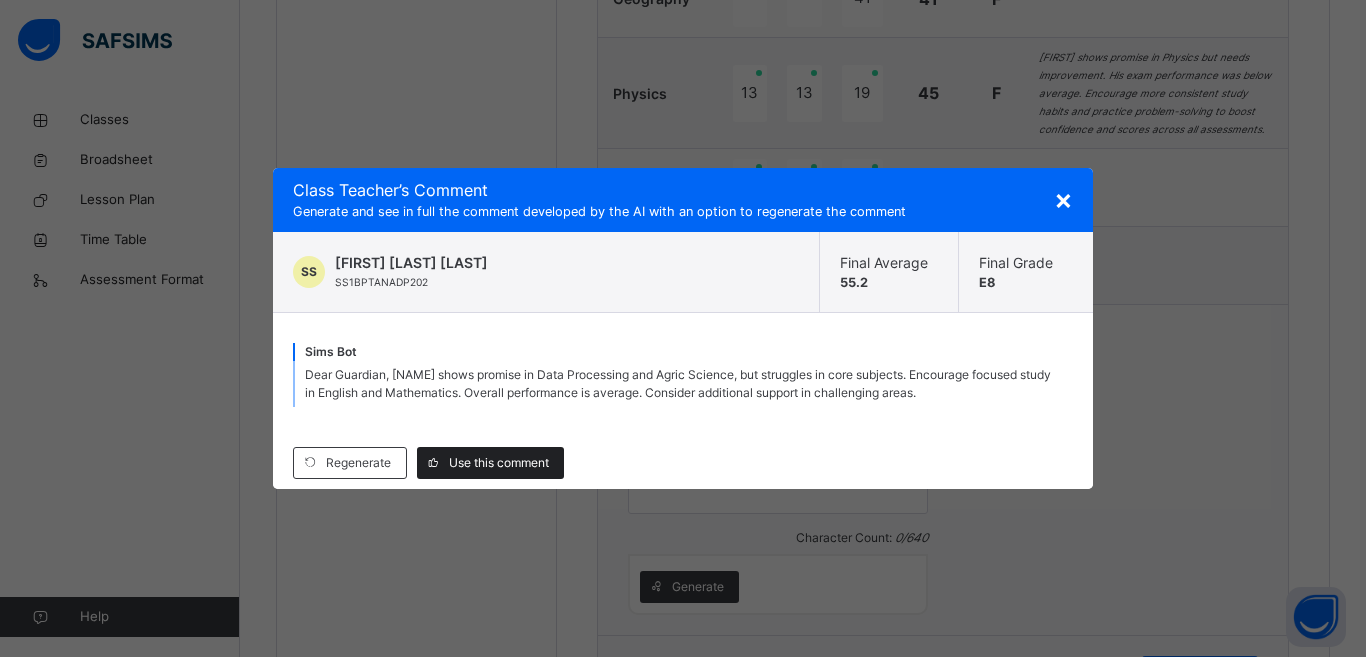 click on "Use this comment" at bounding box center [499, 463] 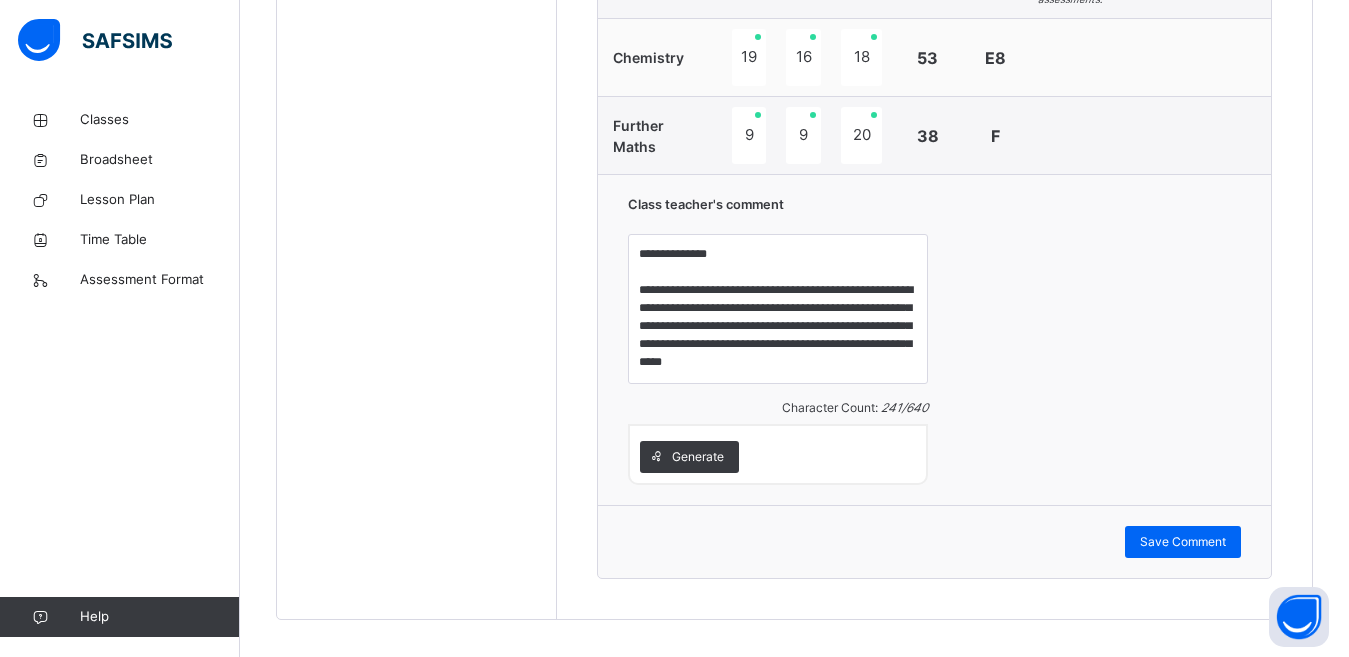 scroll, scrollTop: 1446, scrollLeft: 0, axis: vertical 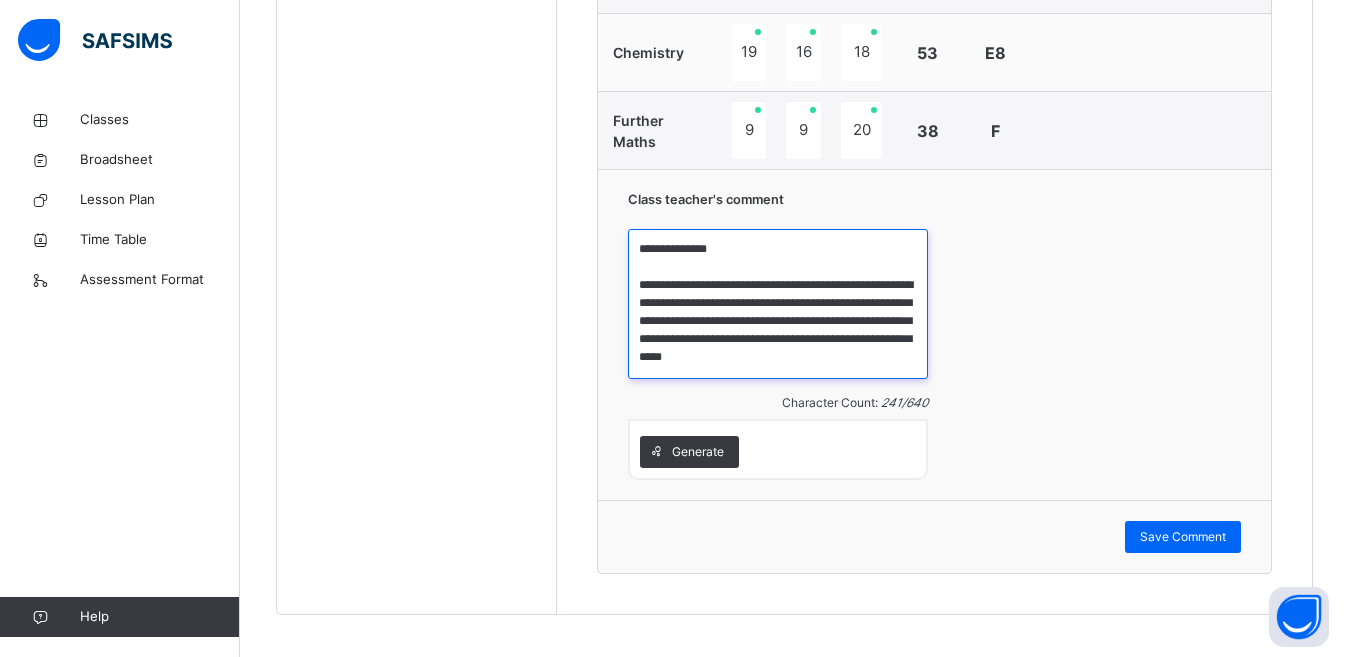 click on "**********" at bounding box center [778, 304] 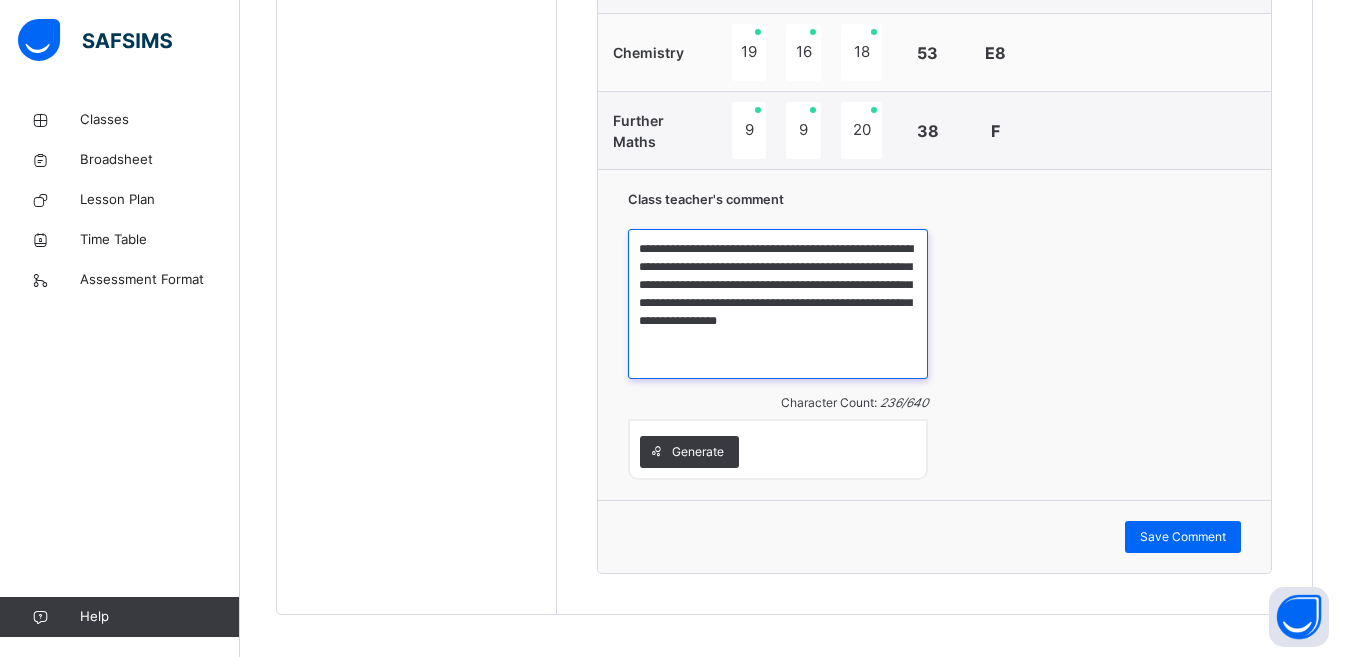 click on "**********" at bounding box center (778, 304) 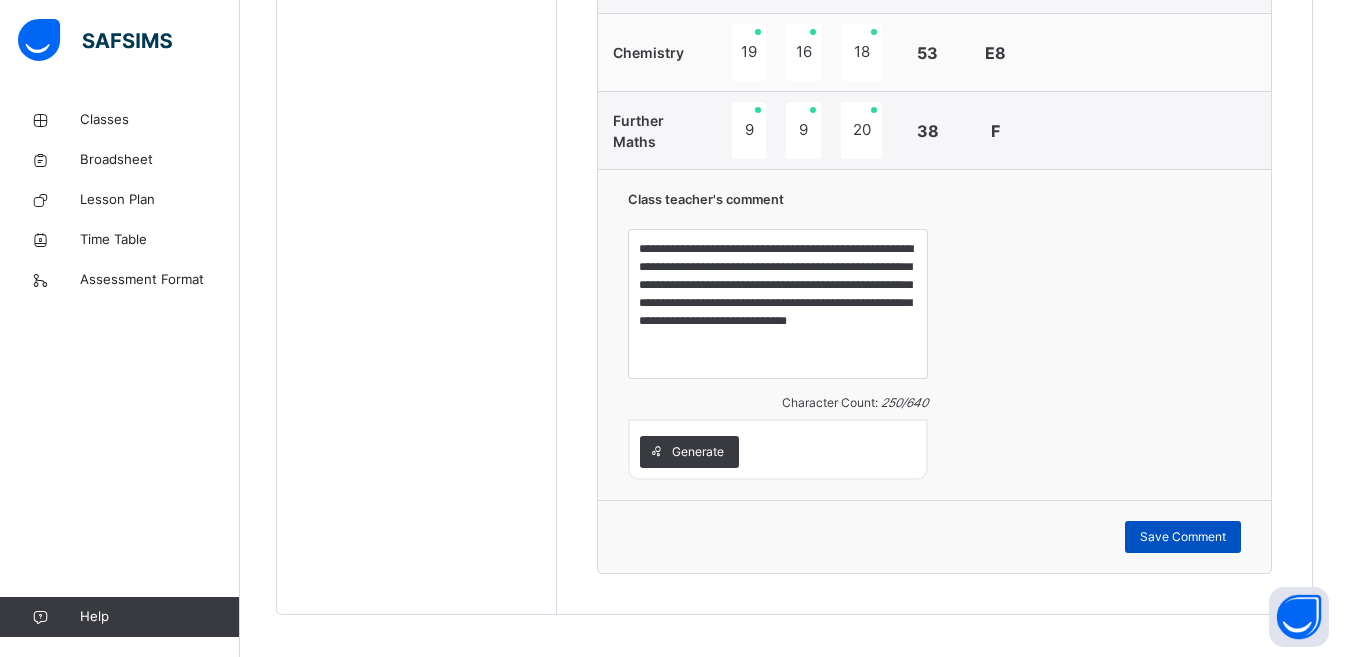 click on "Save Comment" at bounding box center [1183, 537] 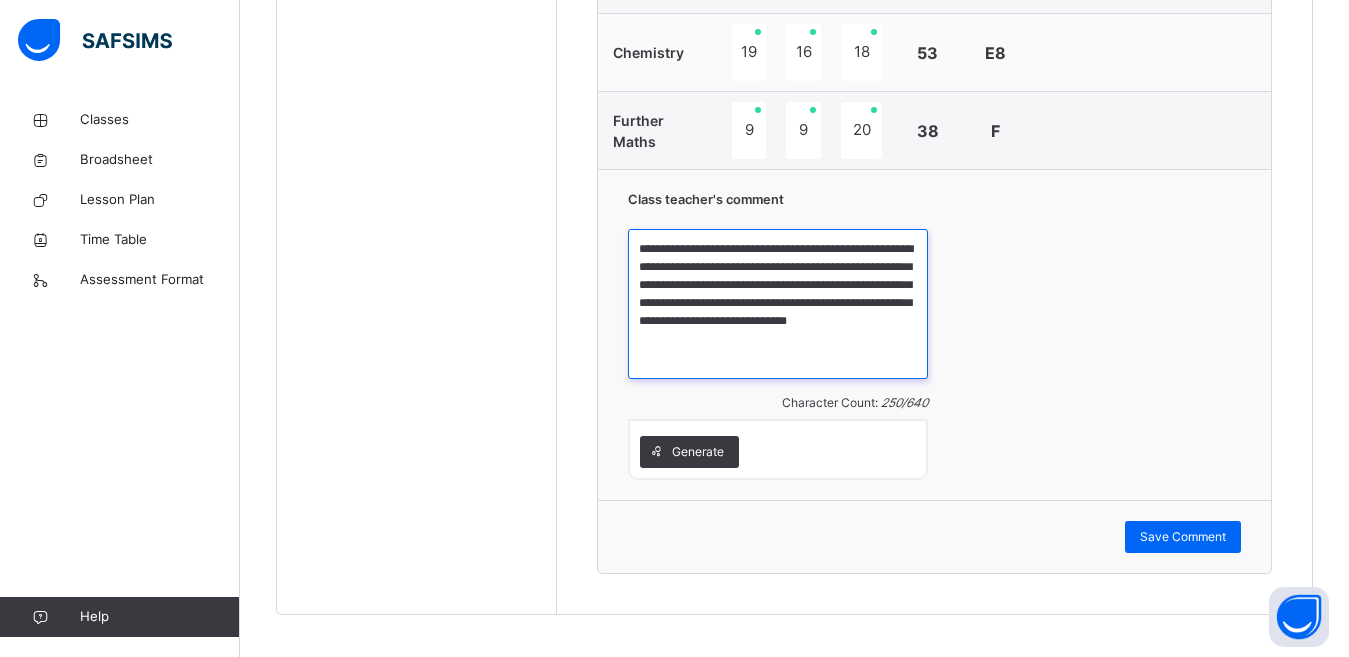 click on "**********" at bounding box center (778, 304) 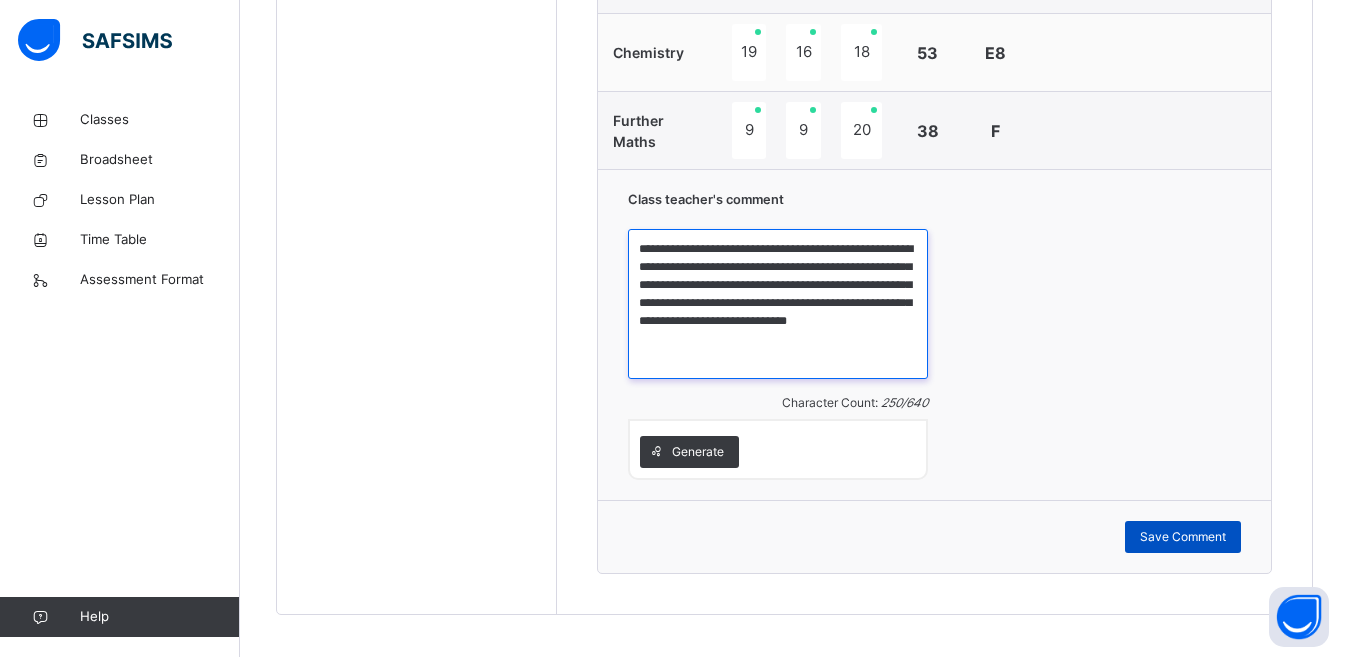 type on "**********" 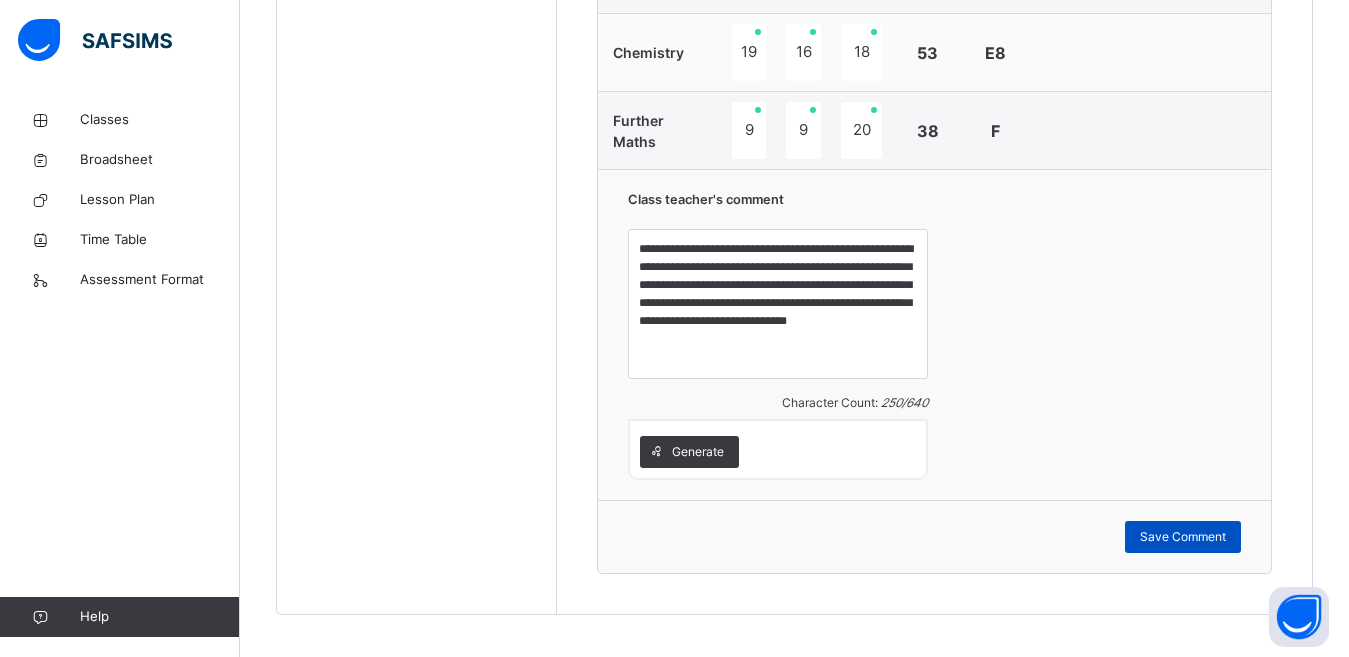 click on "Save Comment" at bounding box center [1183, 537] 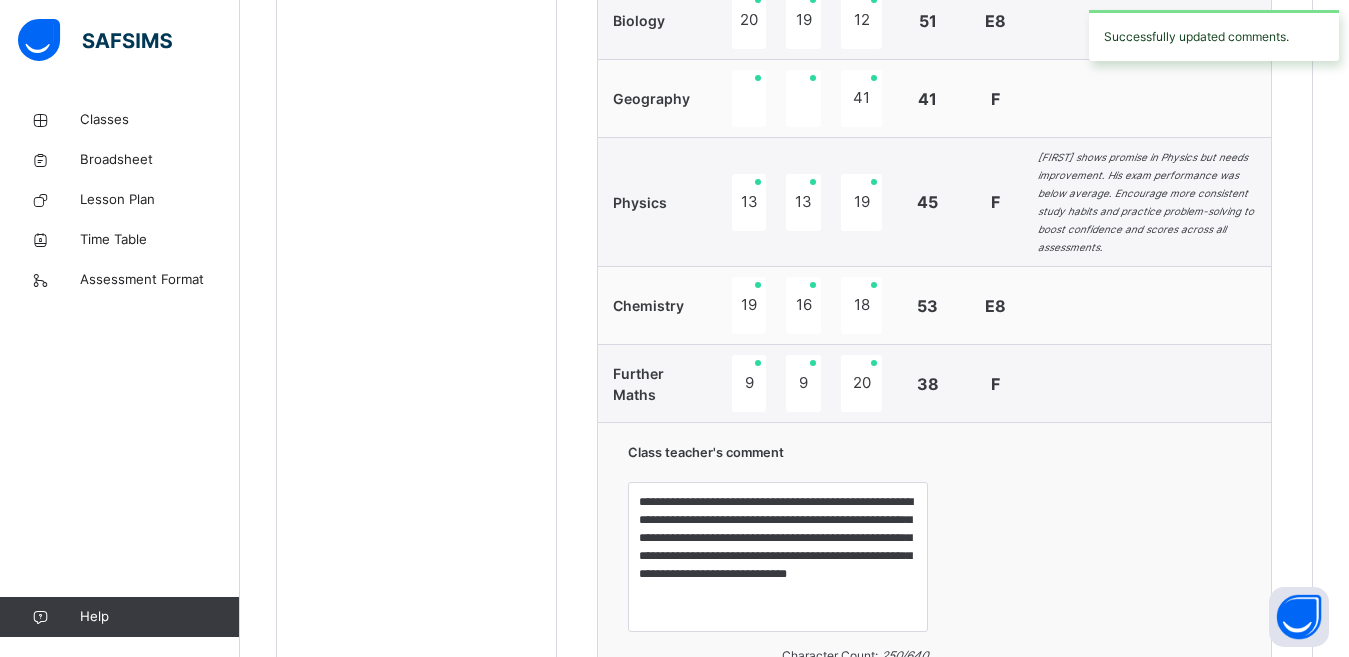 scroll, scrollTop: 862, scrollLeft: 0, axis: vertical 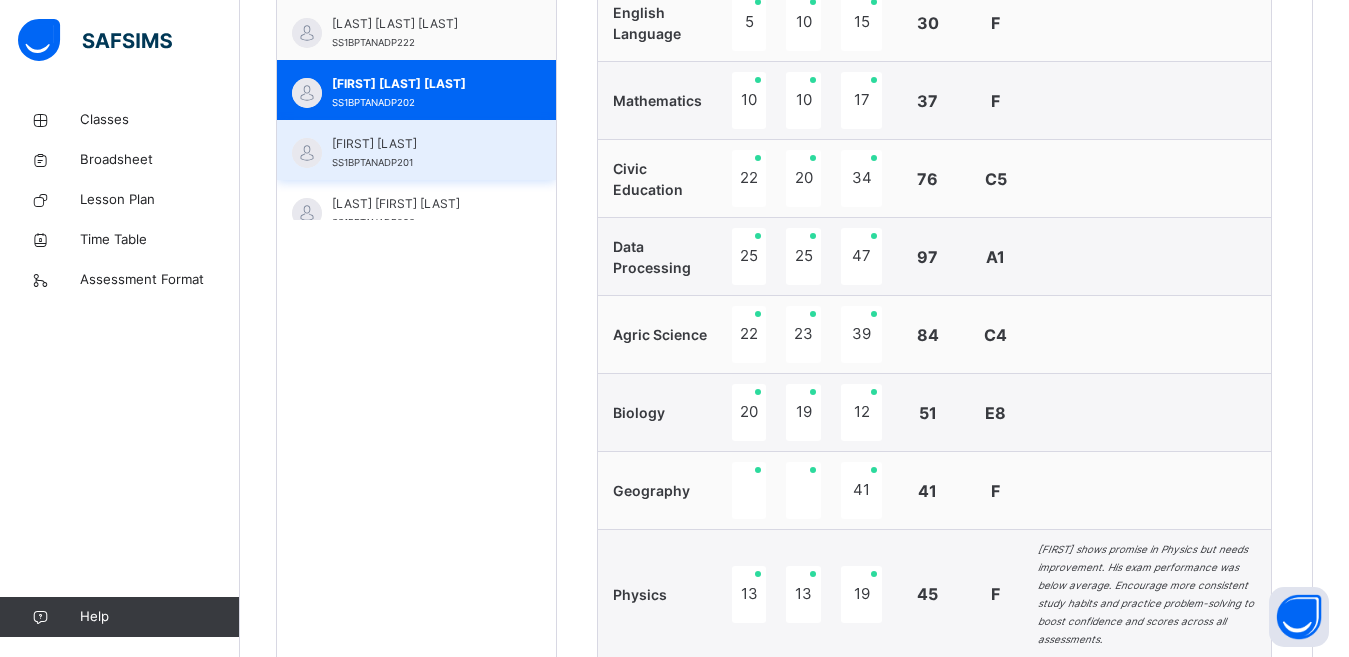 click on "[NAME]" at bounding box center [421, 153] 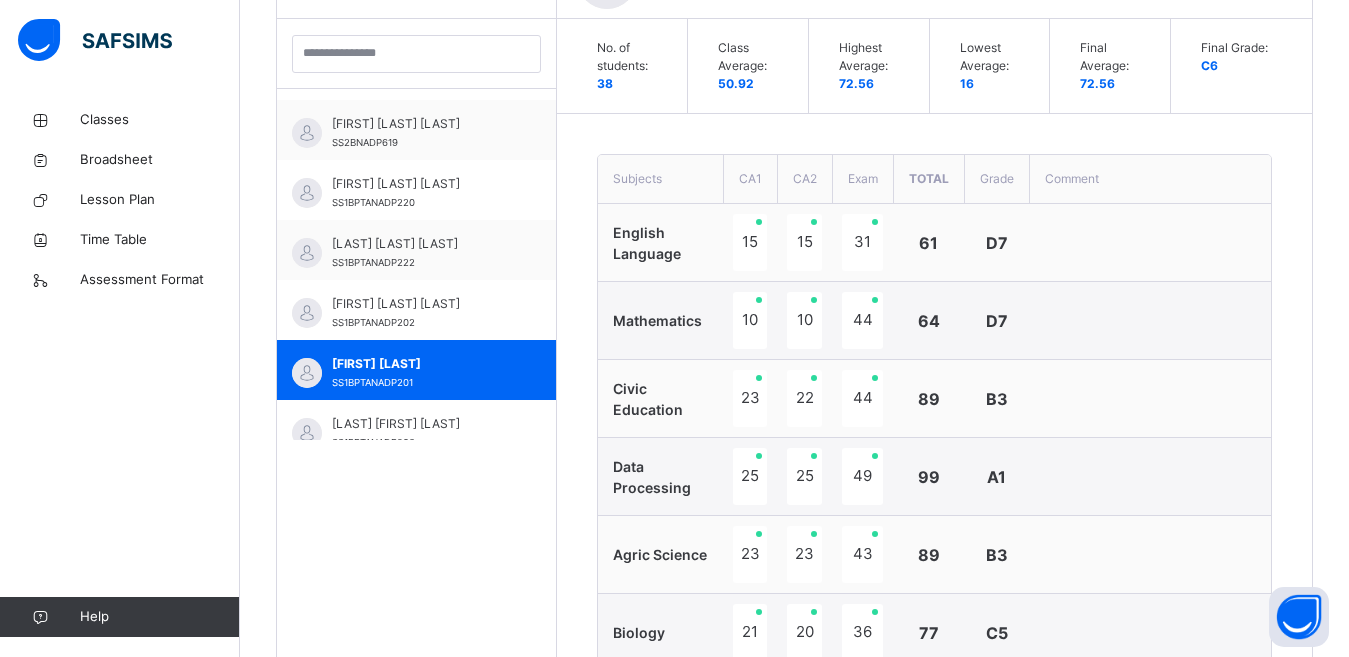 scroll, scrollTop: 801, scrollLeft: 0, axis: vertical 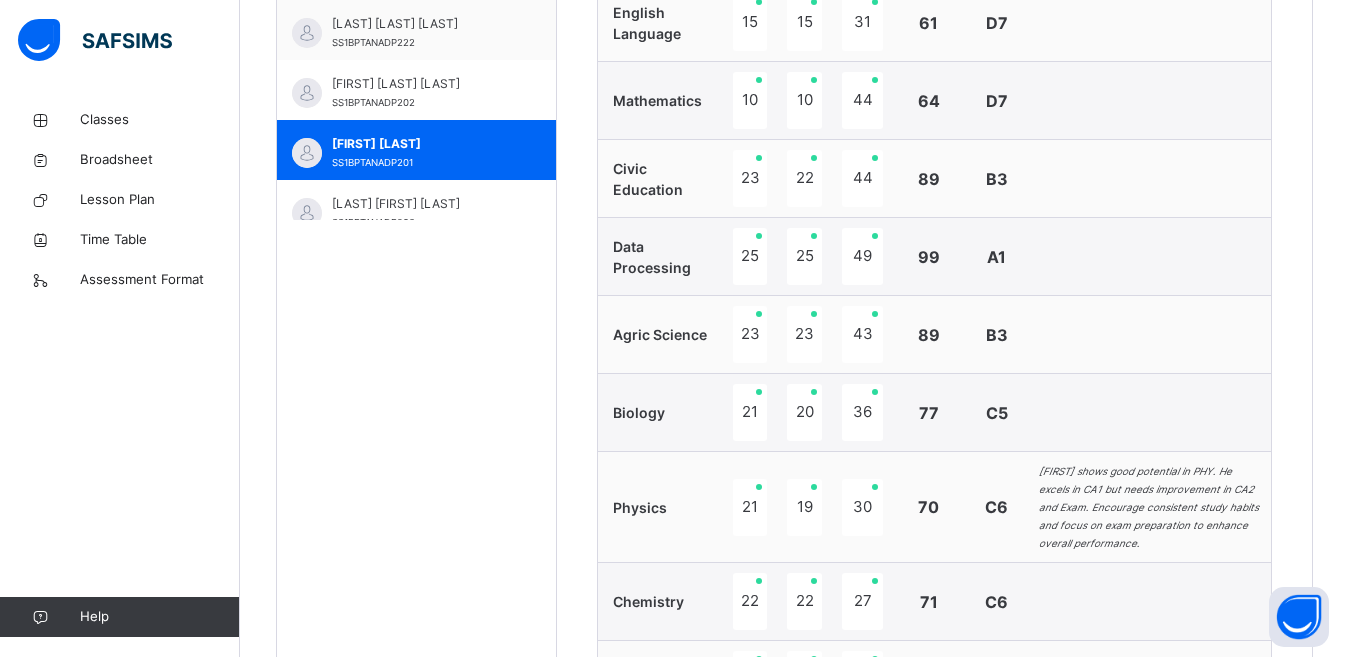 drag, startPoint x: 1011, startPoint y: 309, endPoint x: 893, endPoint y: 292, distance: 119.218285 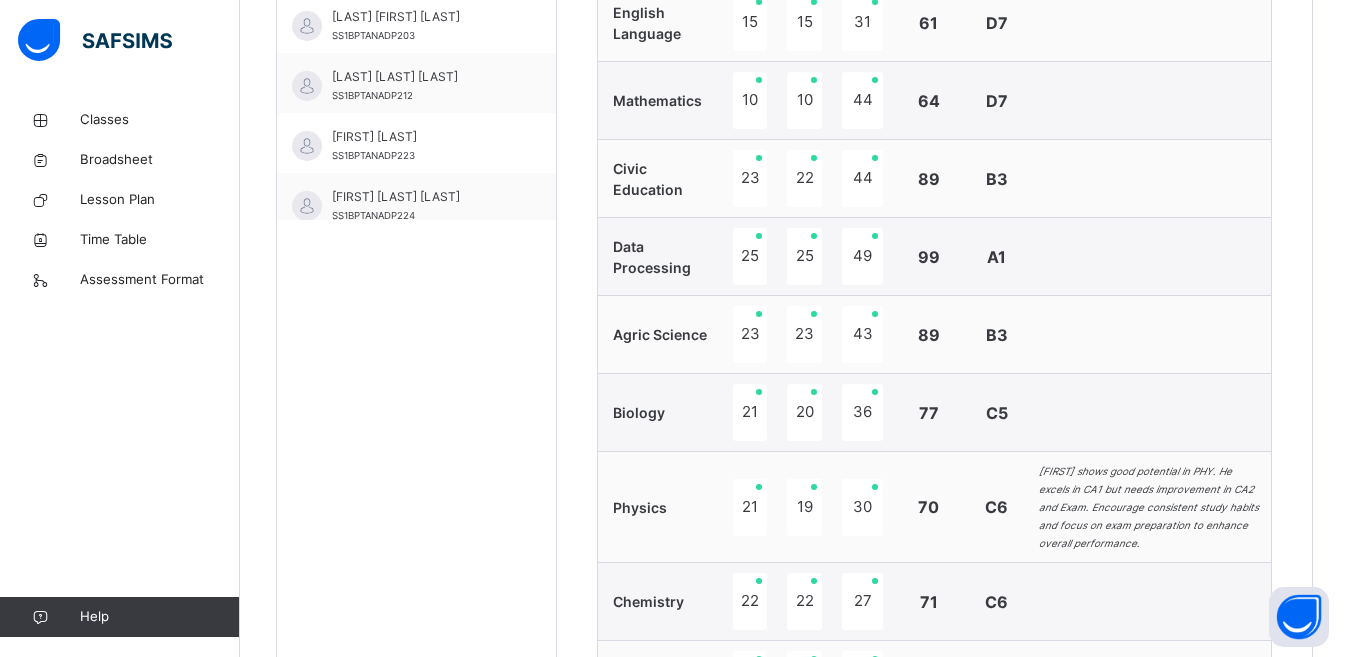 scroll, scrollTop: 1929, scrollLeft: 0, axis: vertical 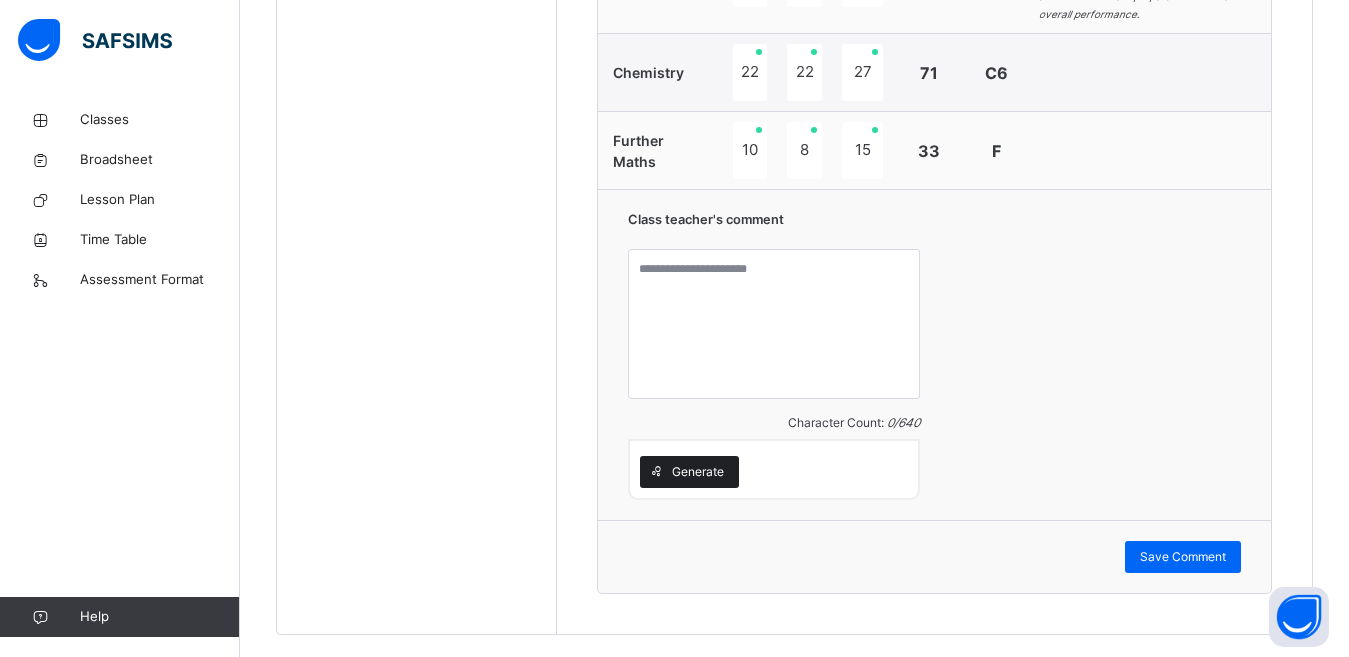 click on "Generate" at bounding box center [698, 472] 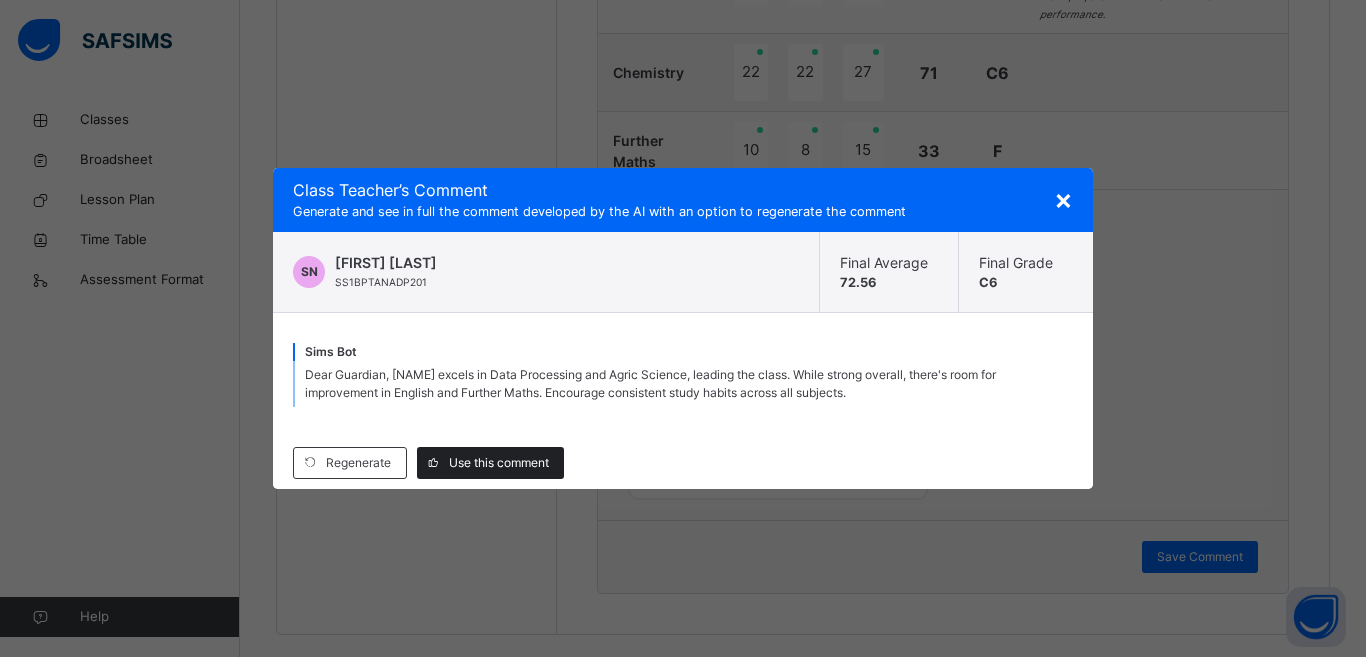 click on "Use this comment" at bounding box center (499, 463) 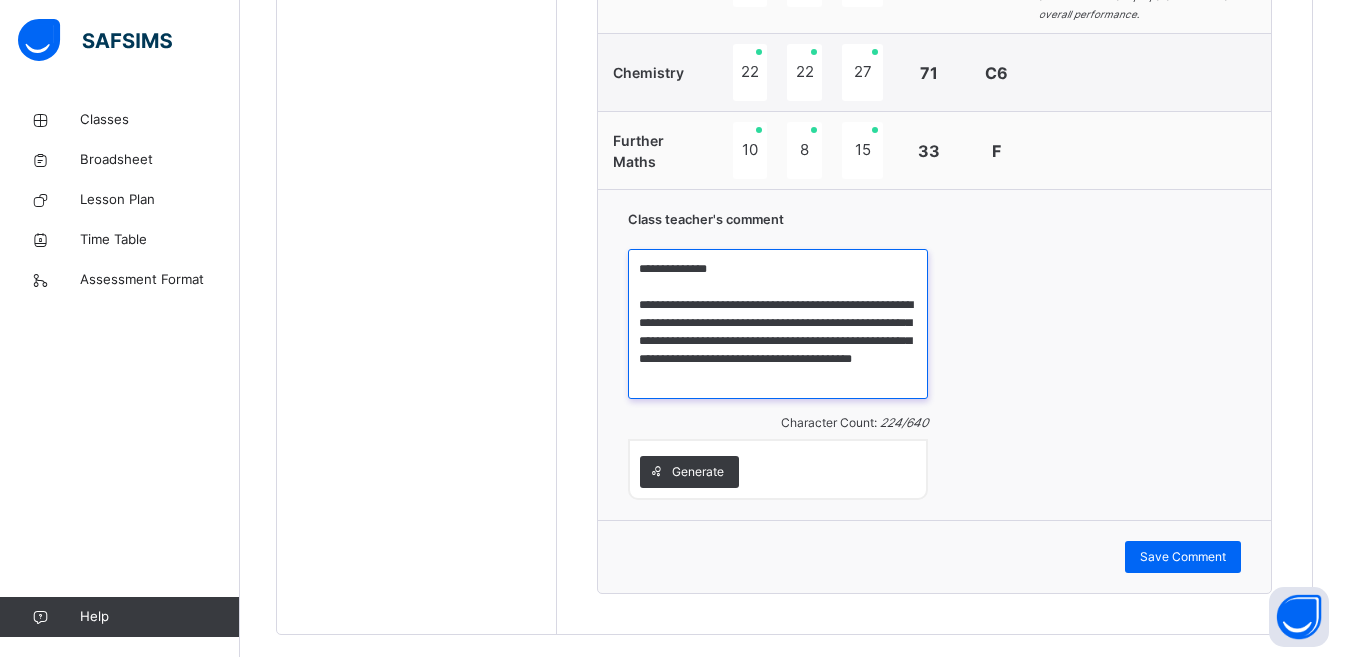 click on "**********" at bounding box center (778, 324) 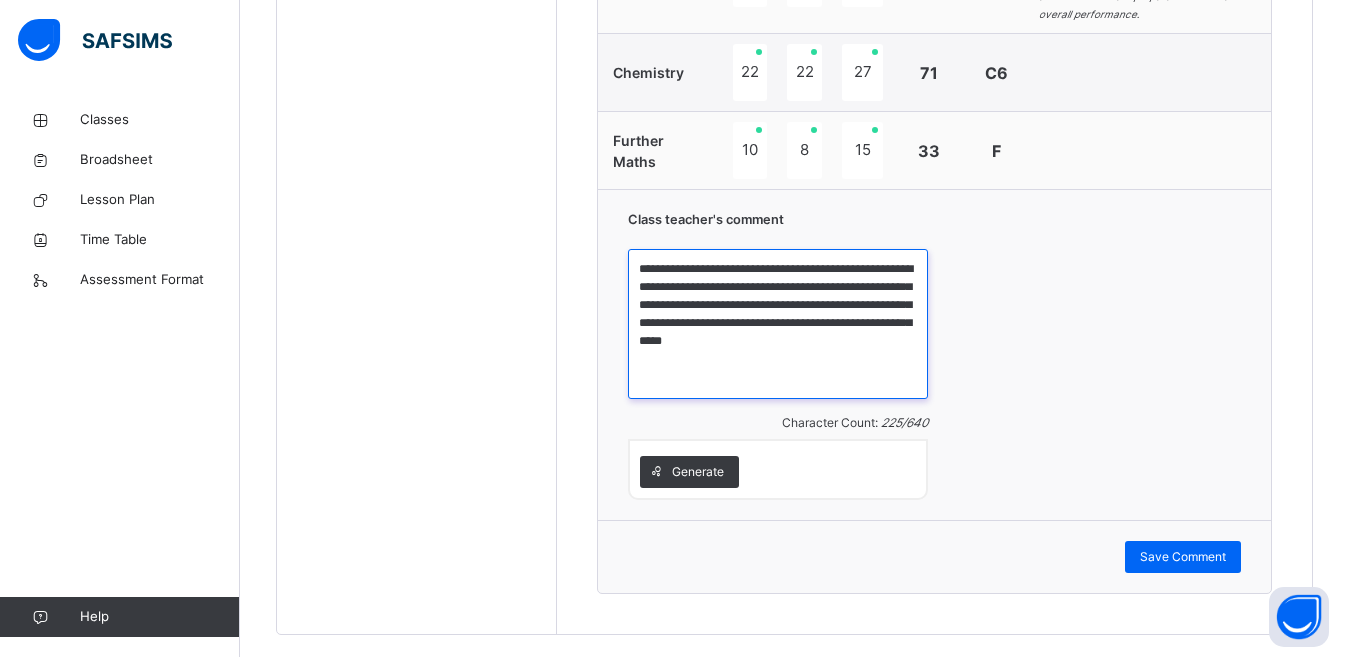 click on "**********" at bounding box center [778, 324] 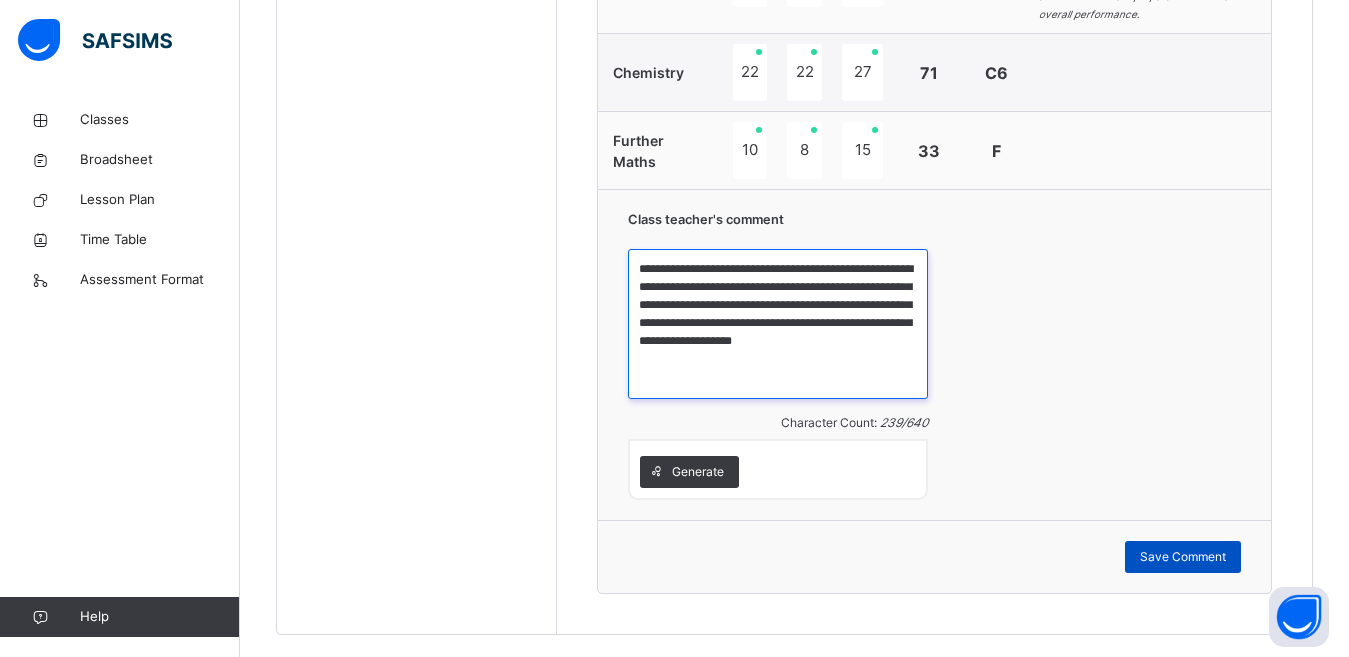 type on "**********" 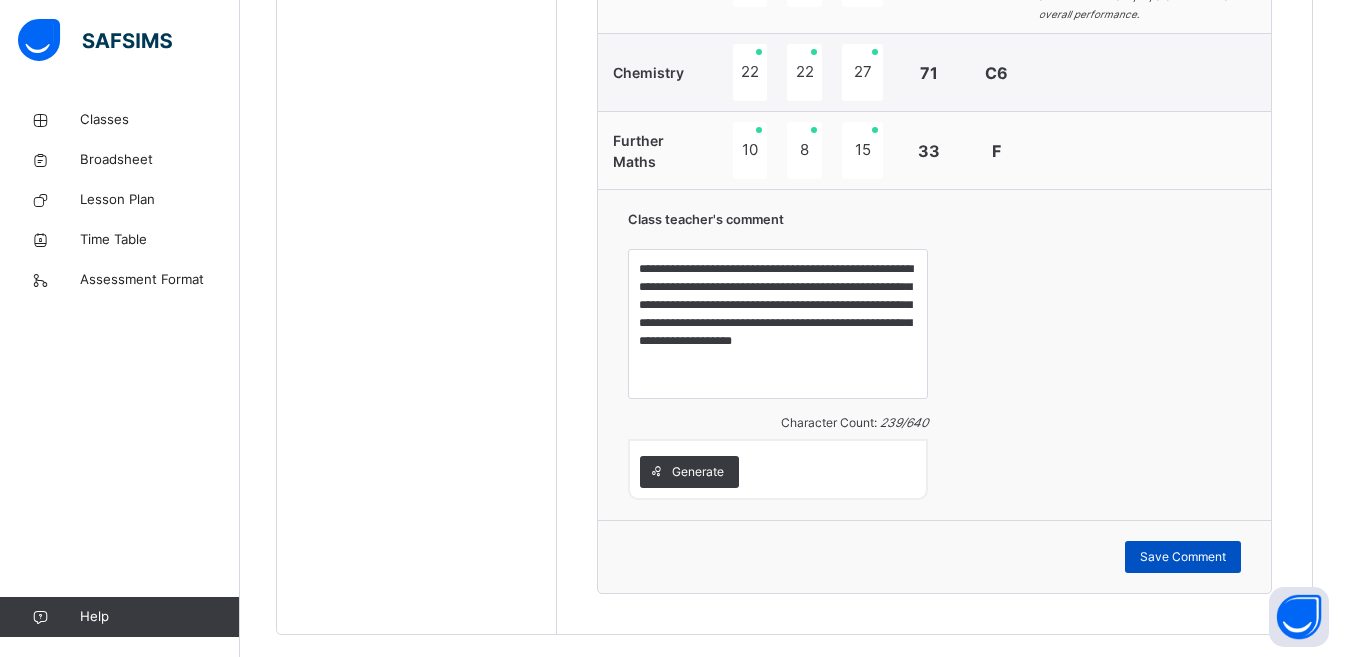 click on "Save Comment" at bounding box center [1183, 557] 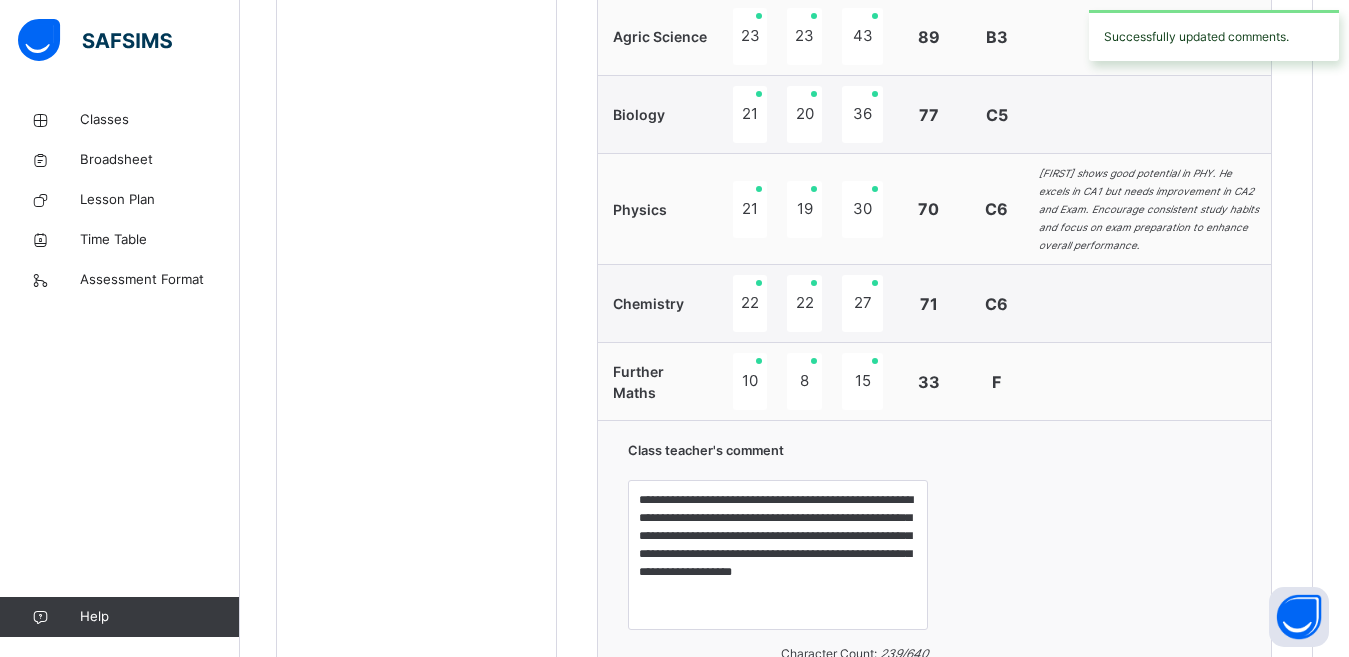 scroll, scrollTop: 940, scrollLeft: 0, axis: vertical 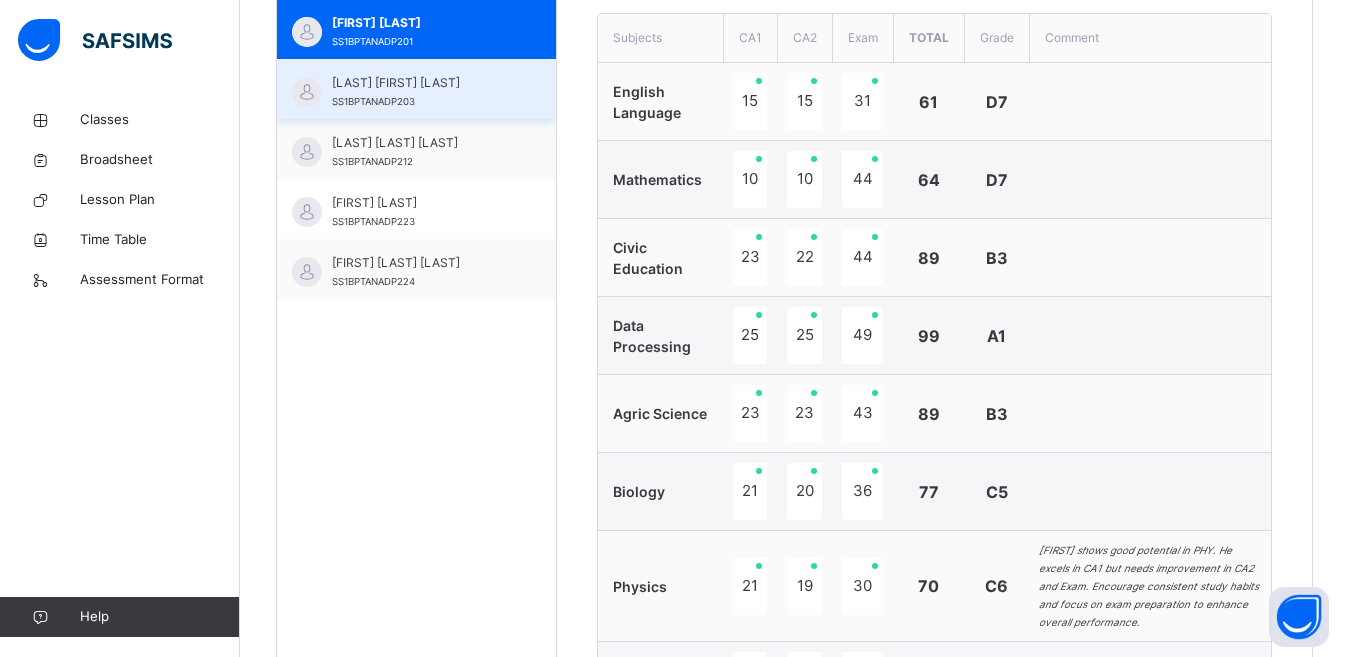 click on "[LAST] [FIRST] [LAST]" at bounding box center (421, 83) 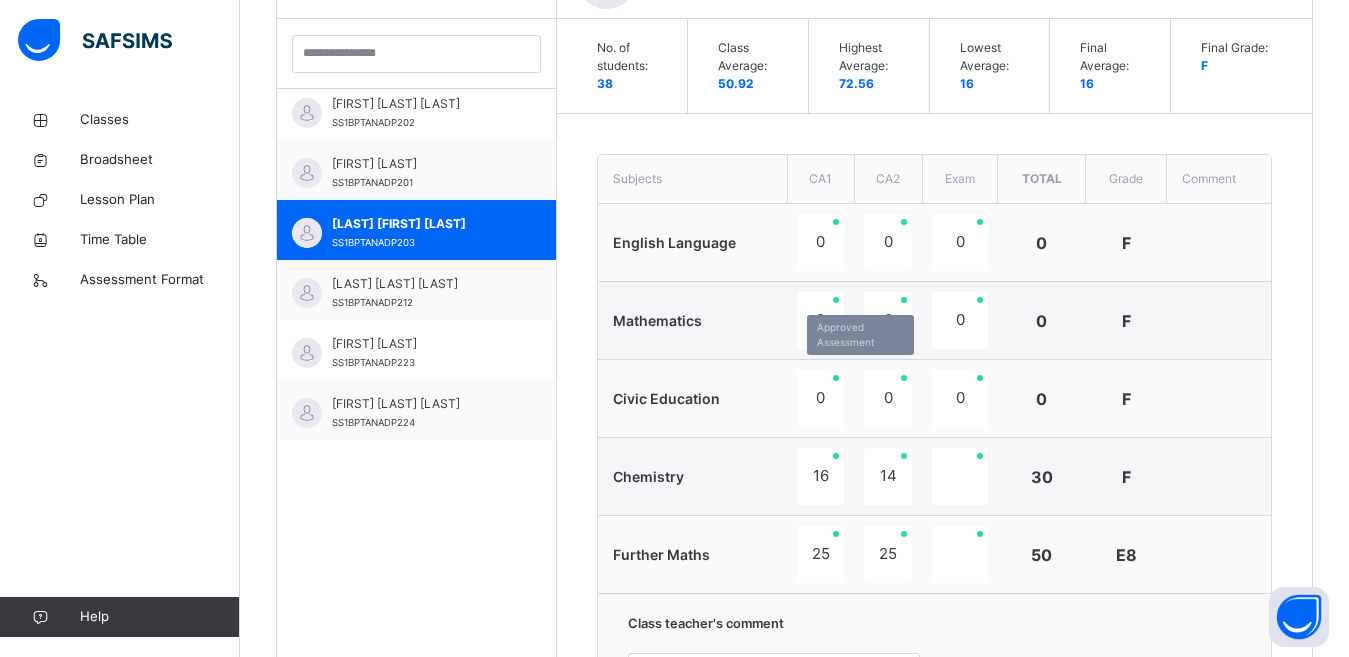 scroll, scrollTop: 722, scrollLeft: 0, axis: vertical 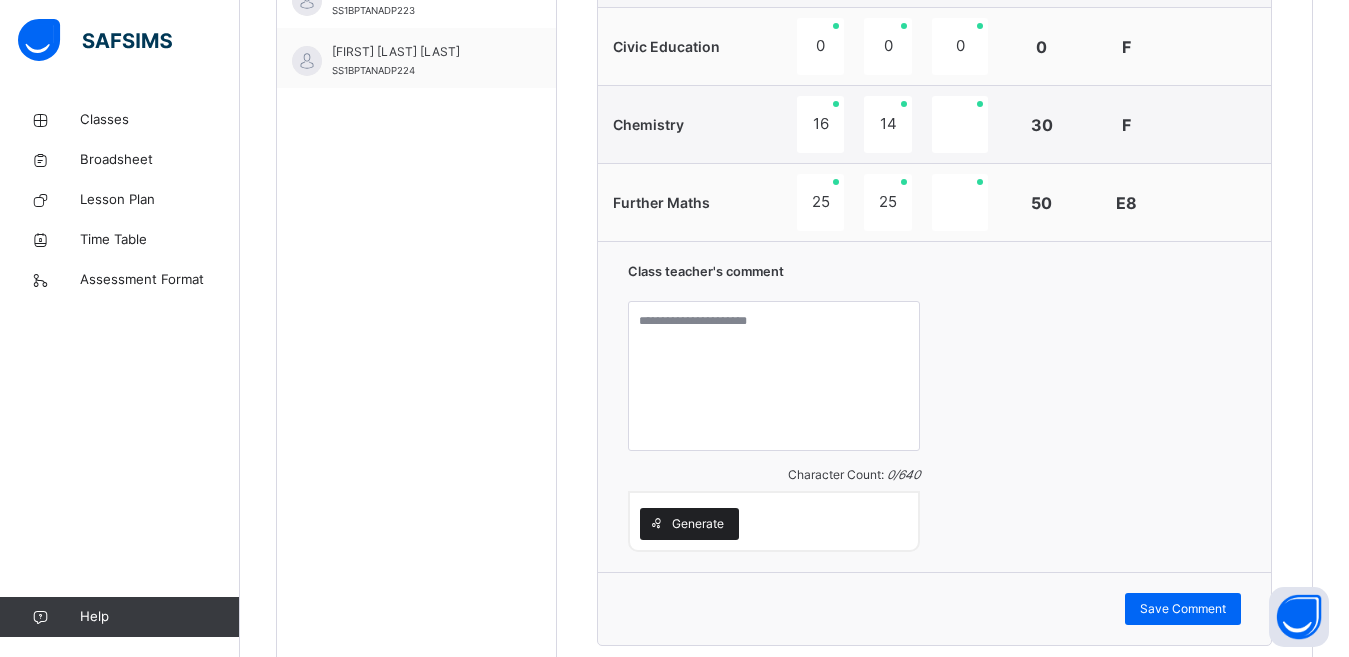 click on "Generate" at bounding box center [698, 524] 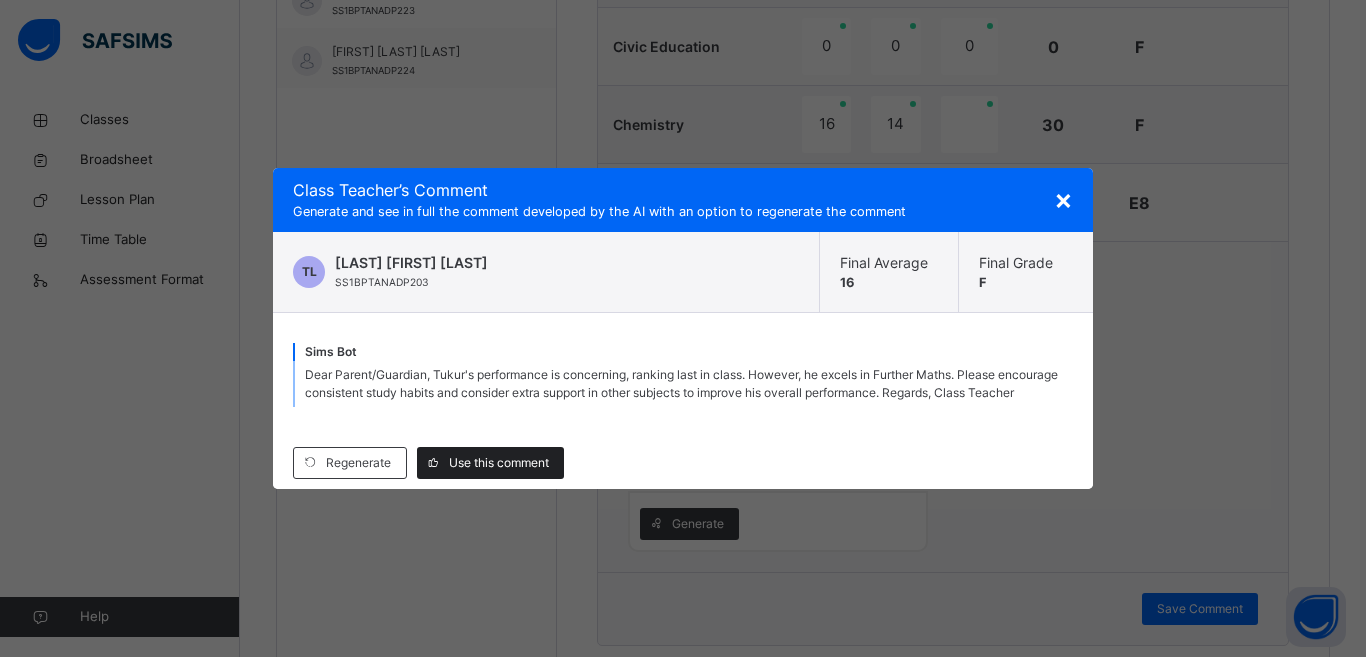 click on "Use this comment" at bounding box center (499, 463) 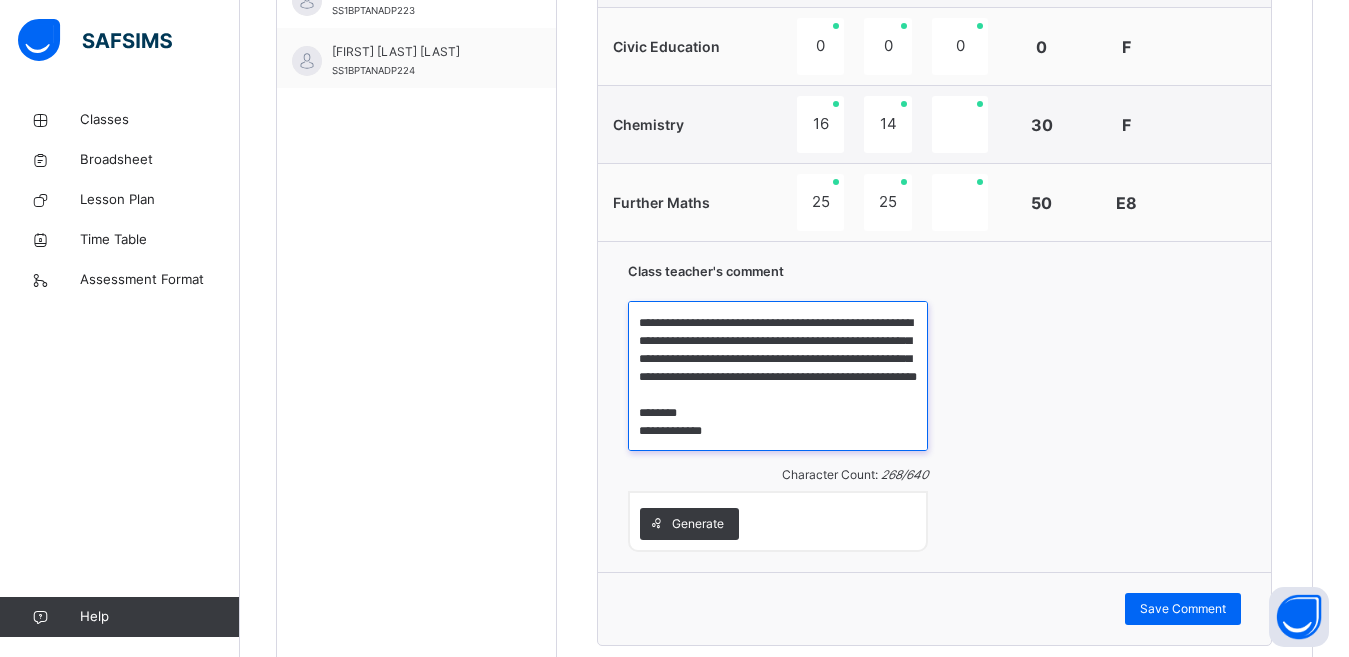 scroll, scrollTop: 52, scrollLeft: 0, axis: vertical 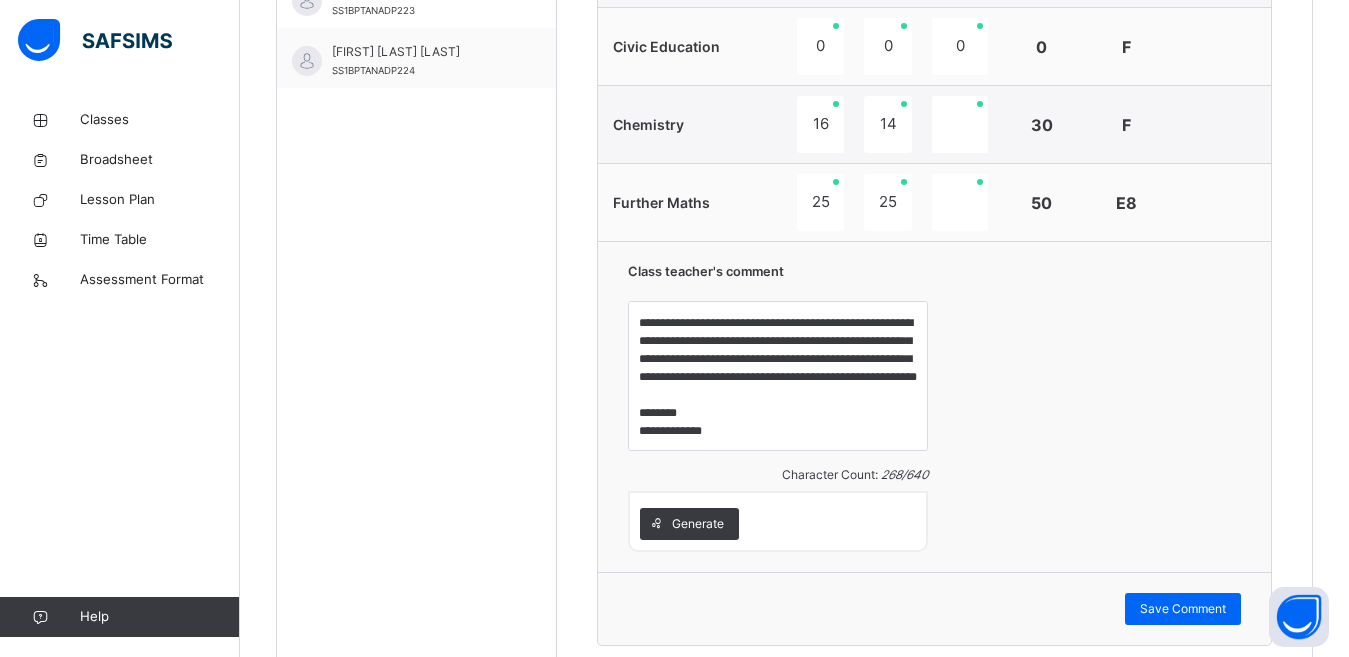 click on "Save Comment" at bounding box center [934, 609] 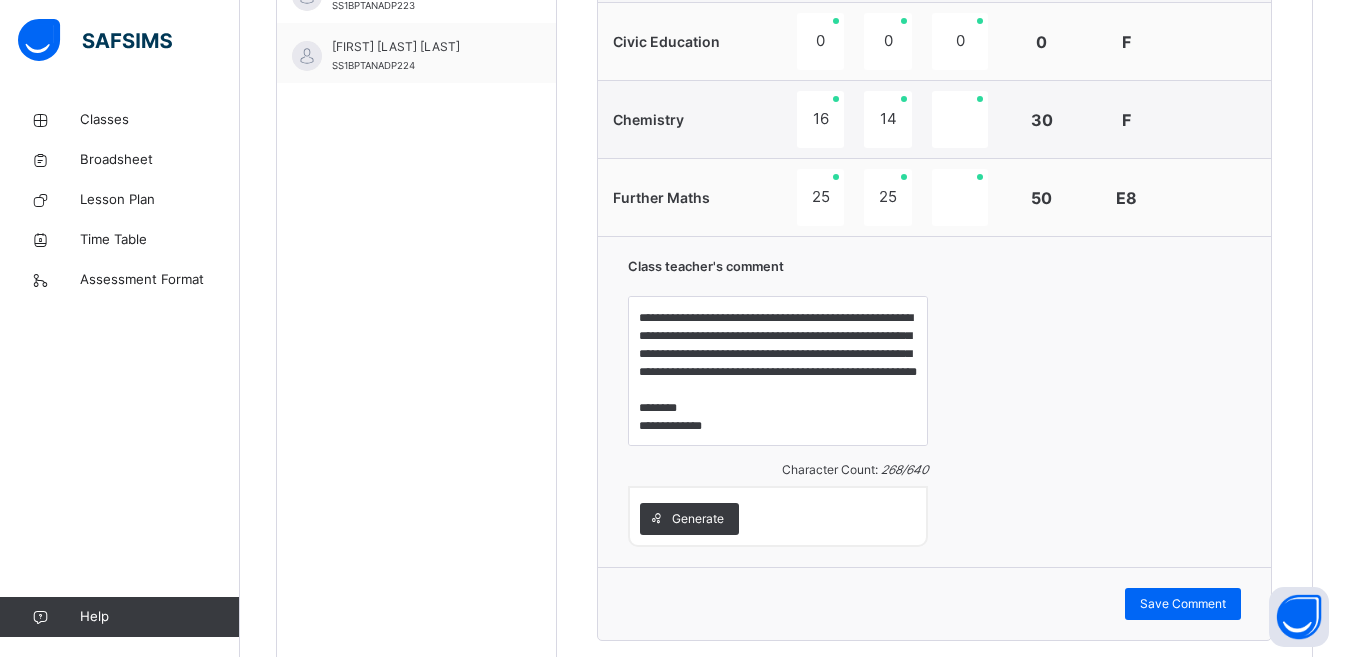 scroll, scrollTop: 1023, scrollLeft: 0, axis: vertical 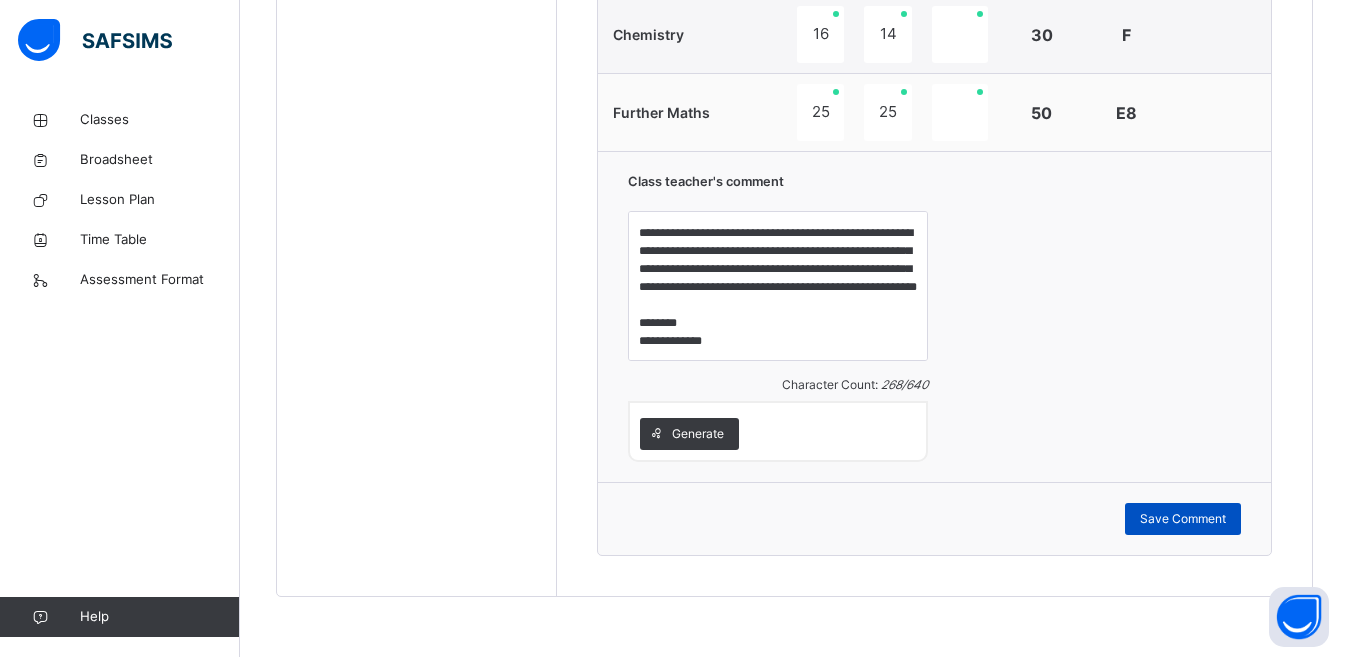 click on "Save Comment" at bounding box center (1183, 519) 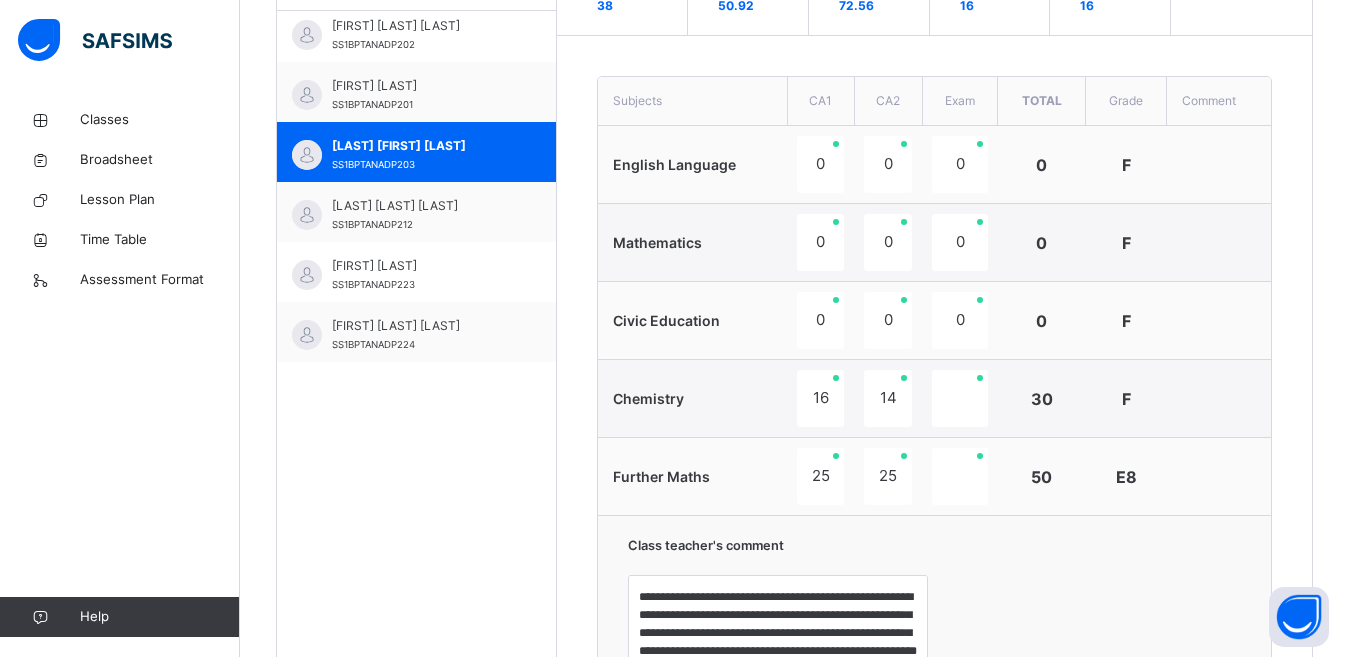 scroll, scrollTop: 642, scrollLeft: 0, axis: vertical 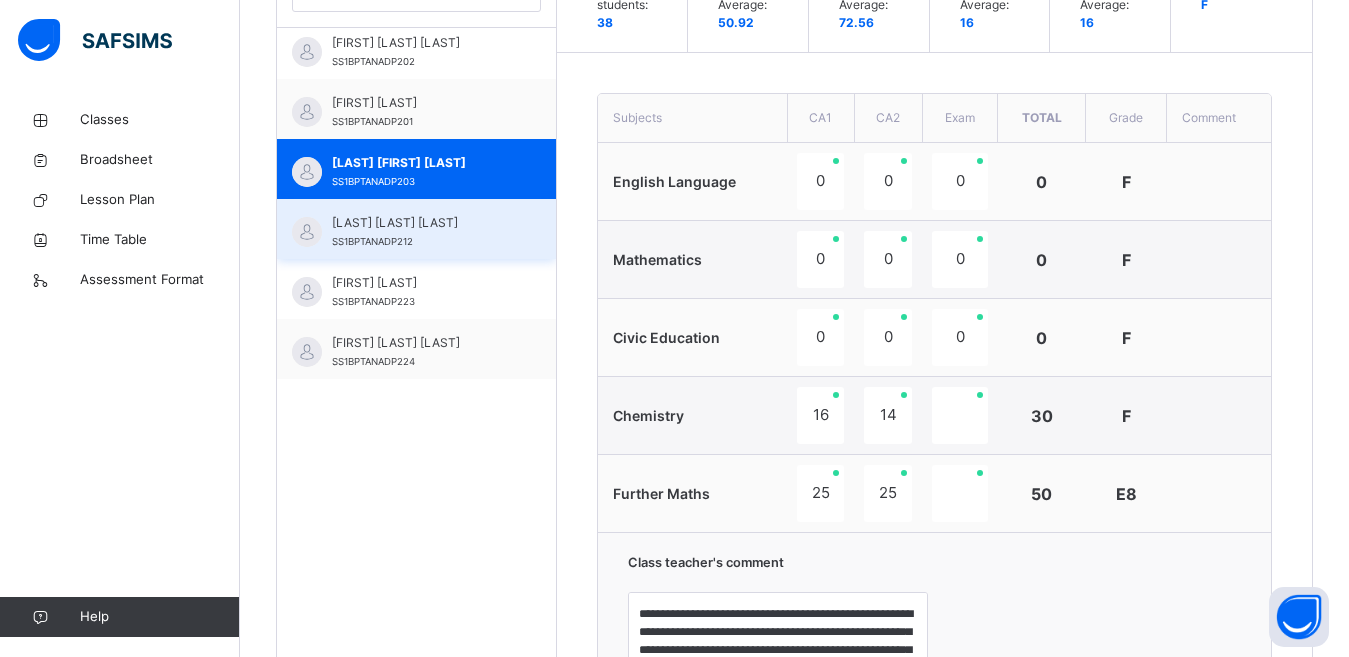 click on "[LAST] [LAST] [LAST] SS1BPTANADP212" at bounding box center (416, 229) 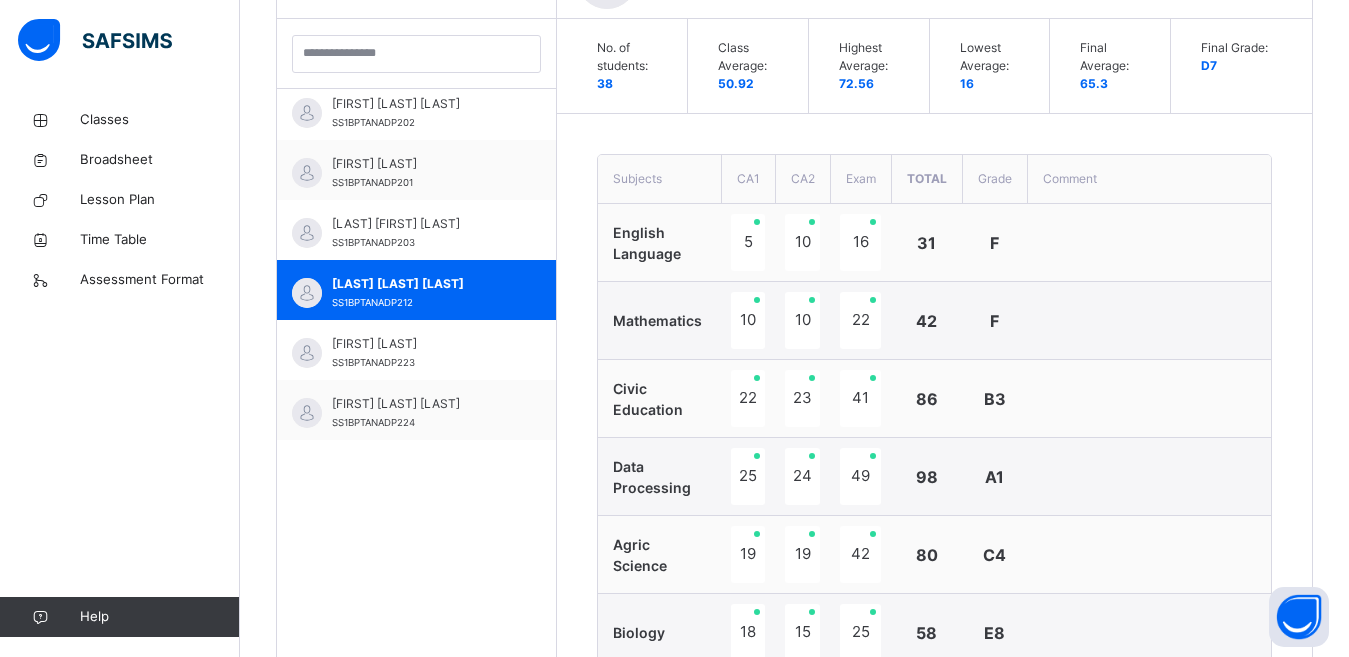 scroll, scrollTop: 642, scrollLeft: 0, axis: vertical 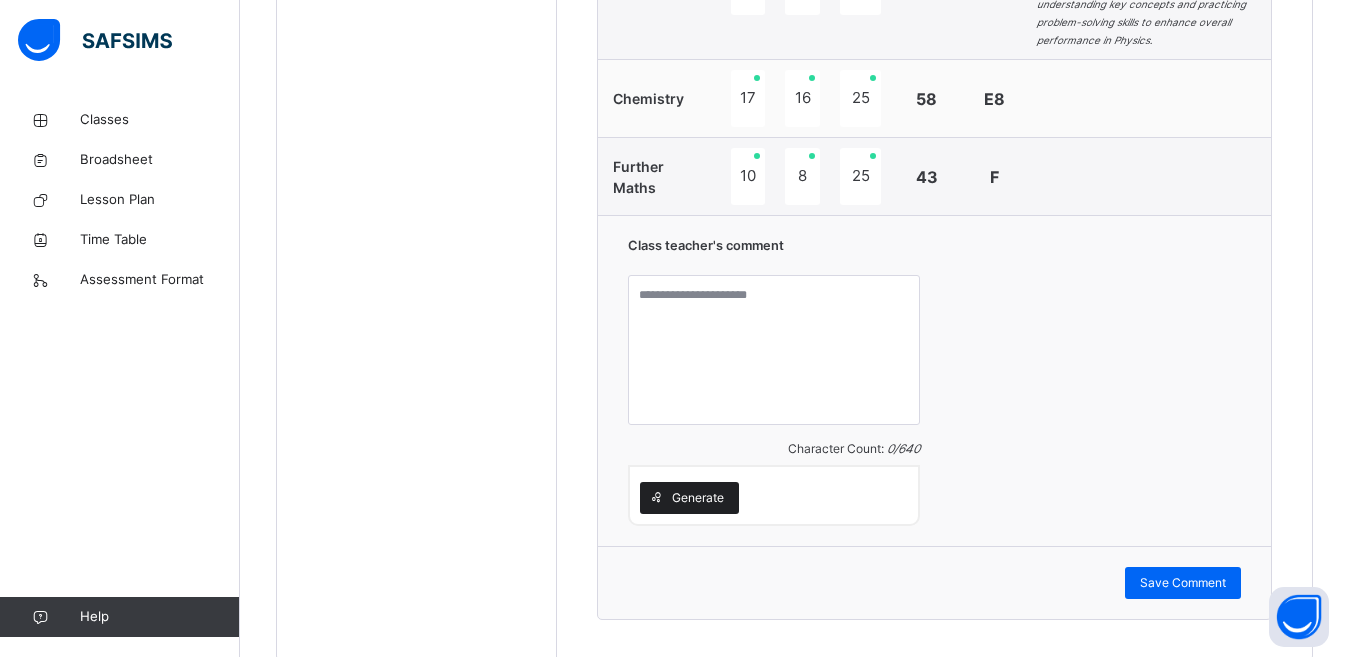 click on "Generate" at bounding box center (689, 498) 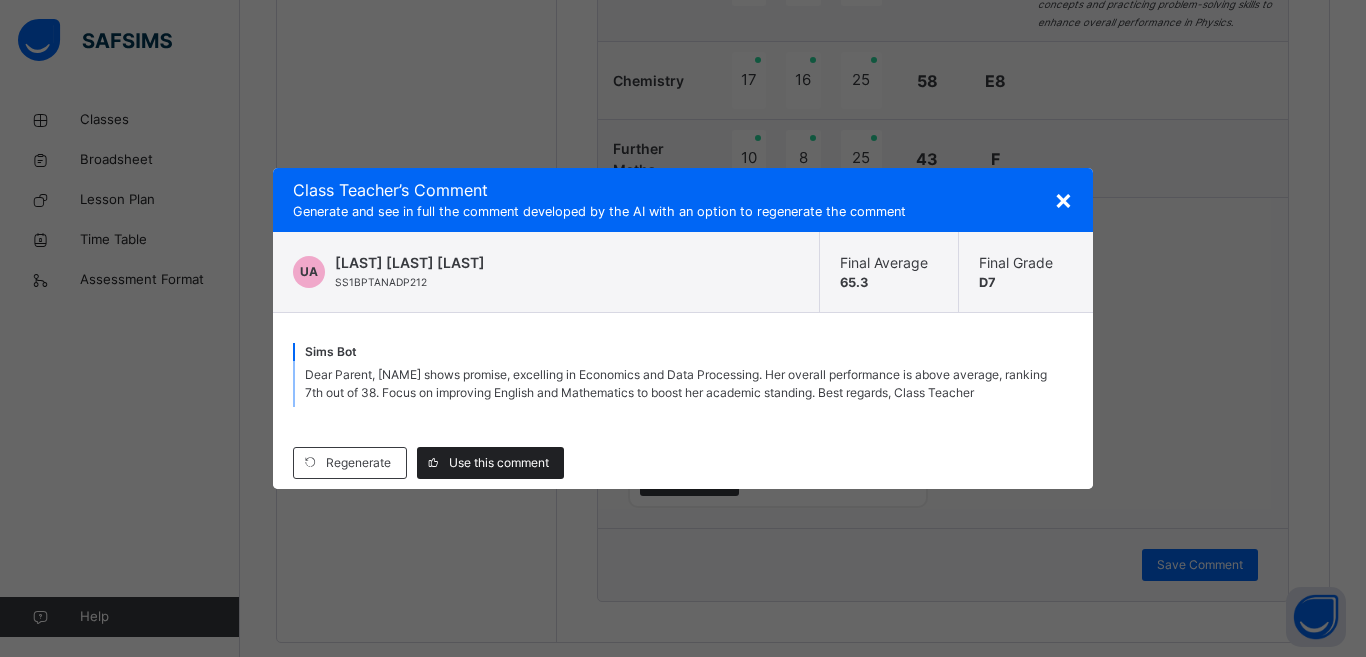 click on "Use this comment" at bounding box center [490, 463] 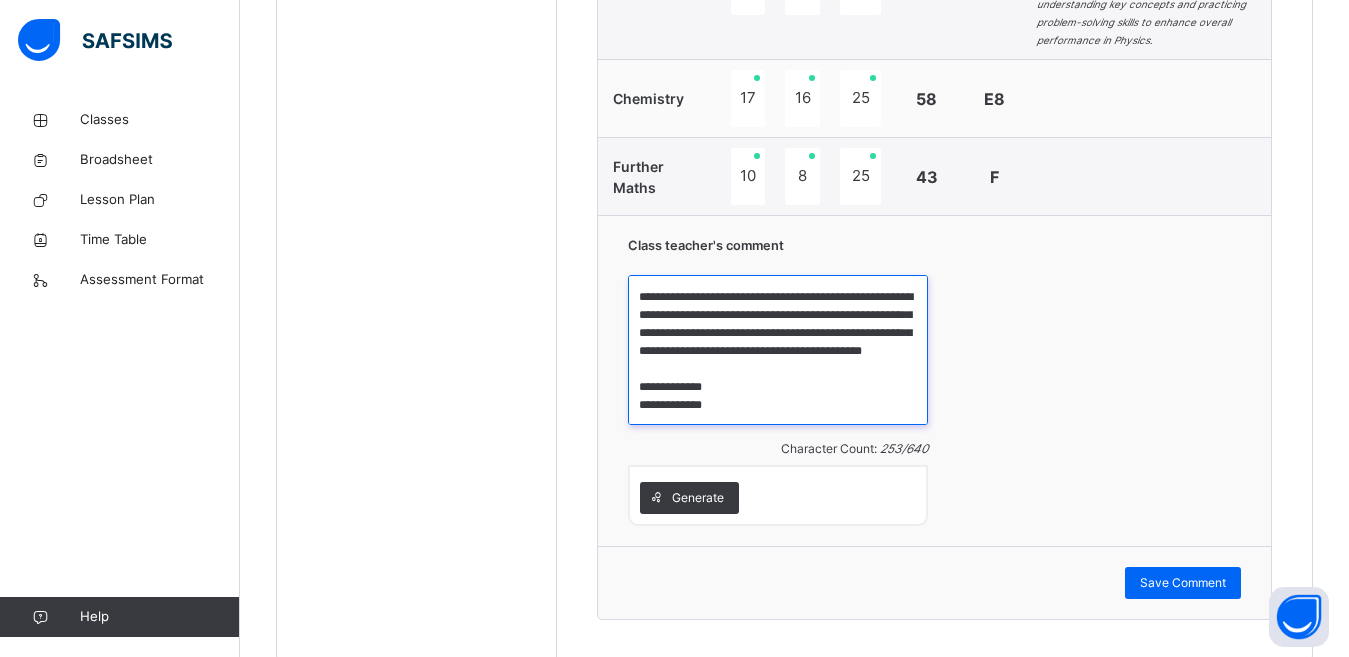 scroll, scrollTop: 52, scrollLeft: 0, axis: vertical 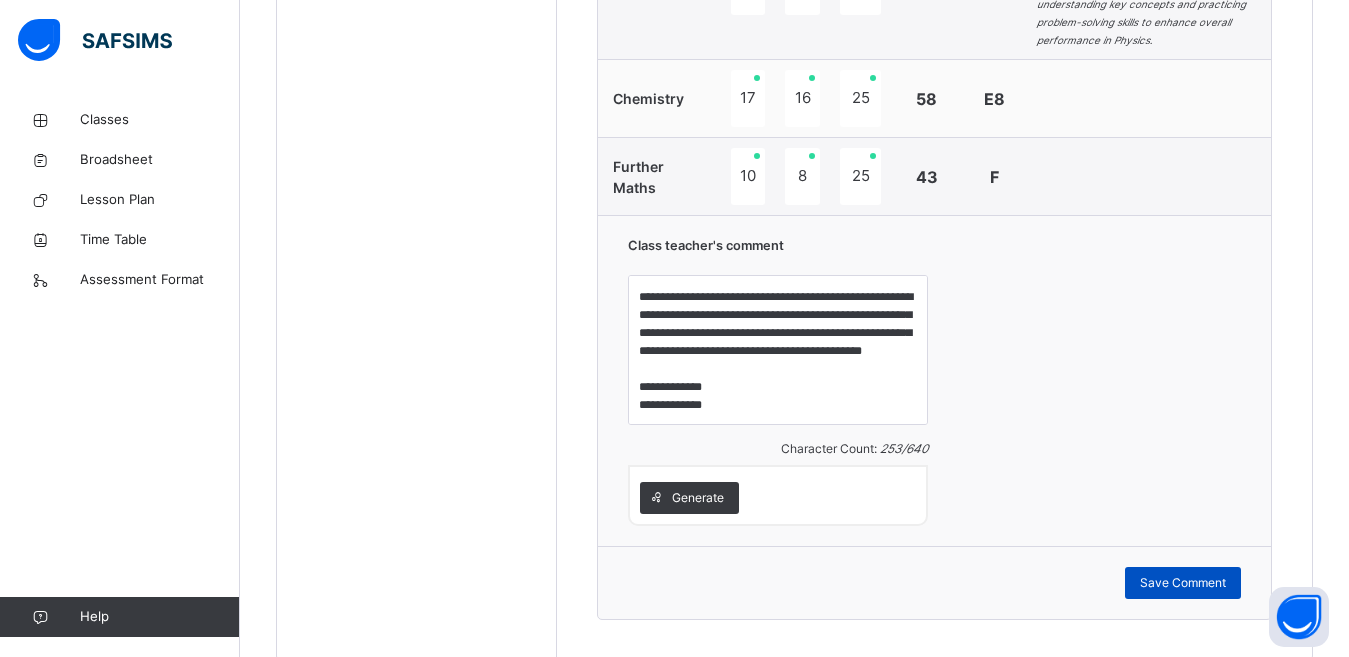 click on "Save Comment" at bounding box center (1183, 583) 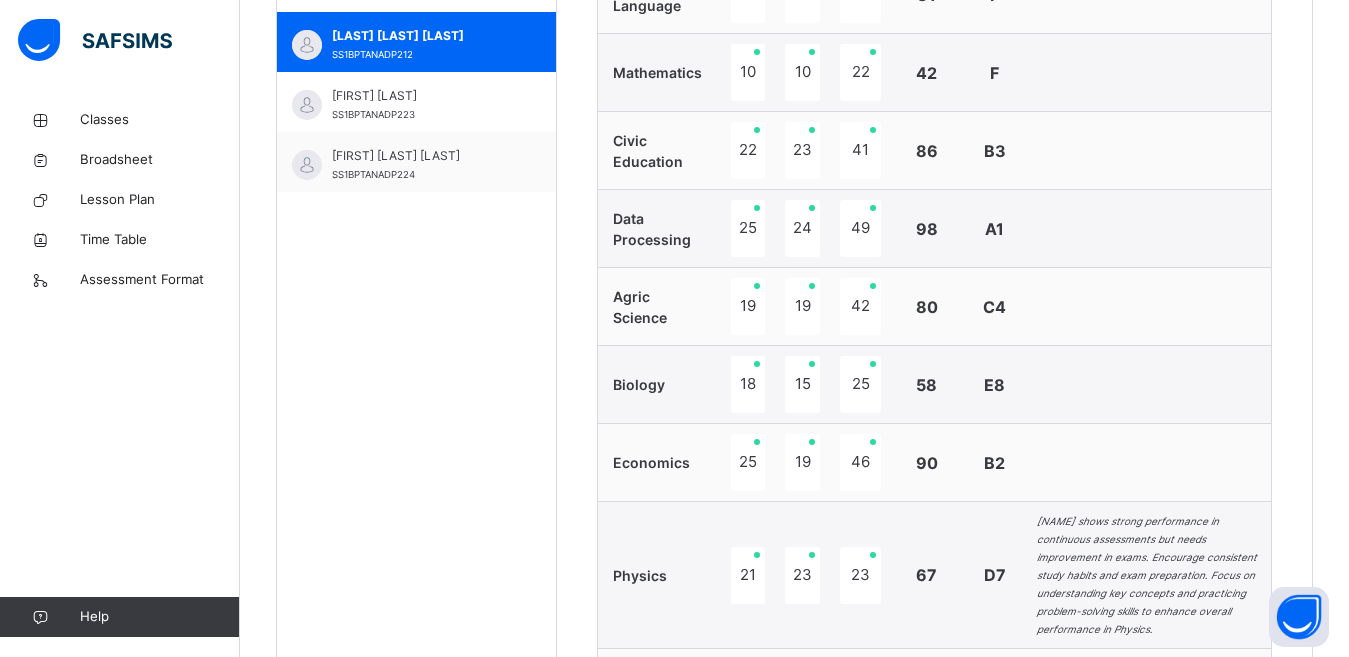 scroll, scrollTop: 778, scrollLeft: 0, axis: vertical 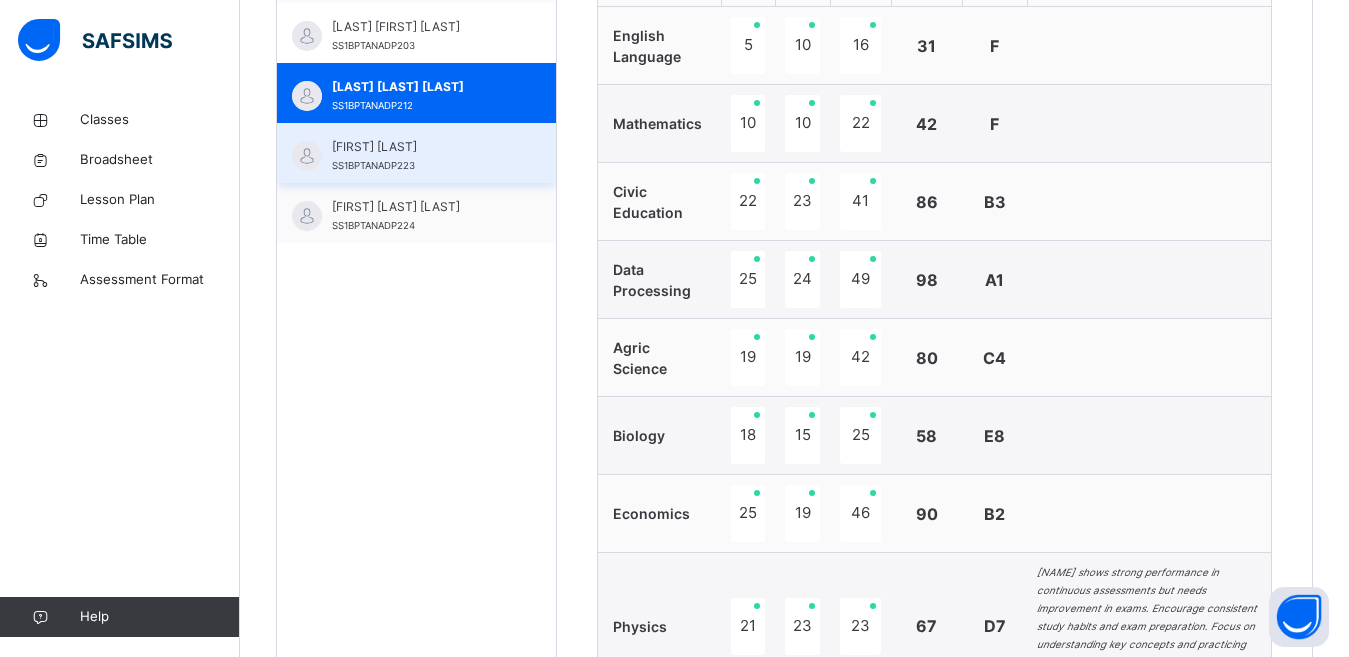 click on "[FIRST] [LAST]" at bounding box center [421, 147] 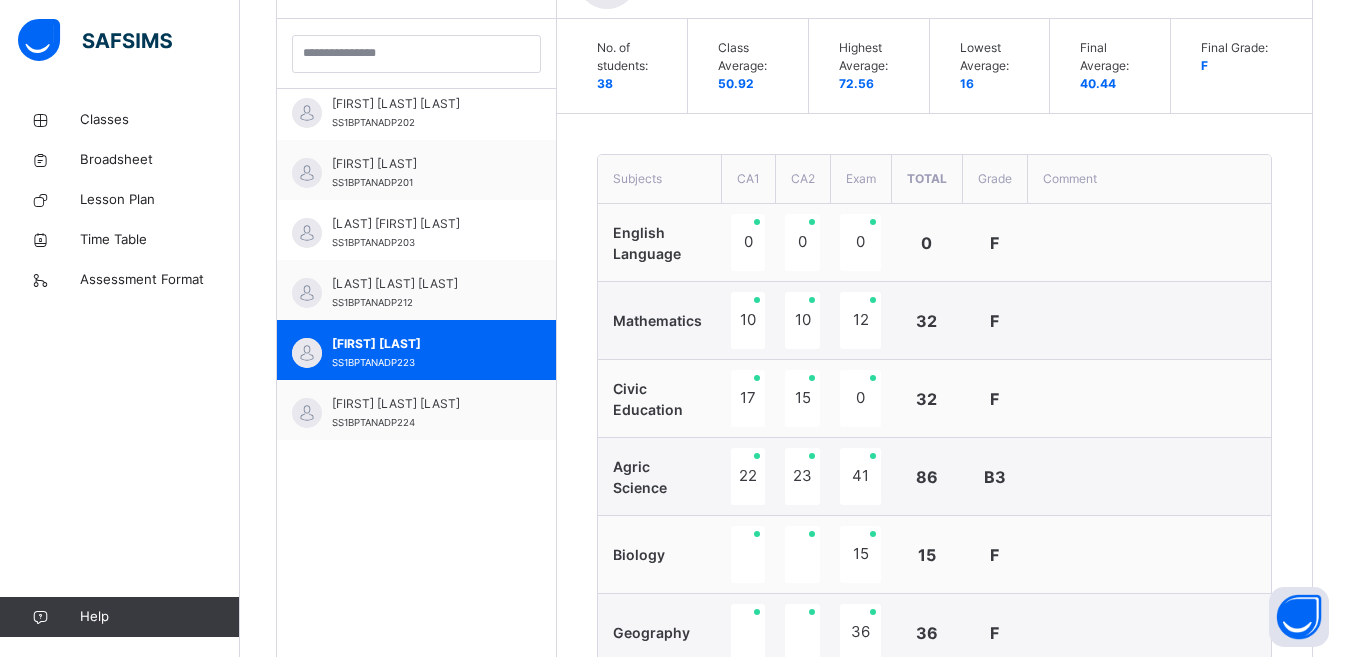 scroll, scrollTop: 778, scrollLeft: 0, axis: vertical 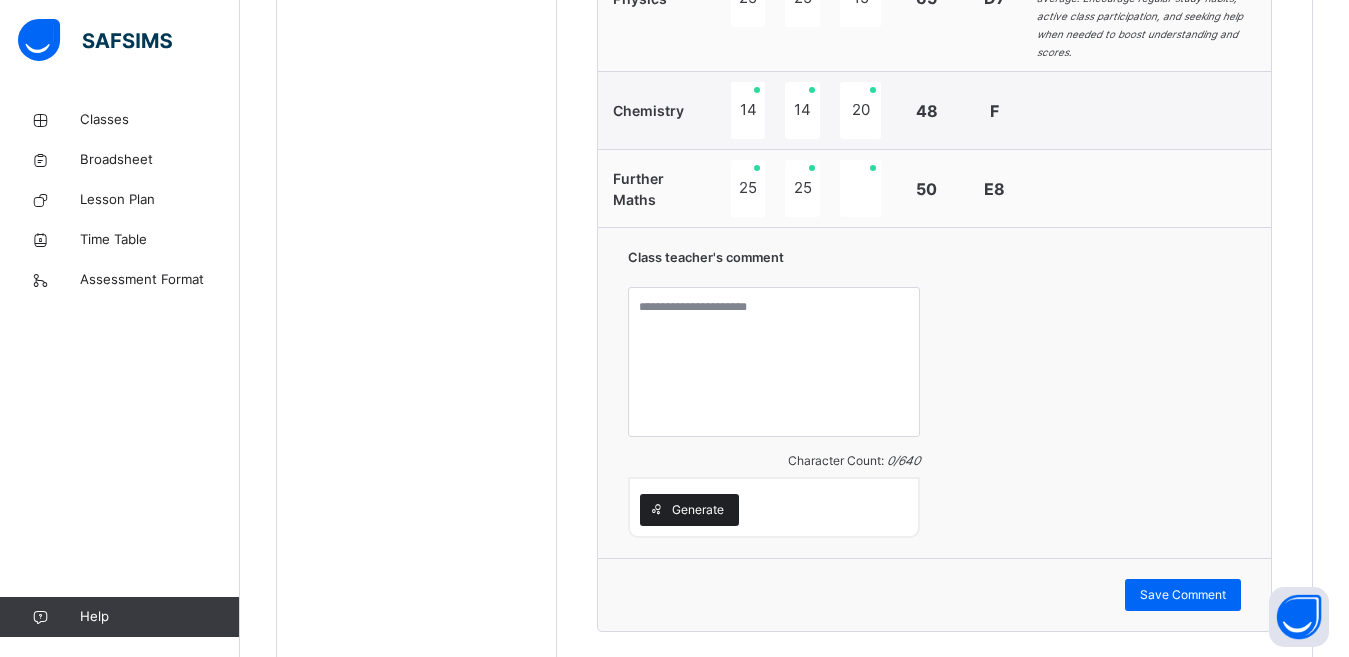 click on "Generate" at bounding box center [698, 510] 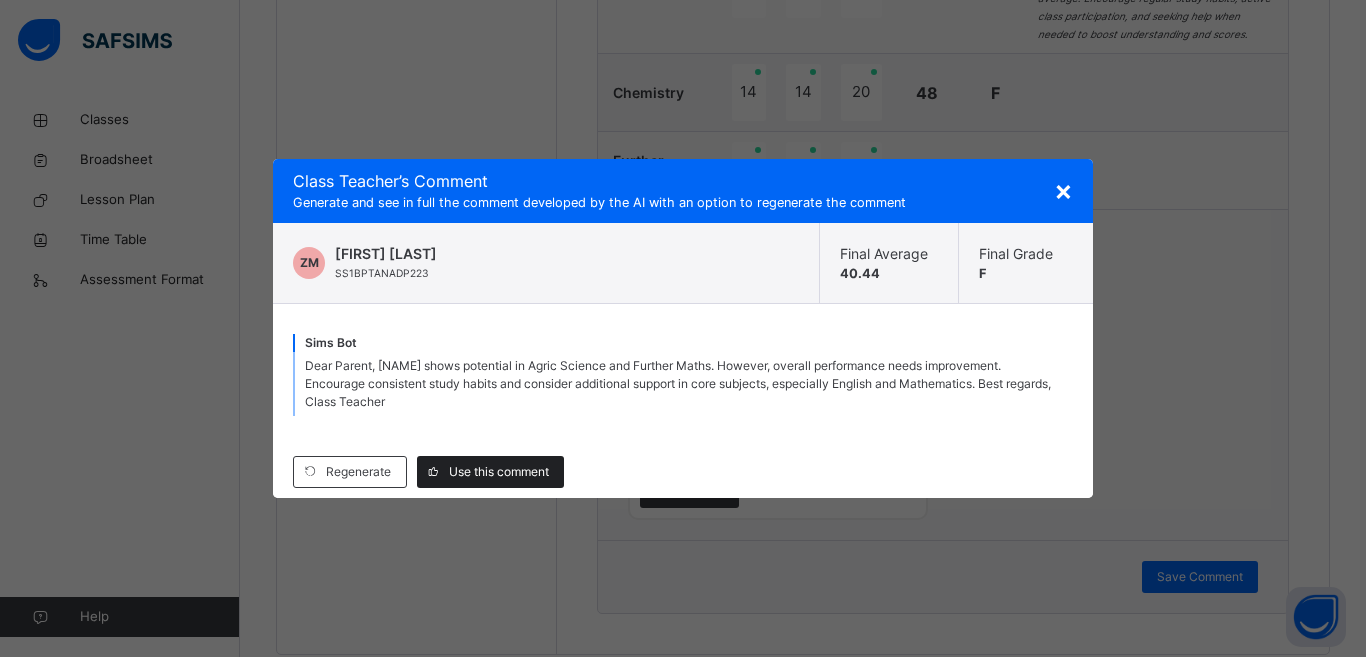 click on "Use this comment" at bounding box center (499, 472) 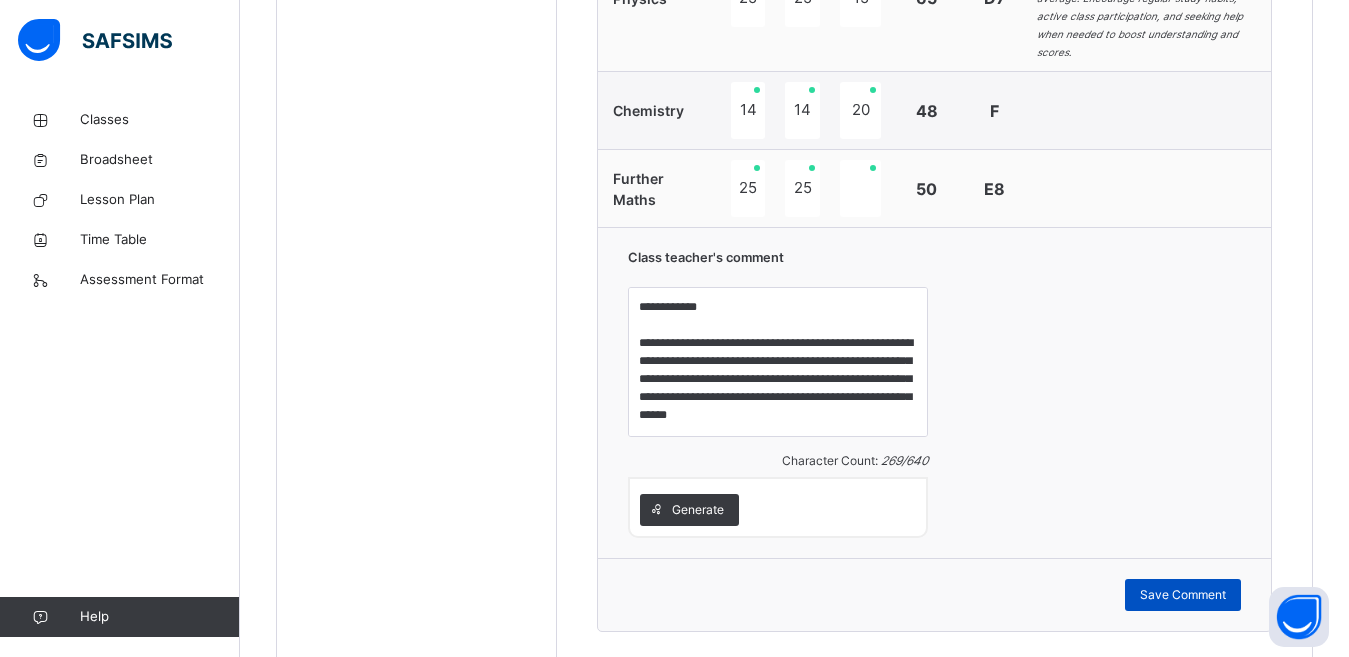 click on "Save Comment" at bounding box center (1183, 595) 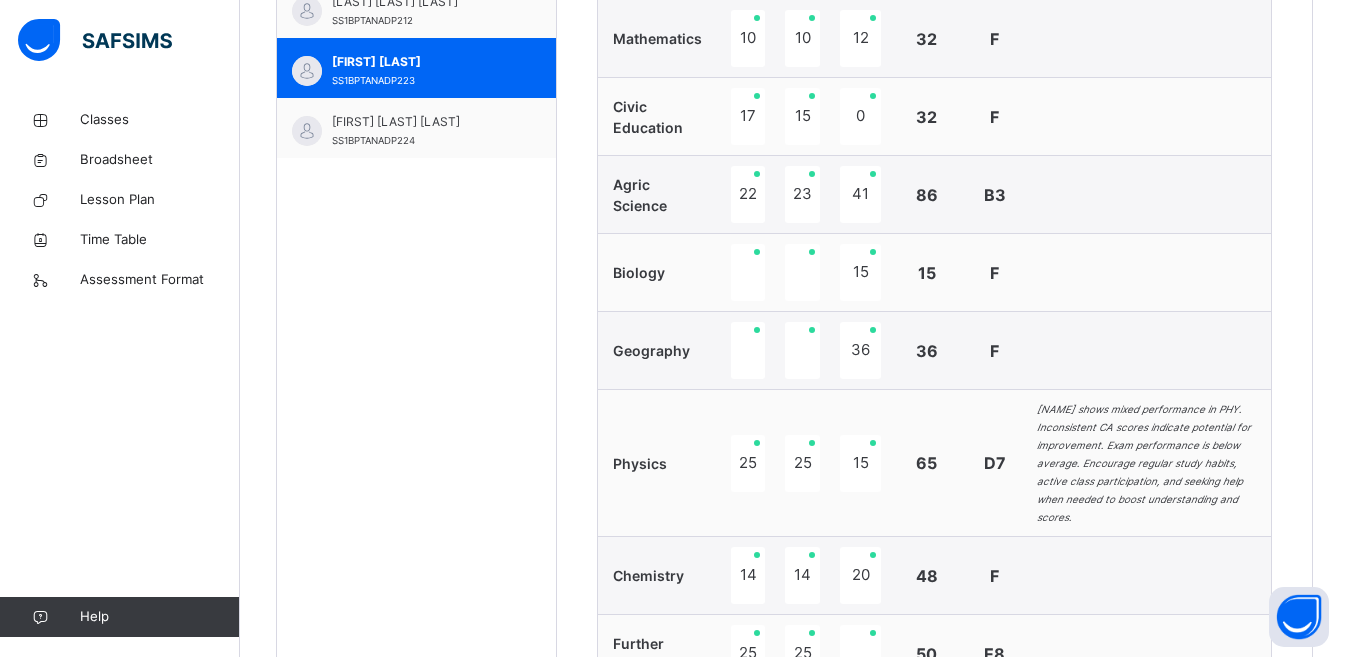 scroll, scrollTop: 811, scrollLeft: 0, axis: vertical 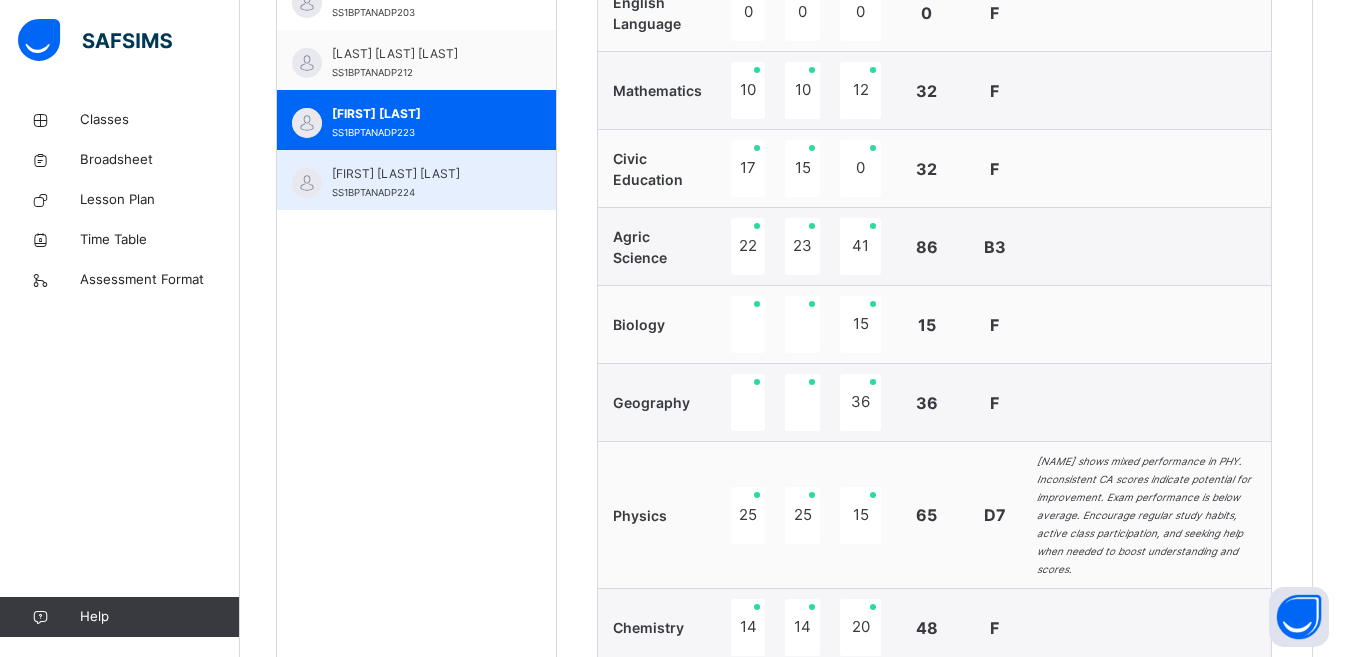 click on "[LAST] [LAST] [LAST] SS1BPTANADP224" at bounding box center [421, 183] 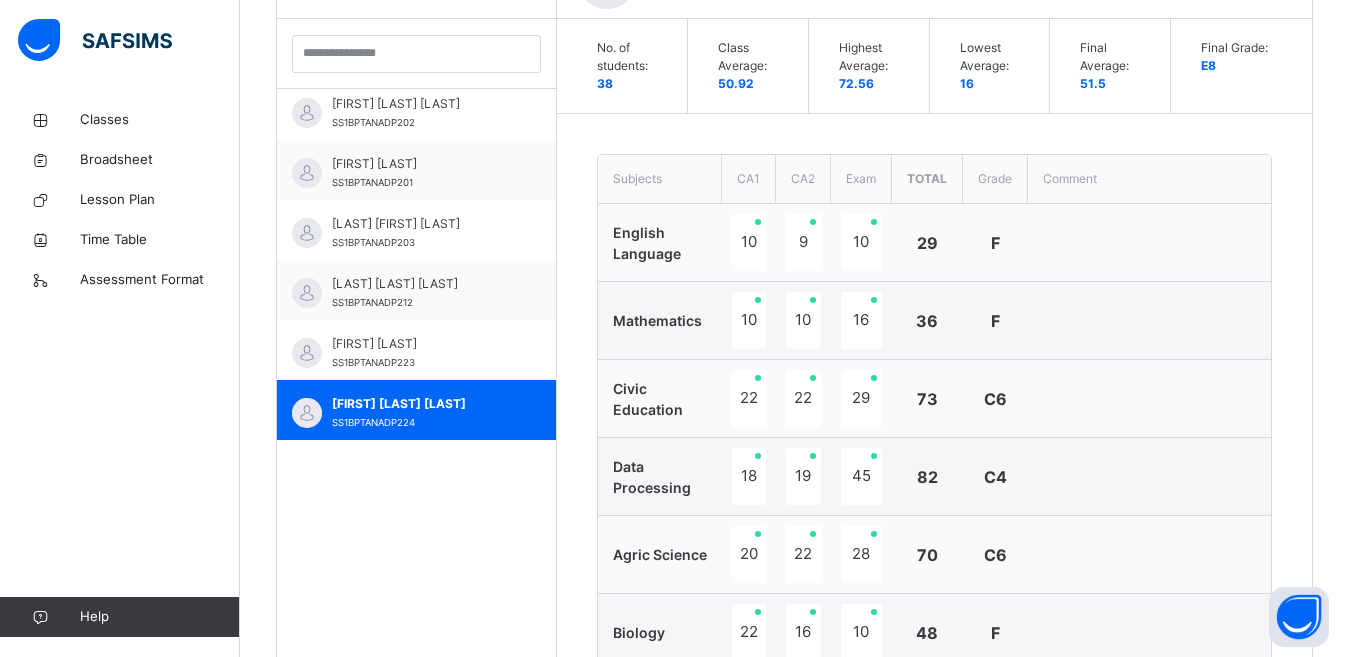 scroll, scrollTop: 811, scrollLeft: 0, axis: vertical 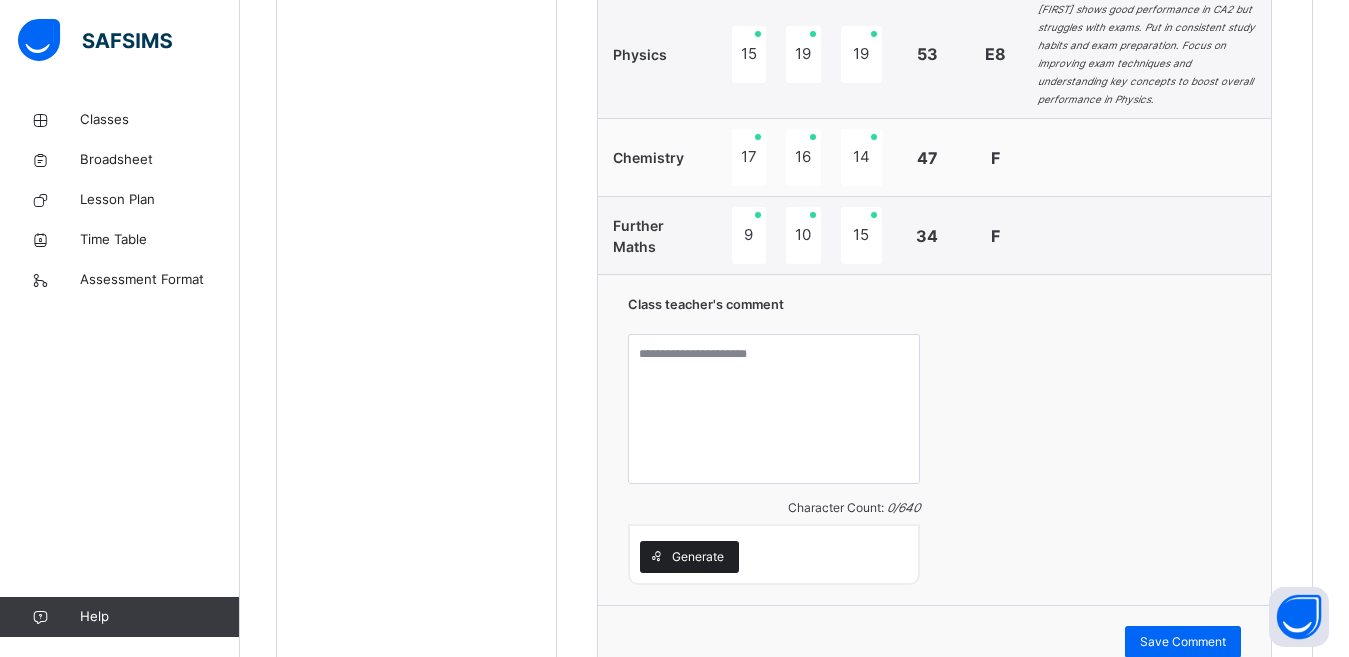 click on "Generate" at bounding box center [698, 557] 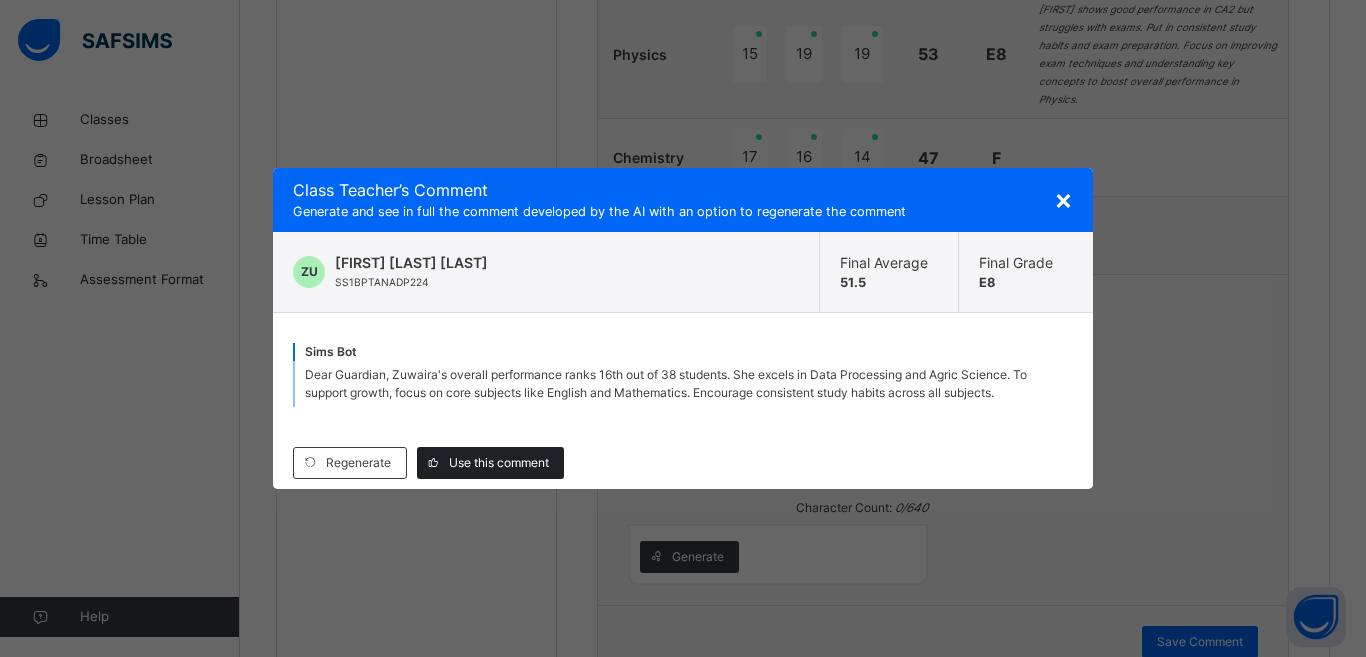 click on "Use this comment" at bounding box center [499, 463] 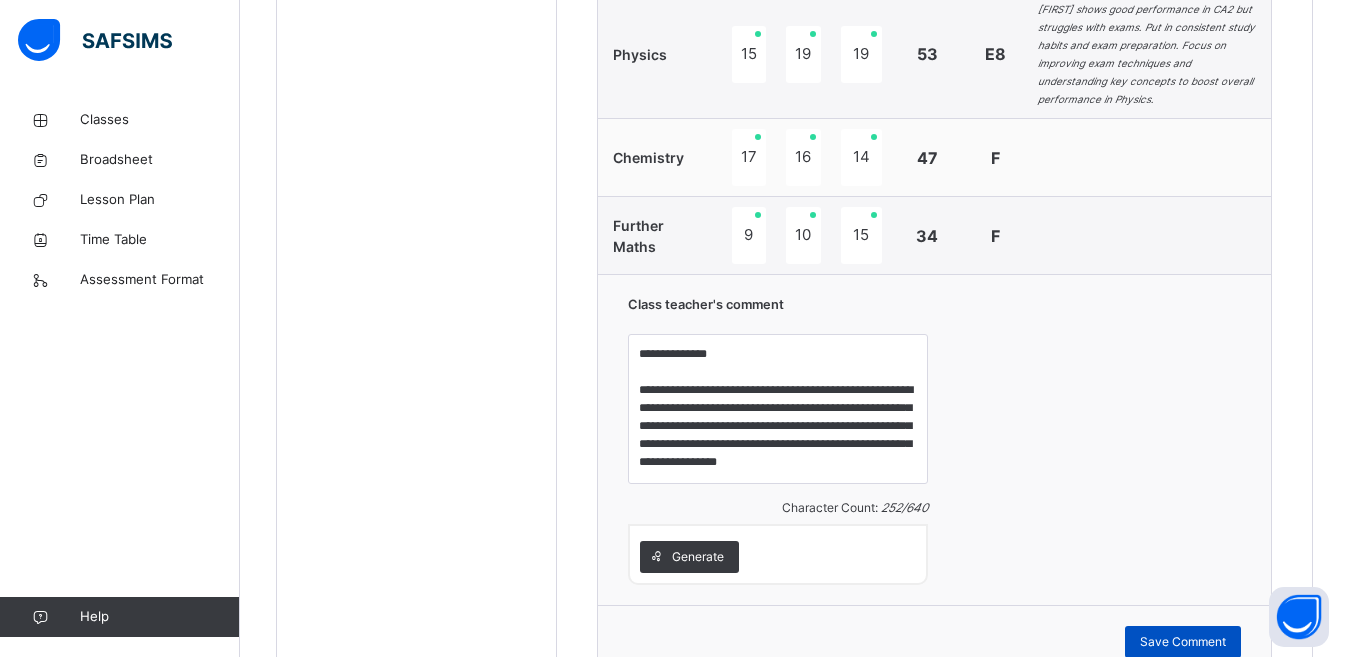 click on "Save Comment" at bounding box center [1183, 642] 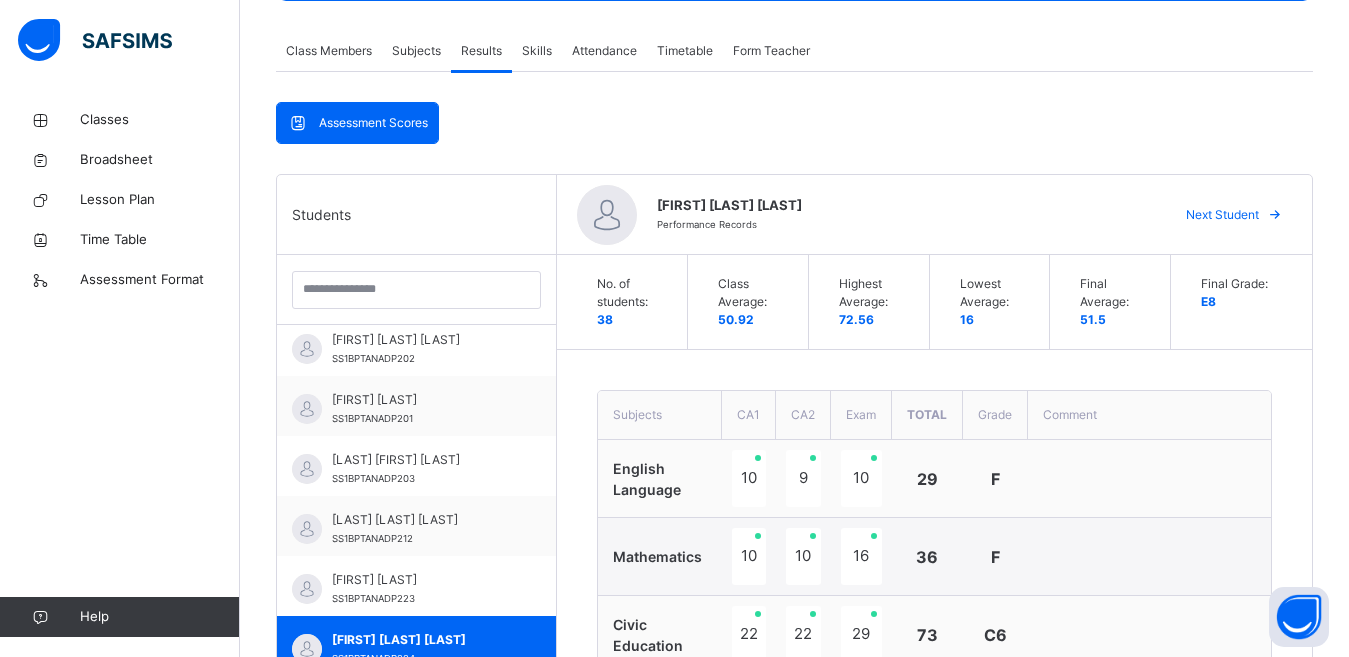 scroll, scrollTop: 348, scrollLeft: 0, axis: vertical 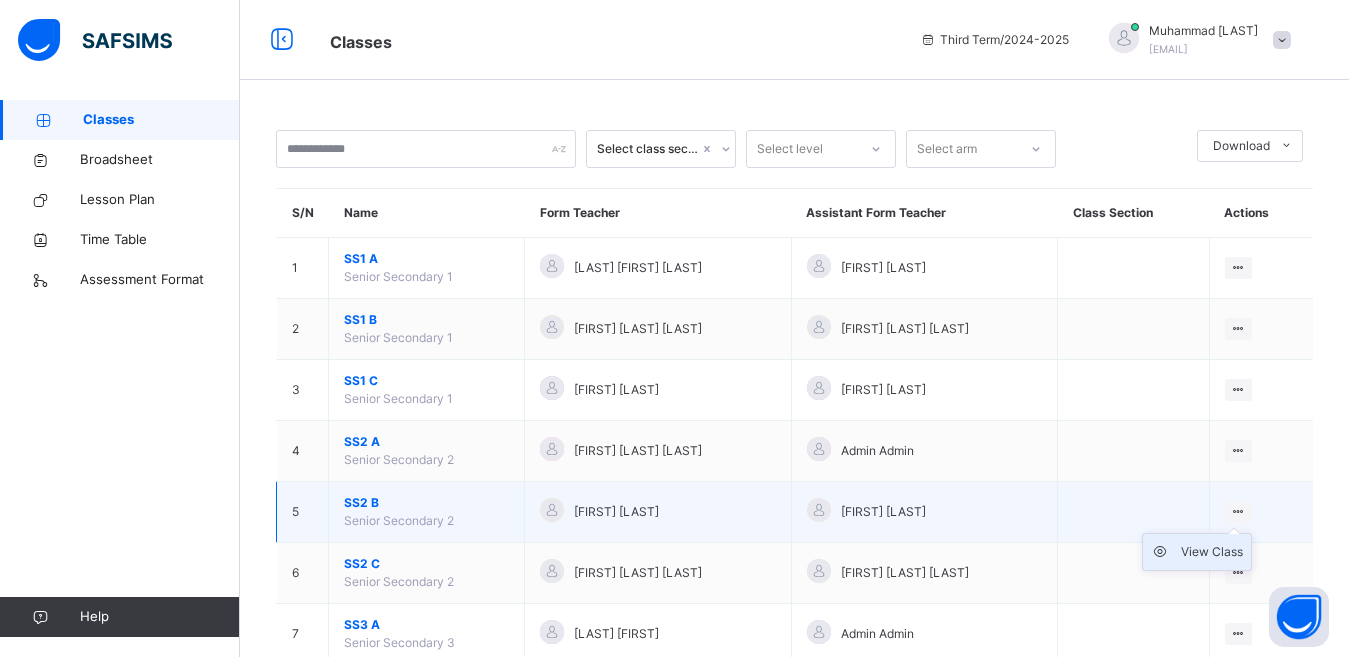 click on "View Class" at bounding box center [1212, 552] 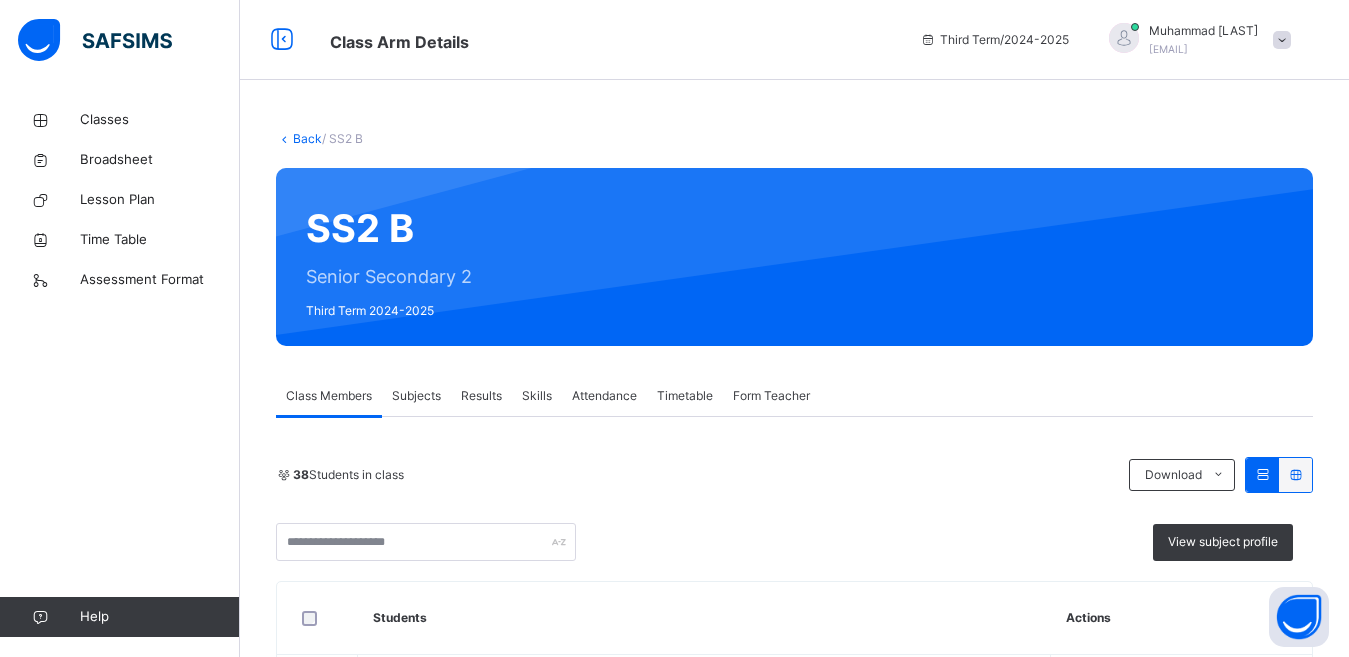 click on "Results" at bounding box center [481, 396] 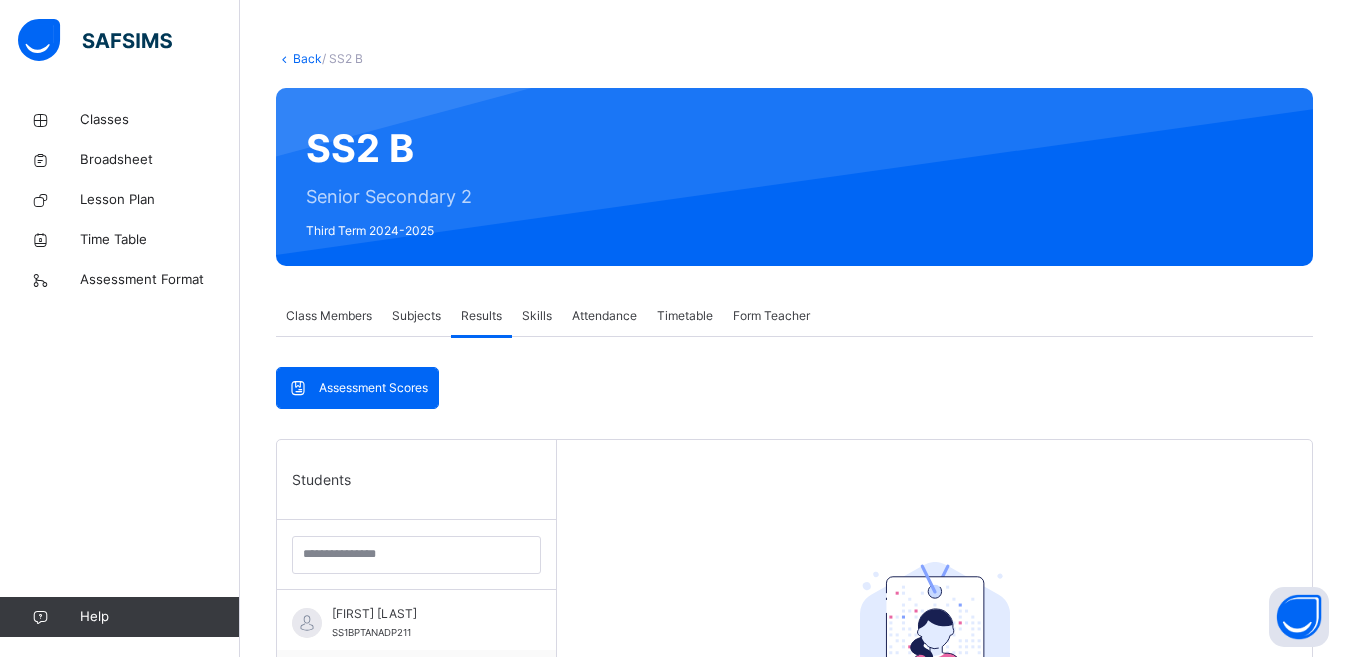 scroll, scrollTop: 0, scrollLeft: 0, axis: both 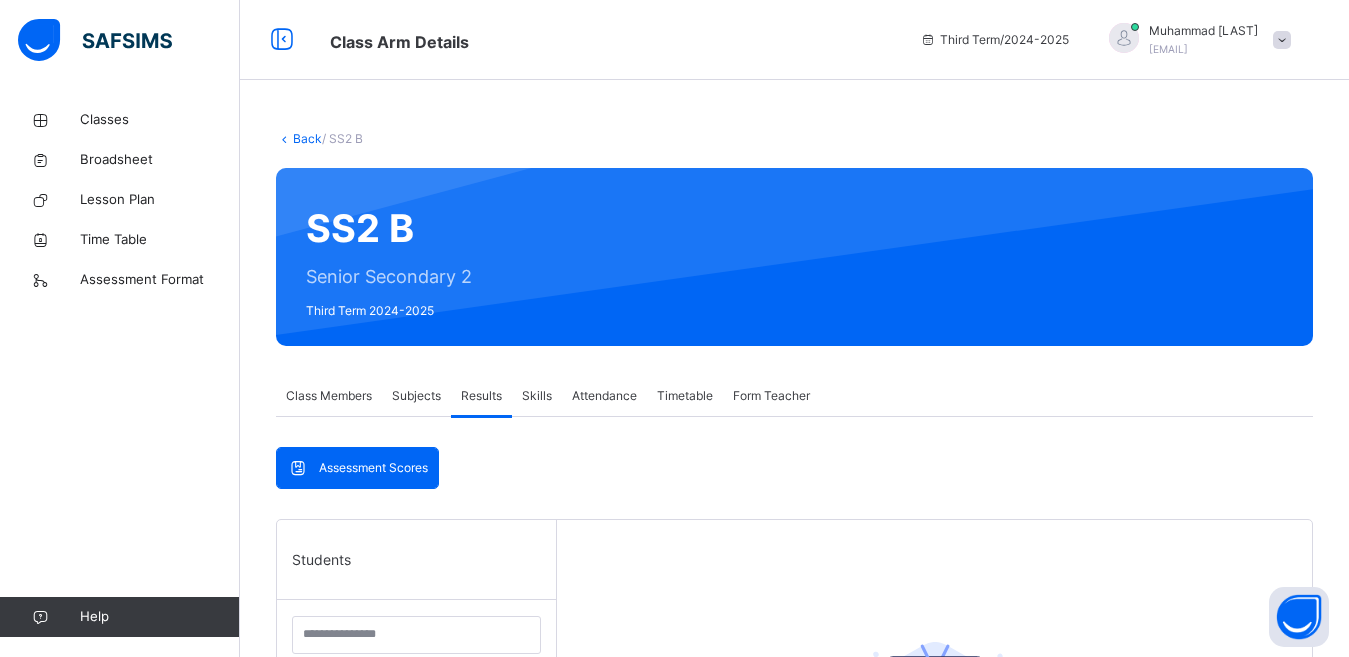 click on "Assessment Scores" at bounding box center [357, 468] 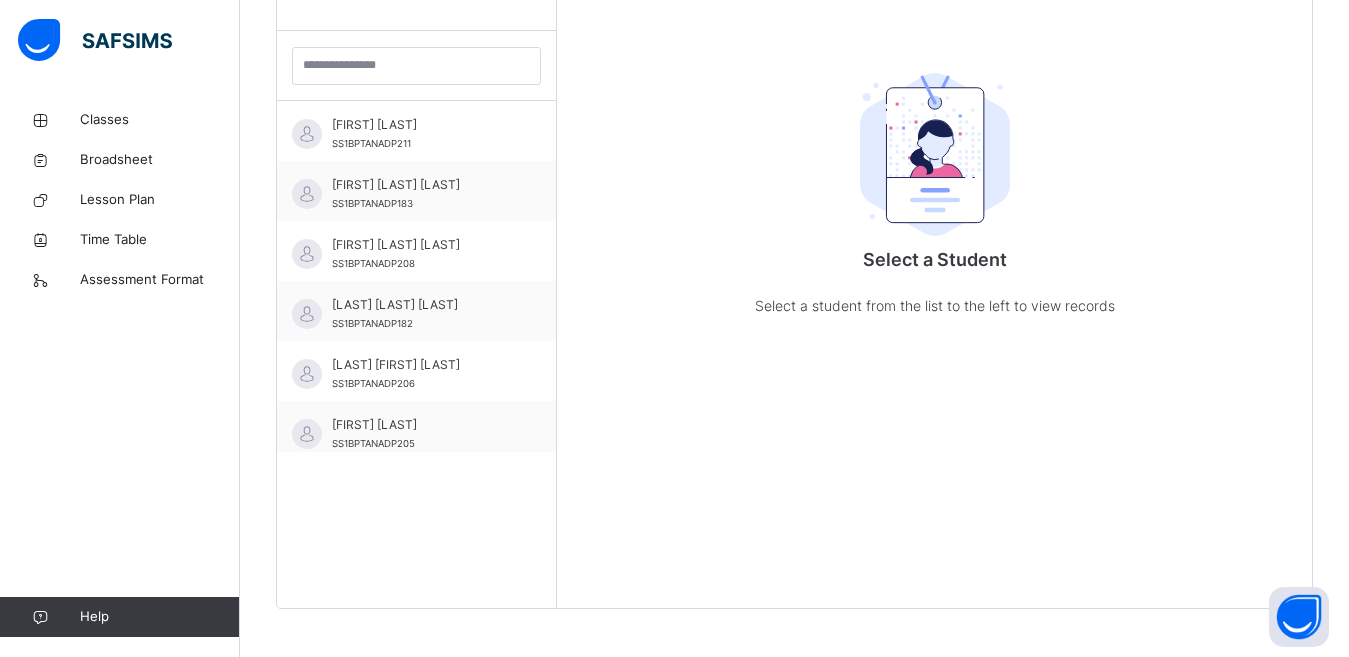 scroll, scrollTop: 581, scrollLeft: 0, axis: vertical 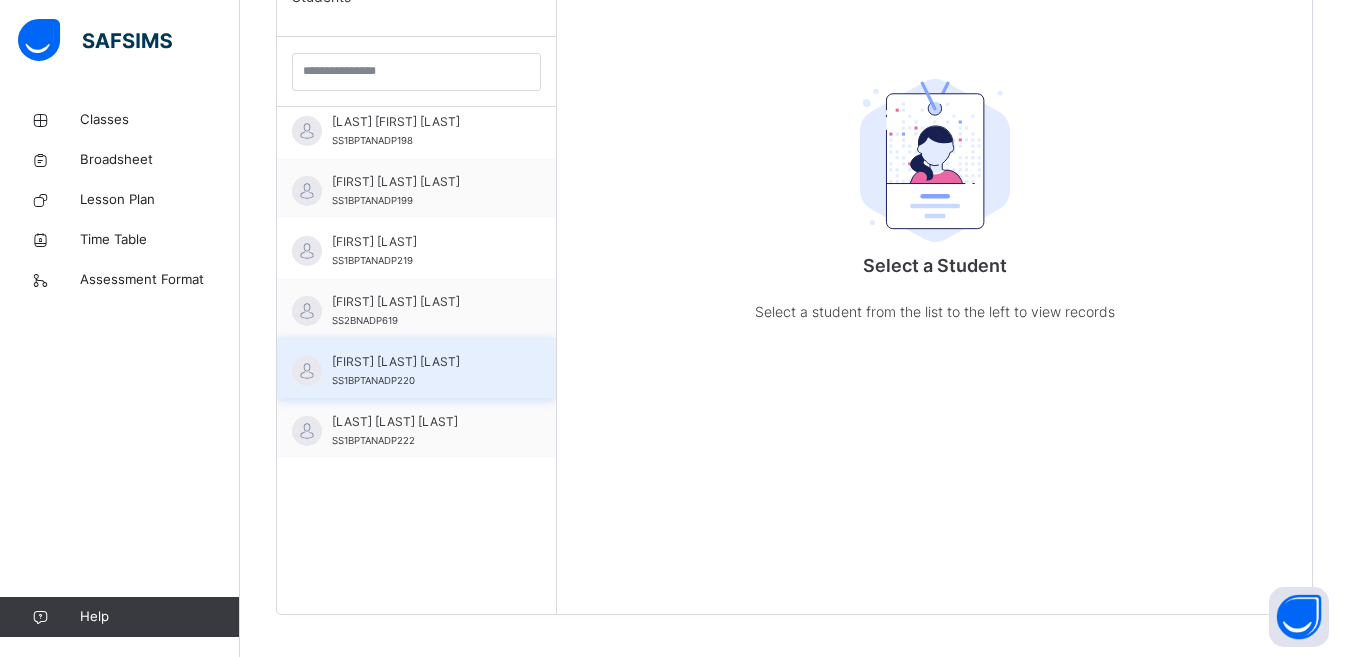 click on "[NAME]" at bounding box center (421, 371) 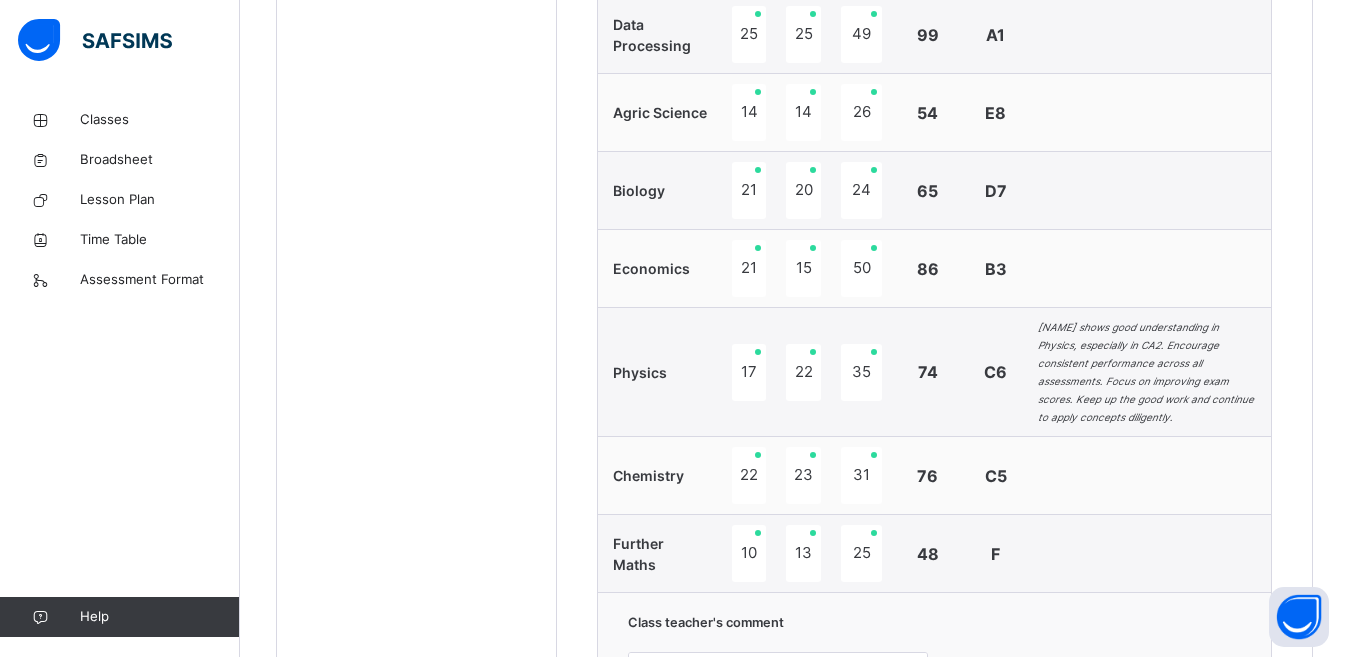 scroll, scrollTop: 1070, scrollLeft: 0, axis: vertical 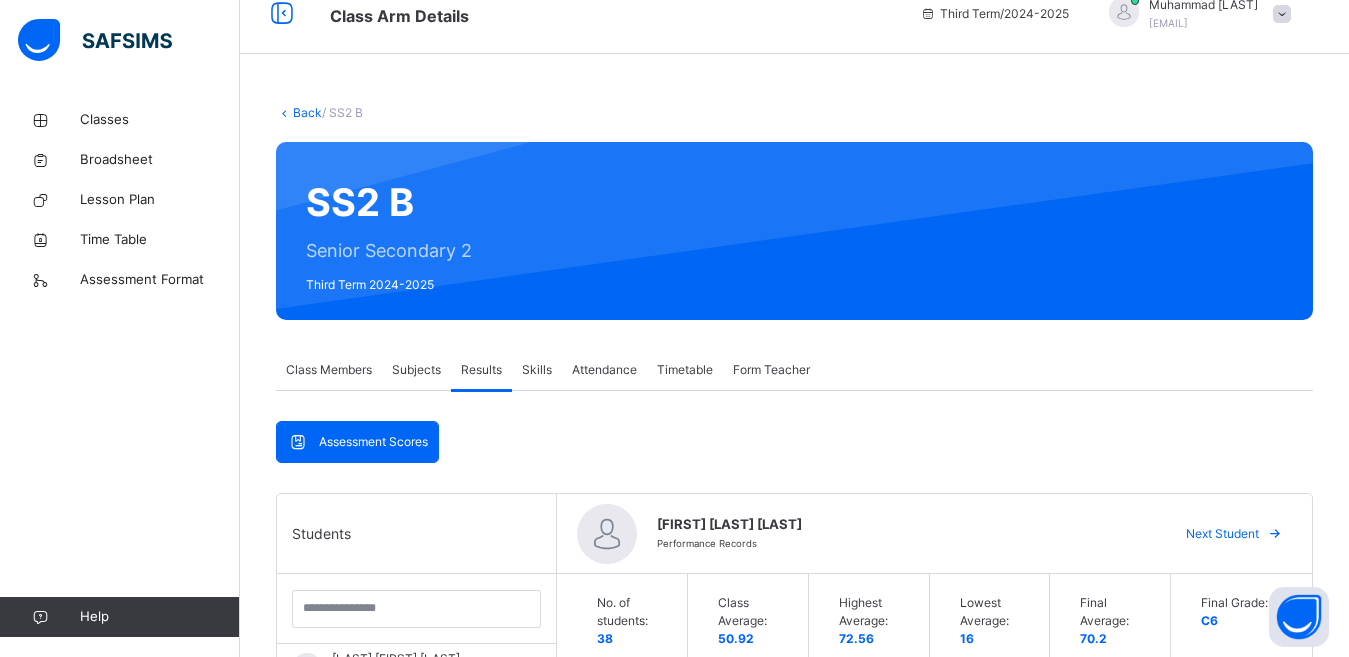 click on "Form Teacher" at bounding box center [771, 370] 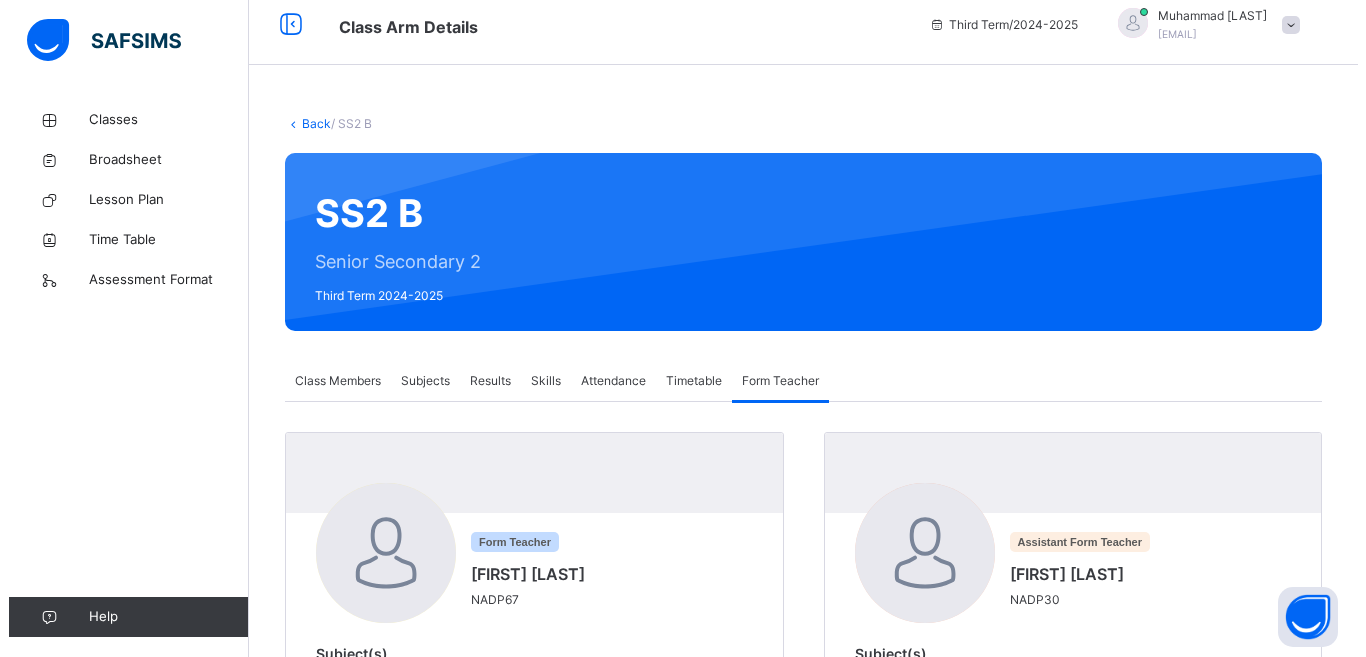scroll, scrollTop: 0, scrollLeft: 0, axis: both 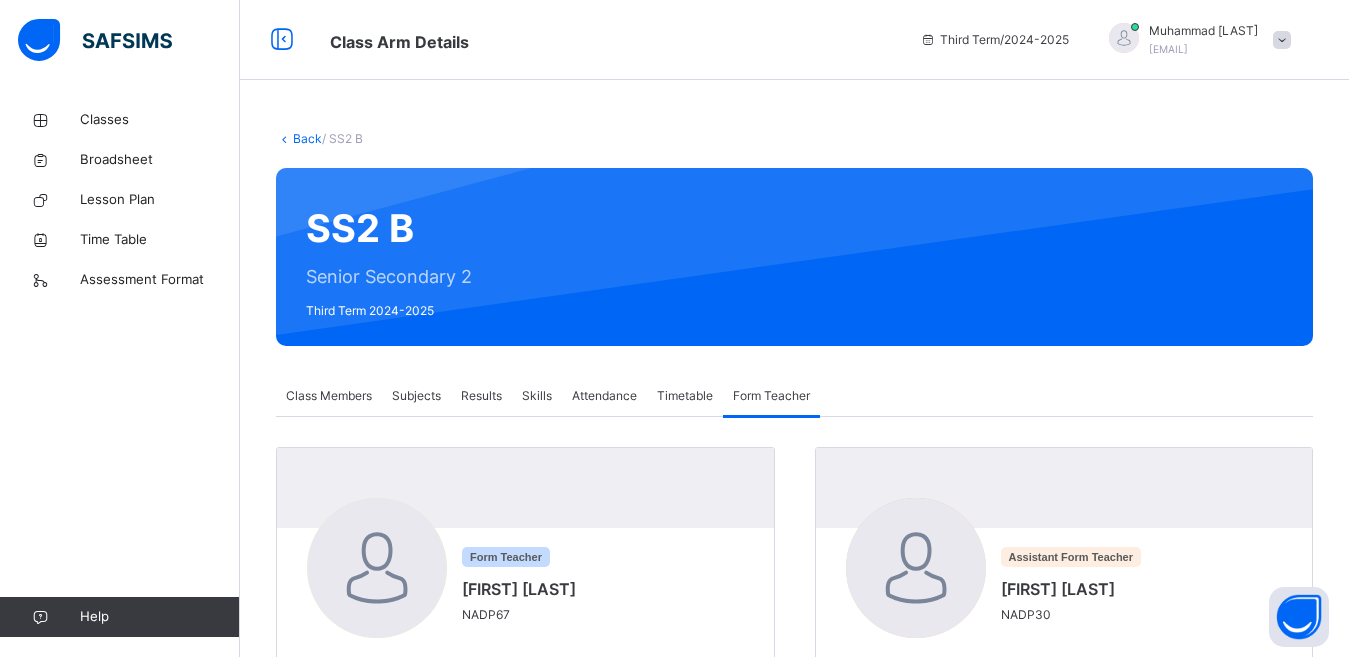 click on "Subjects" at bounding box center [416, 396] 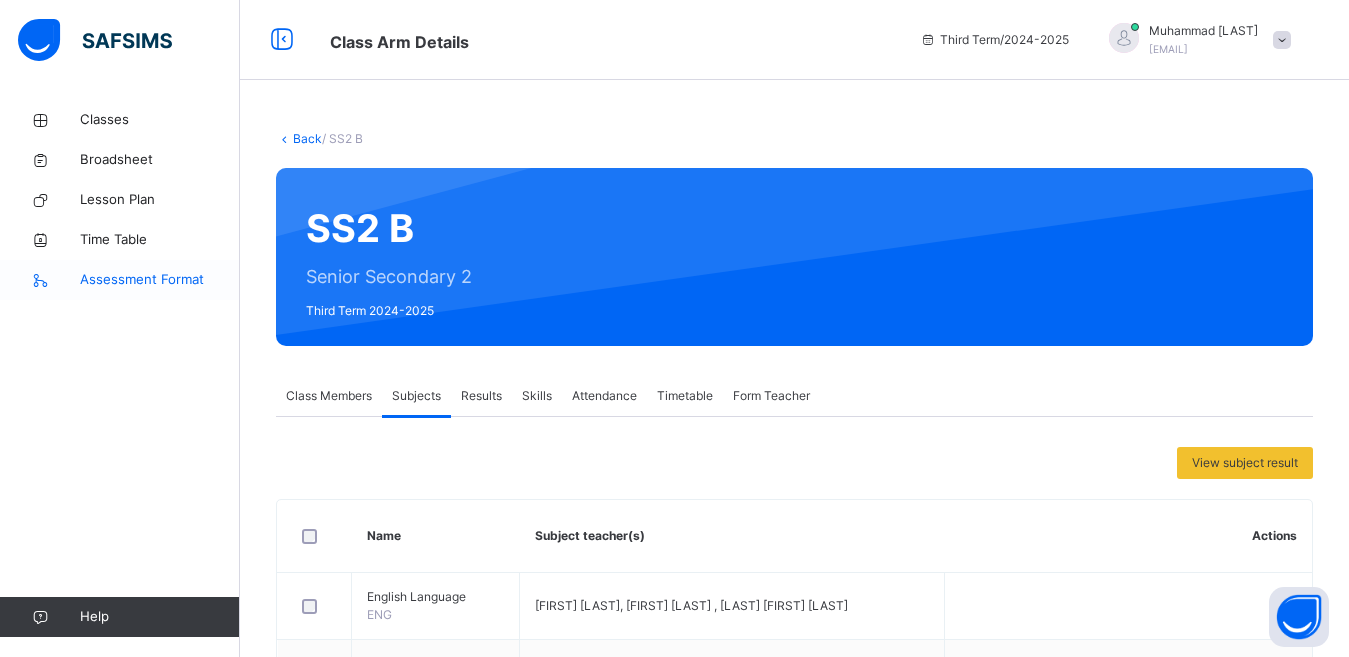 click on "Assessment Format" at bounding box center [160, 280] 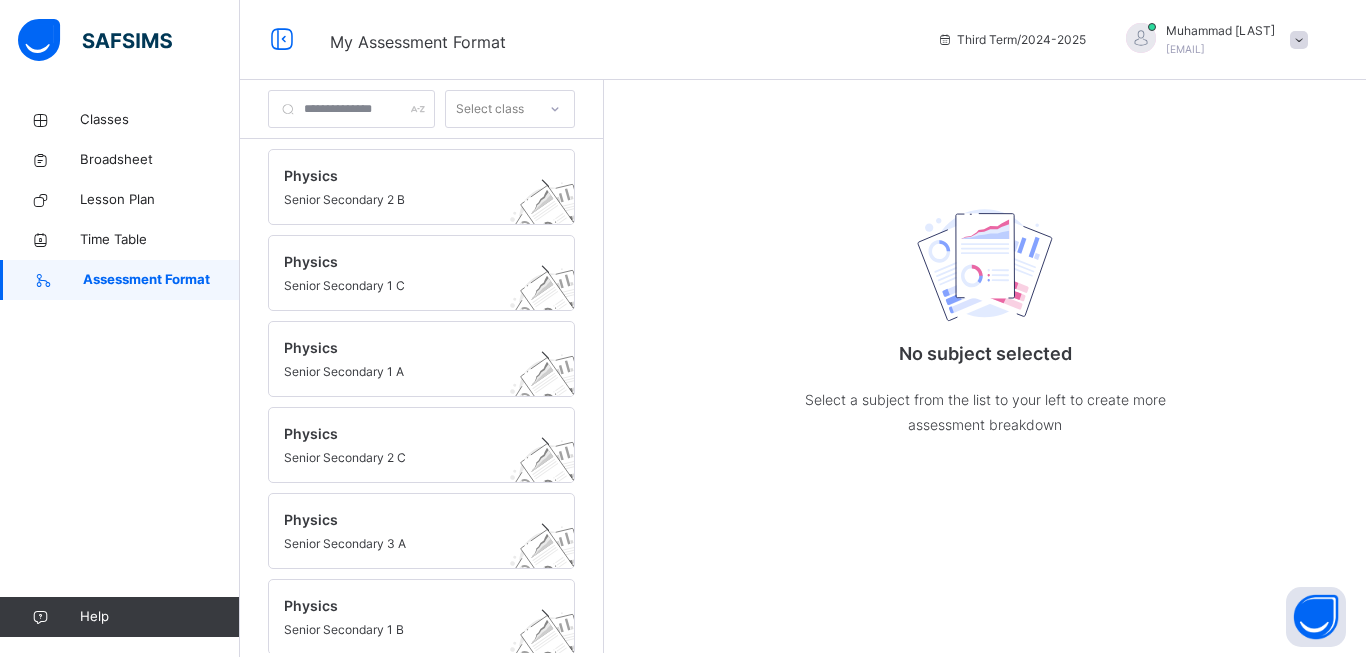 click 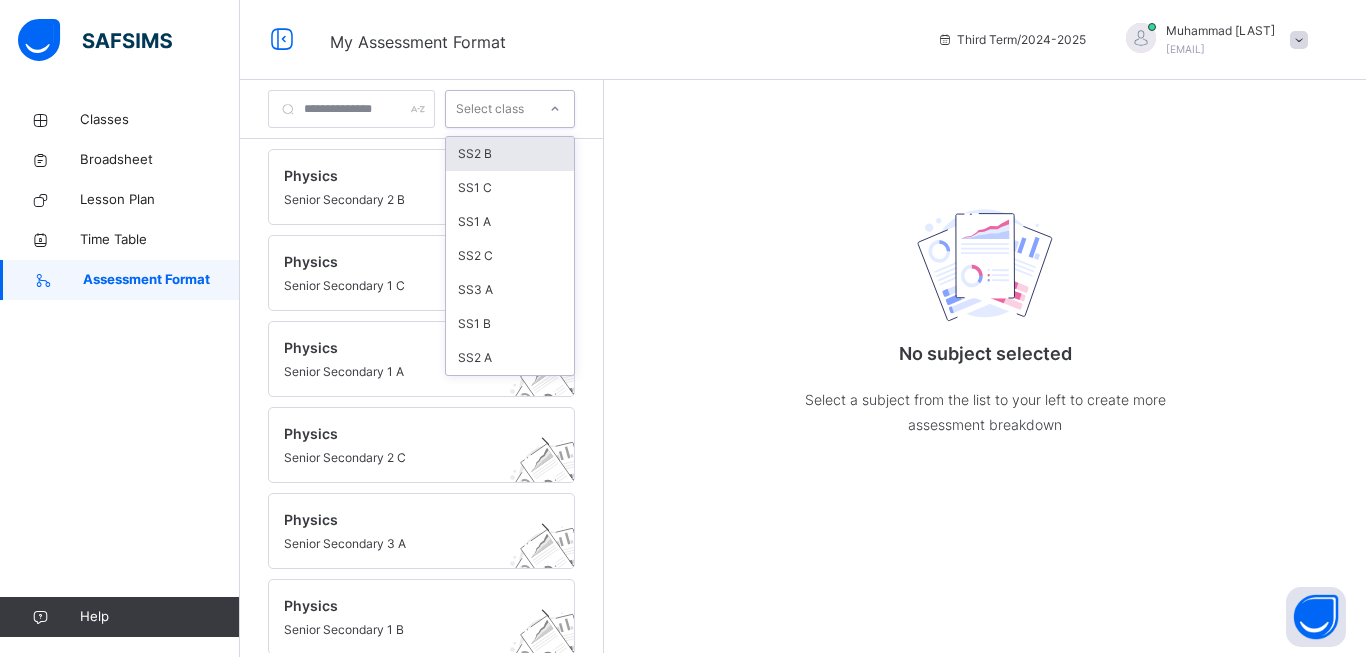 click on "SS2 B" at bounding box center (510, 154) 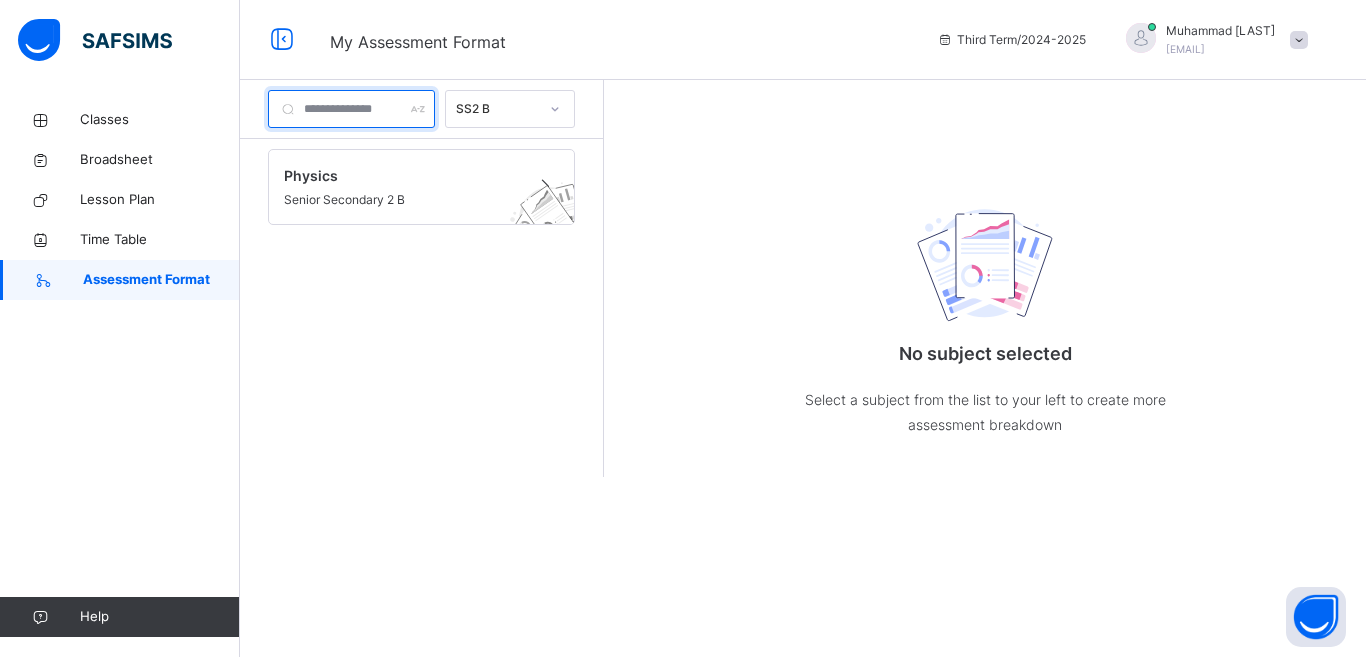 click at bounding box center (351, 109) 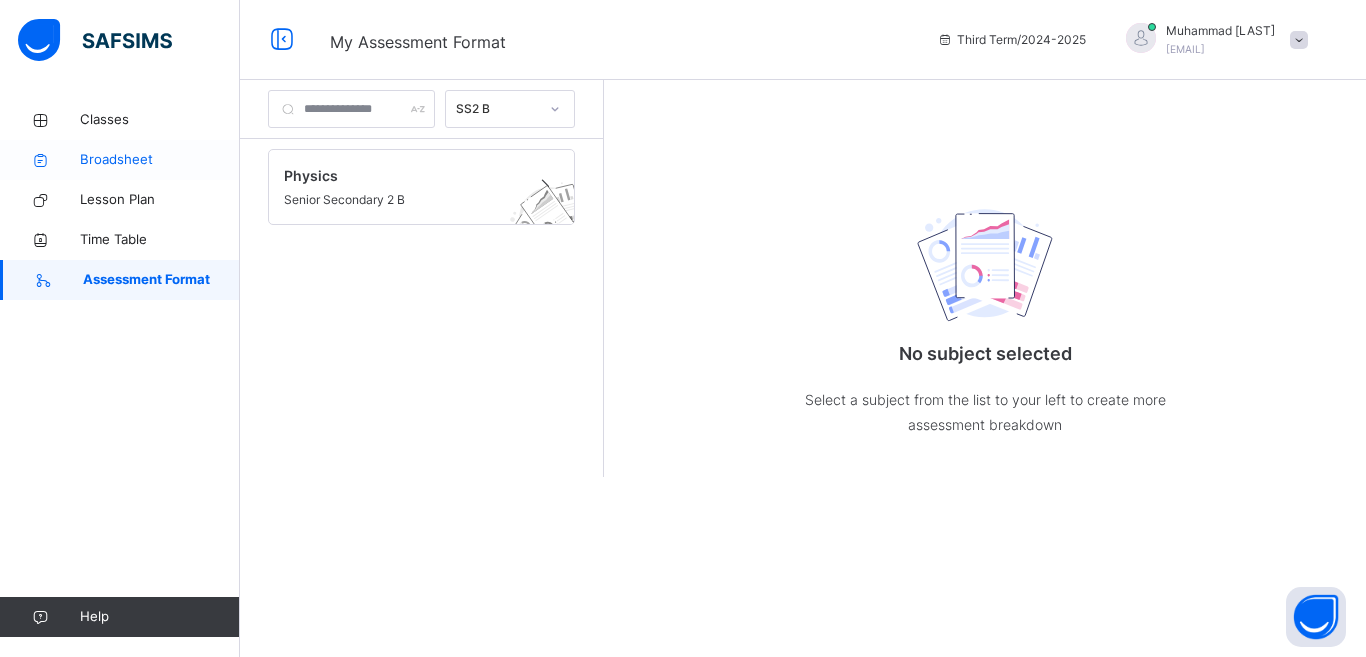 click on "Broadsheet" at bounding box center [160, 160] 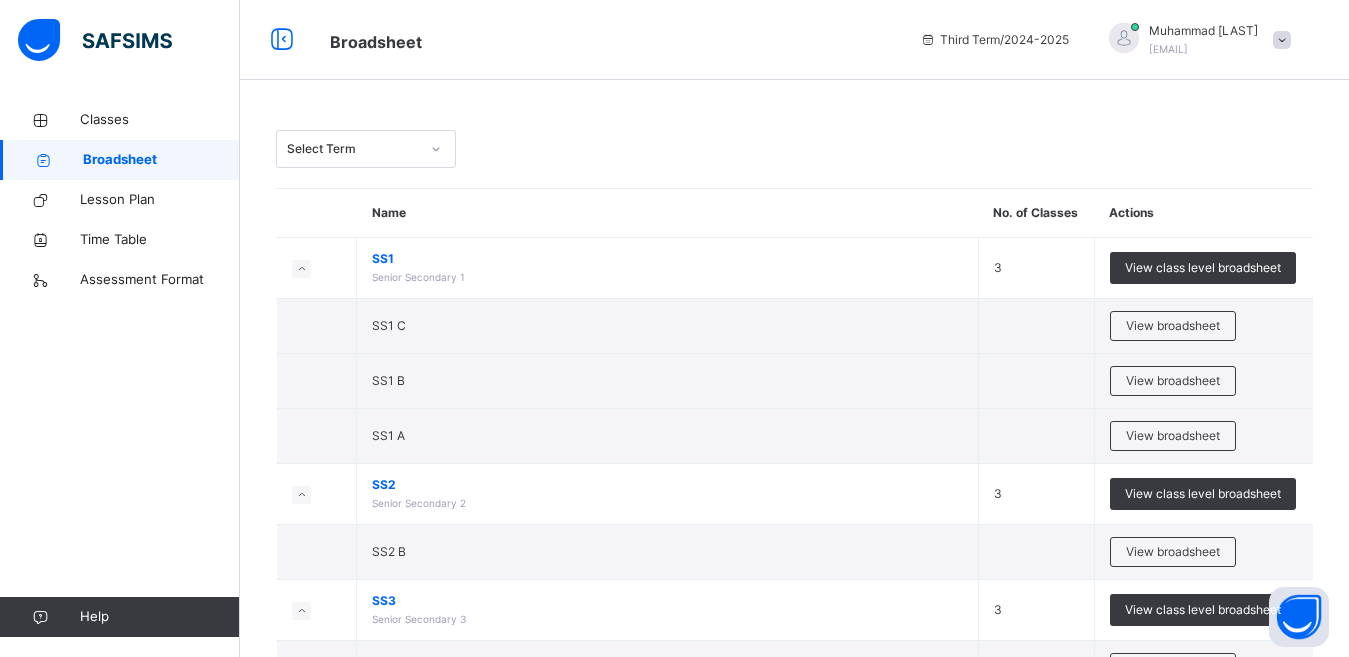 click at bounding box center [928, 39] 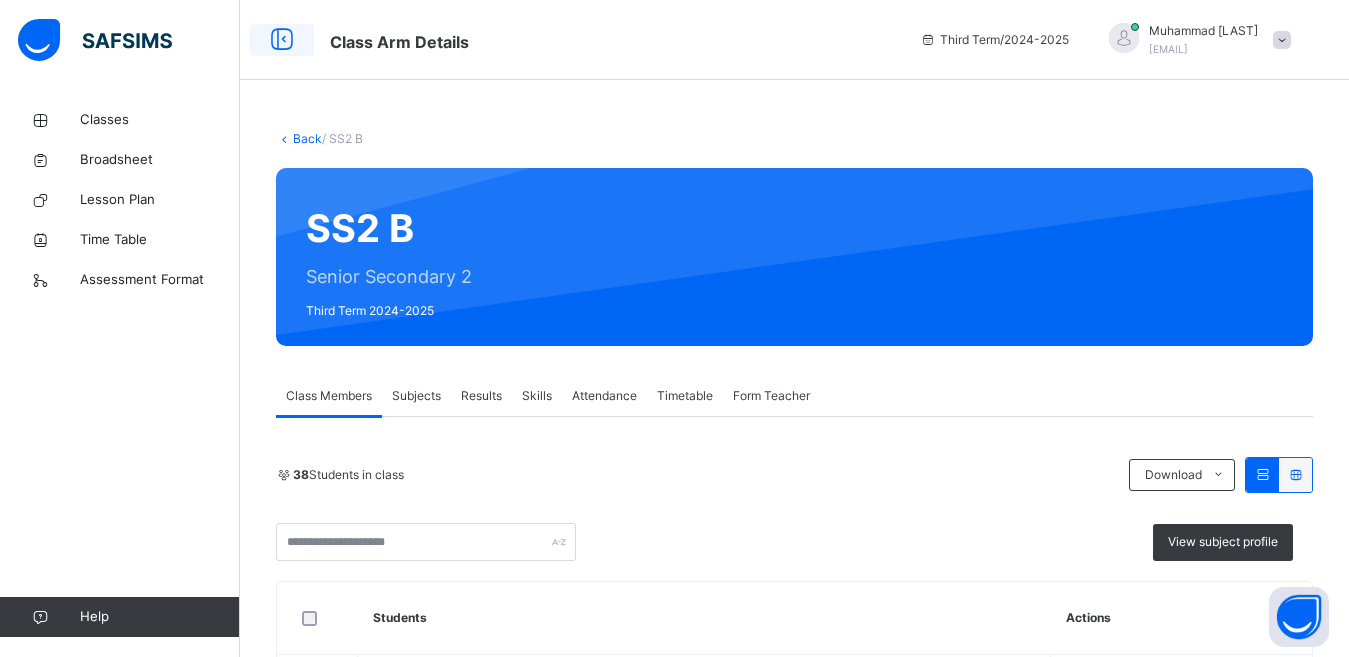 click at bounding box center (282, 40) 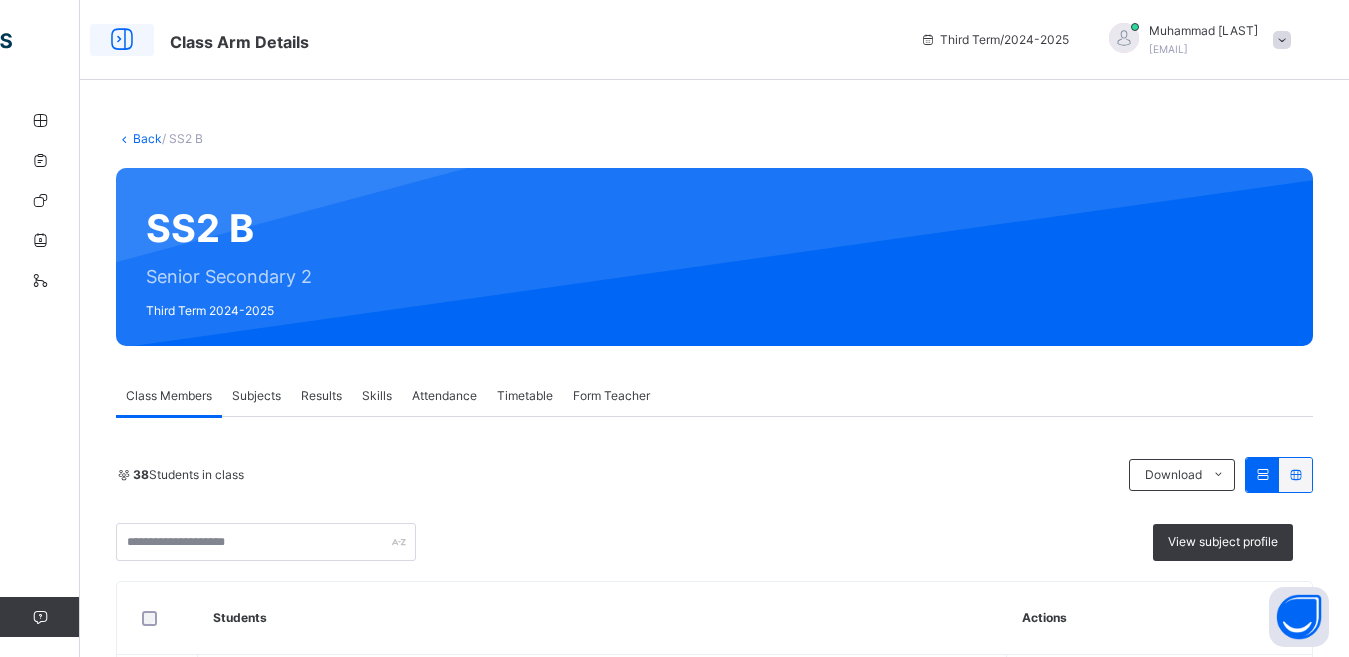 click at bounding box center (122, 40) 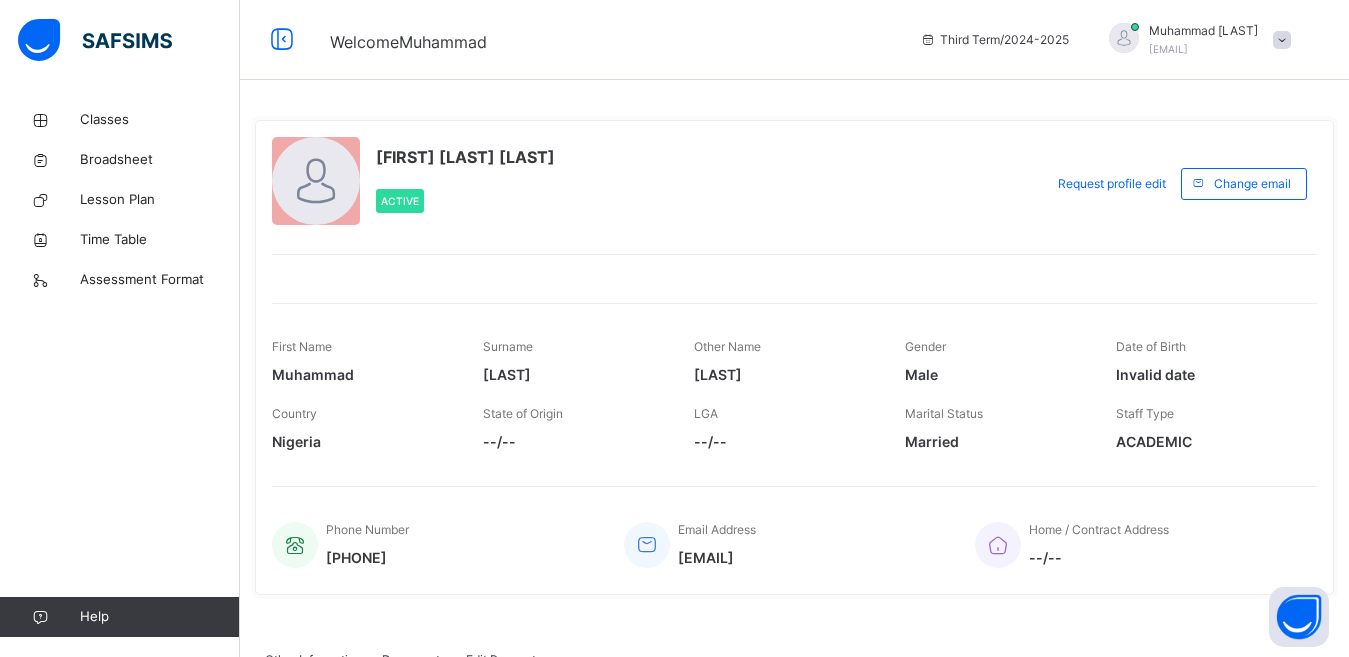 click at bounding box center [1282, 40] 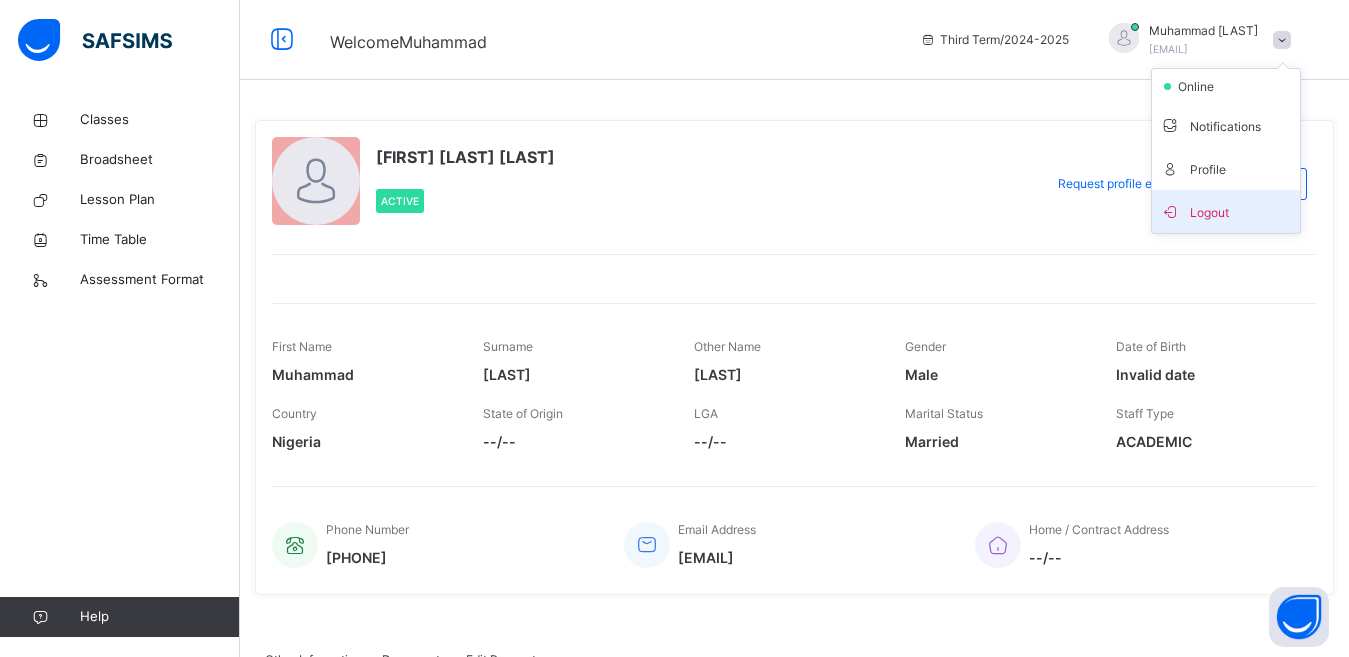 click on "Logout" at bounding box center (1226, 211) 